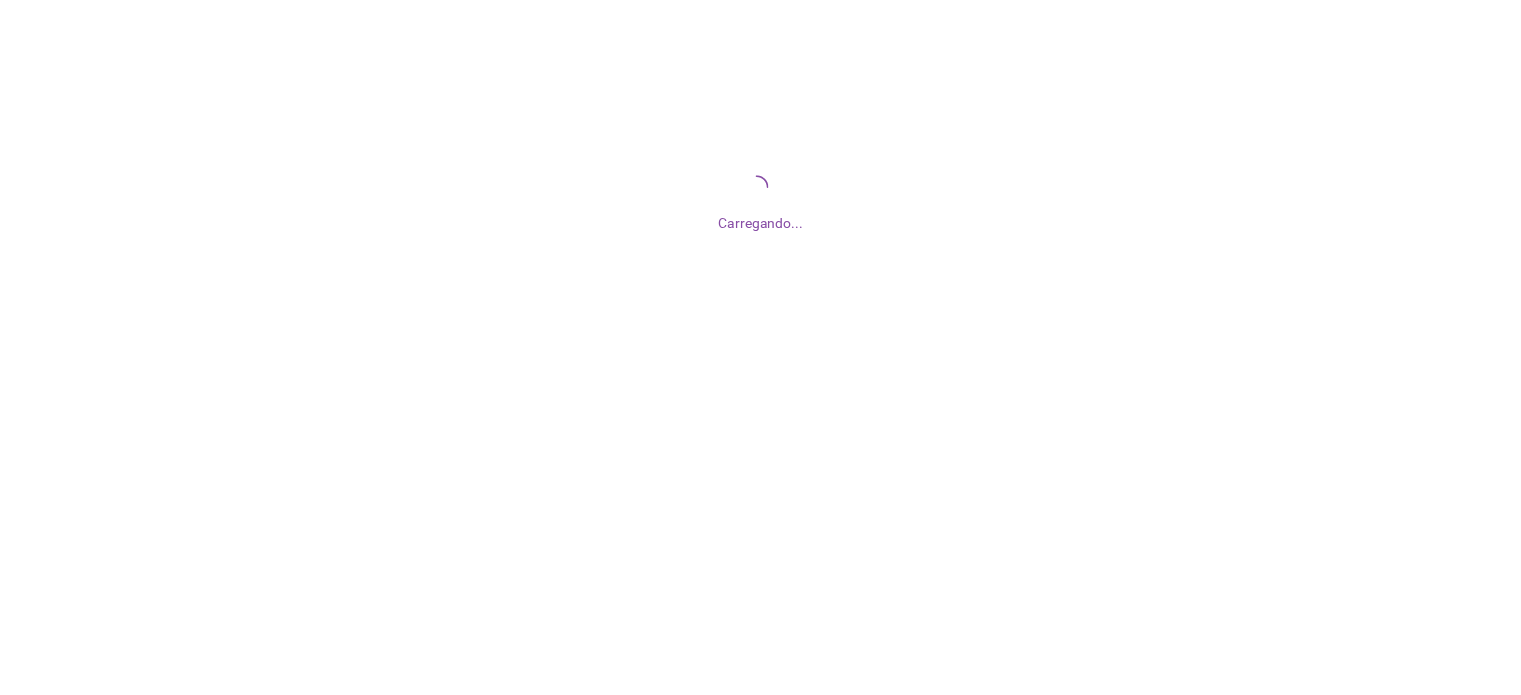 scroll, scrollTop: 0, scrollLeft: 0, axis: both 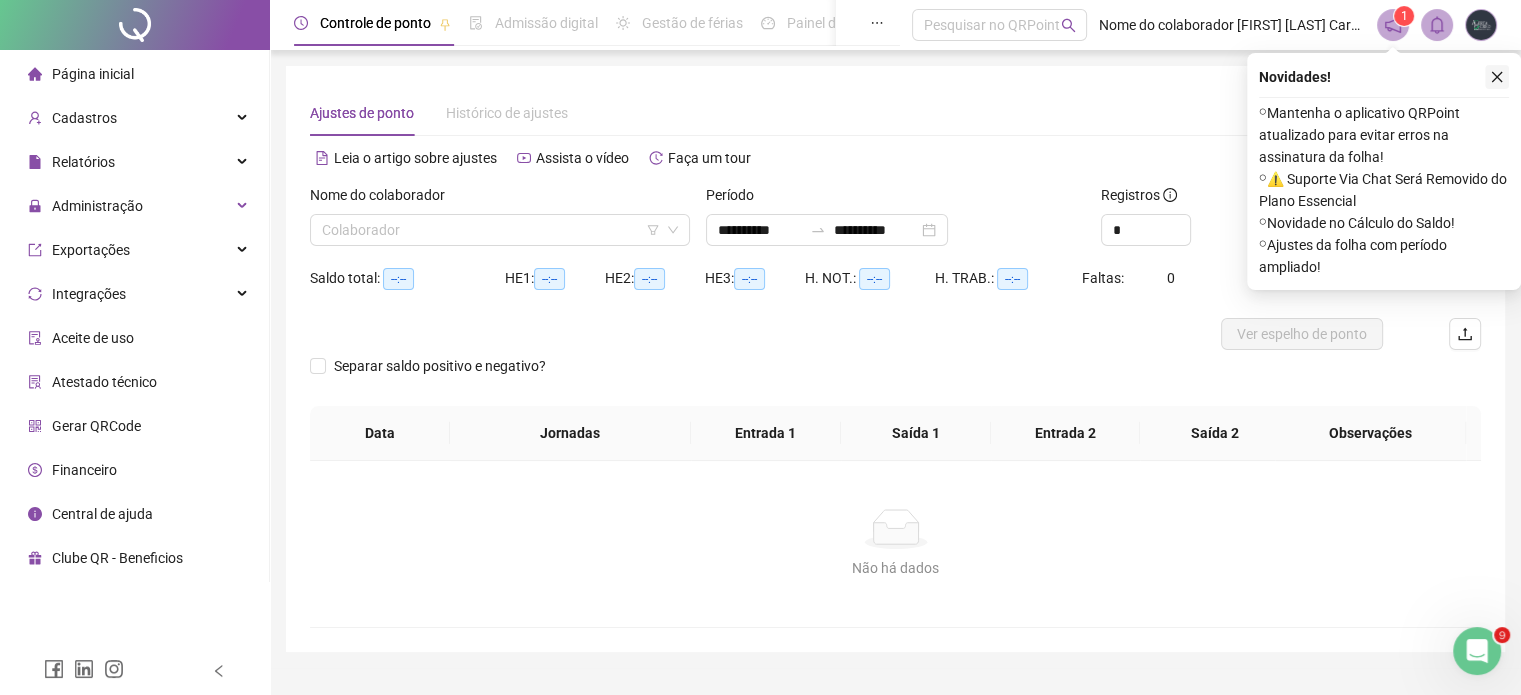 click 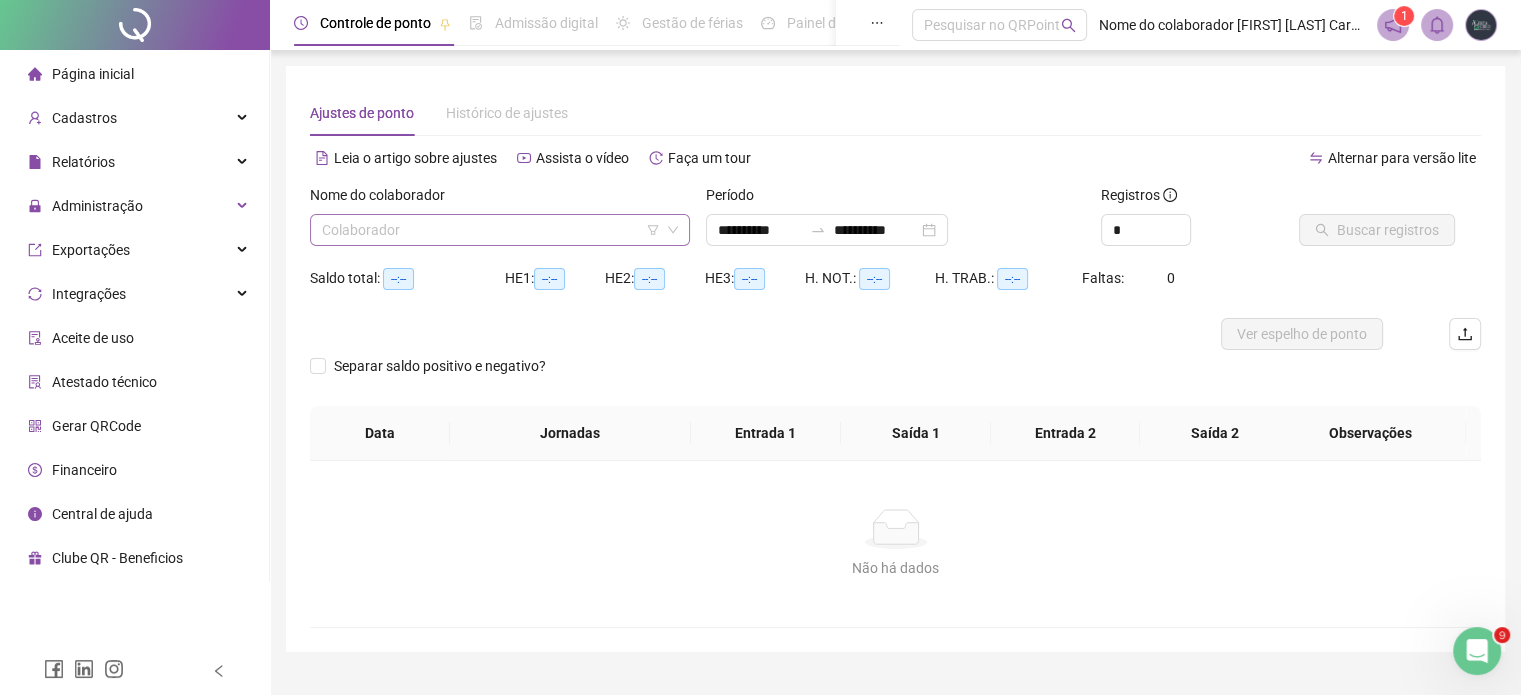 click at bounding box center (491, 230) 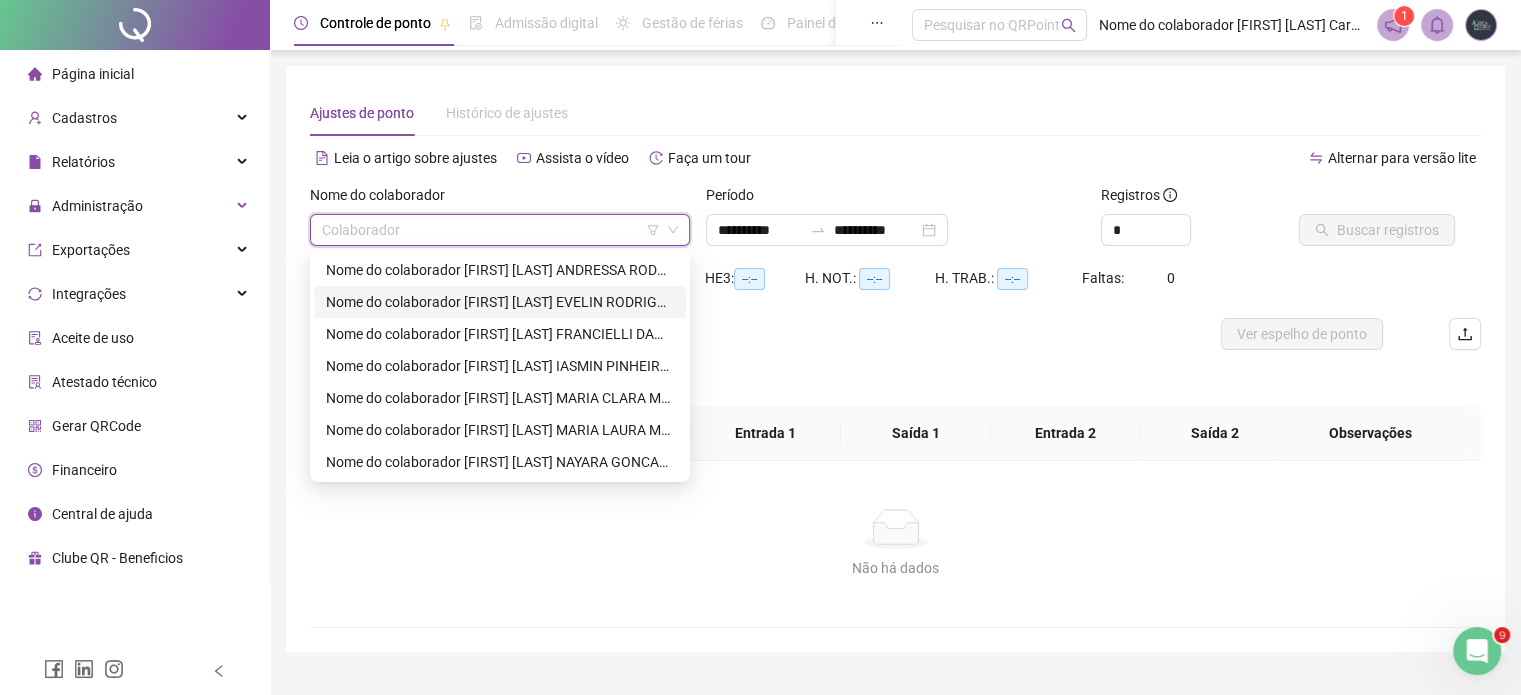 click on "Nome do colaborador [FIRST] [LAST] EVELIN RODRIGUES COLELLA" at bounding box center [500, 302] 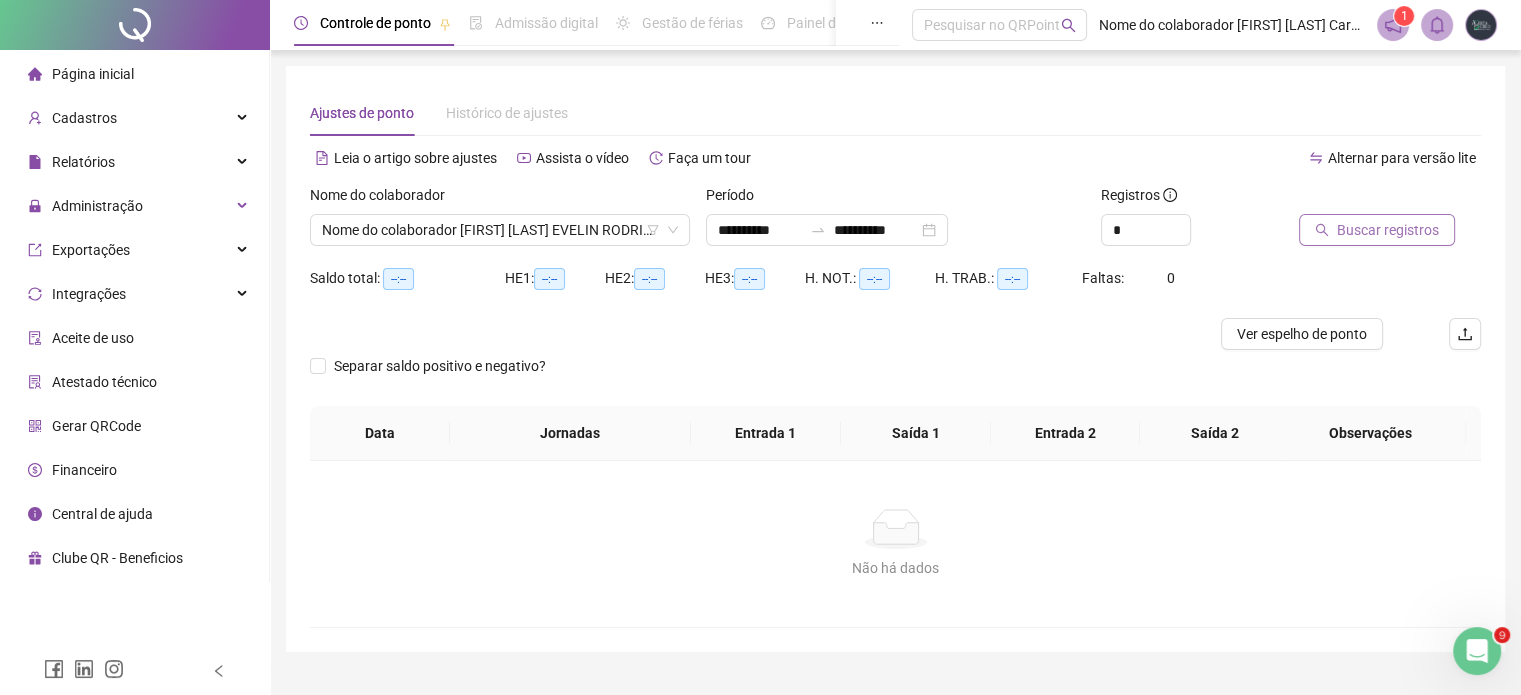 click on "Buscar registros" at bounding box center [1388, 230] 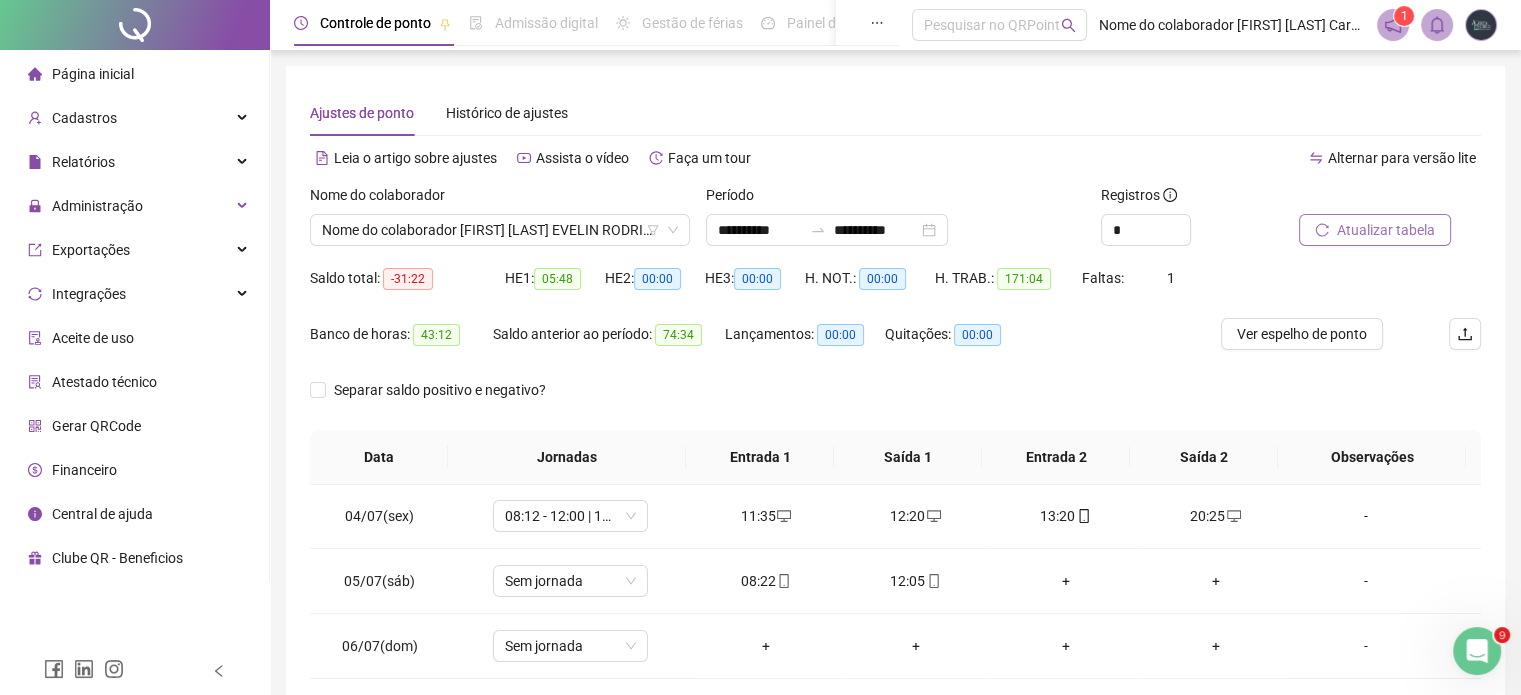 scroll, scrollTop: 200, scrollLeft: 0, axis: vertical 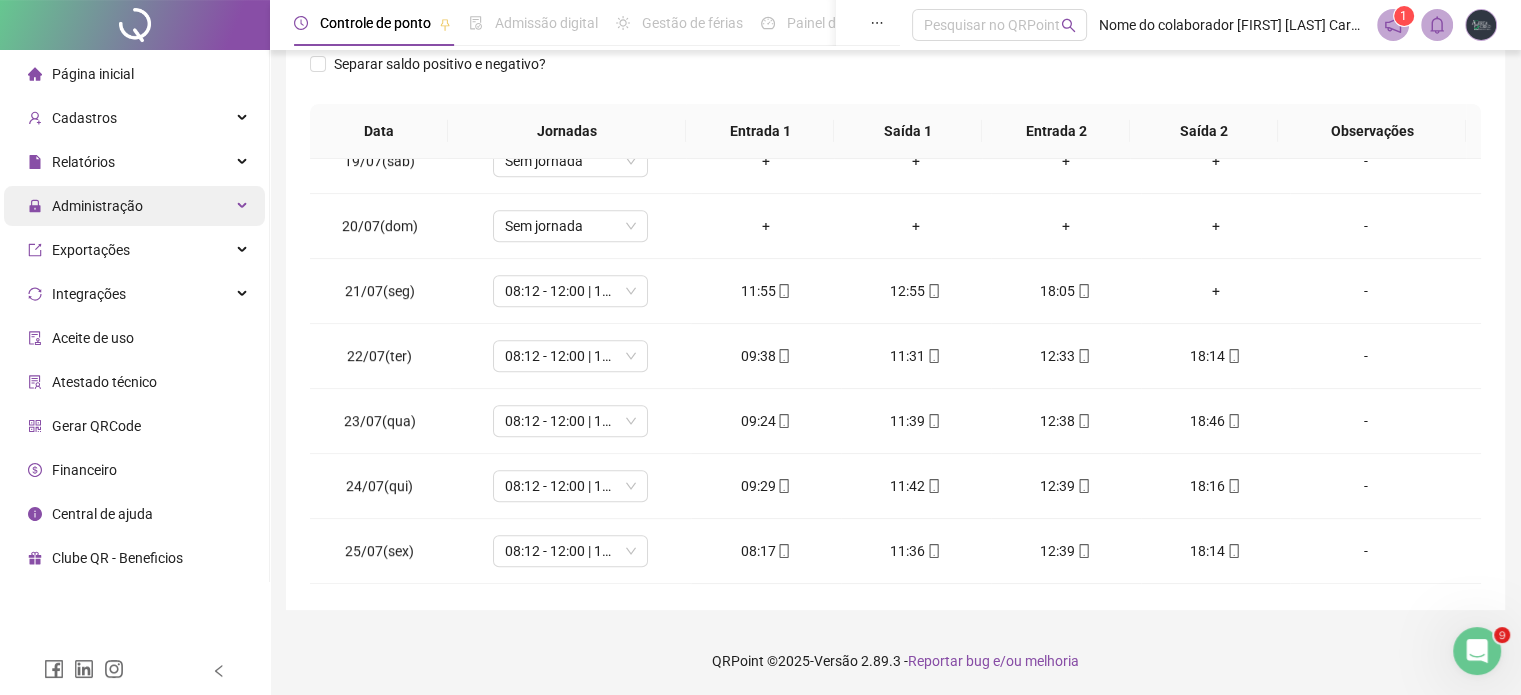 click on "Administração" at bounding box center [97, 206] 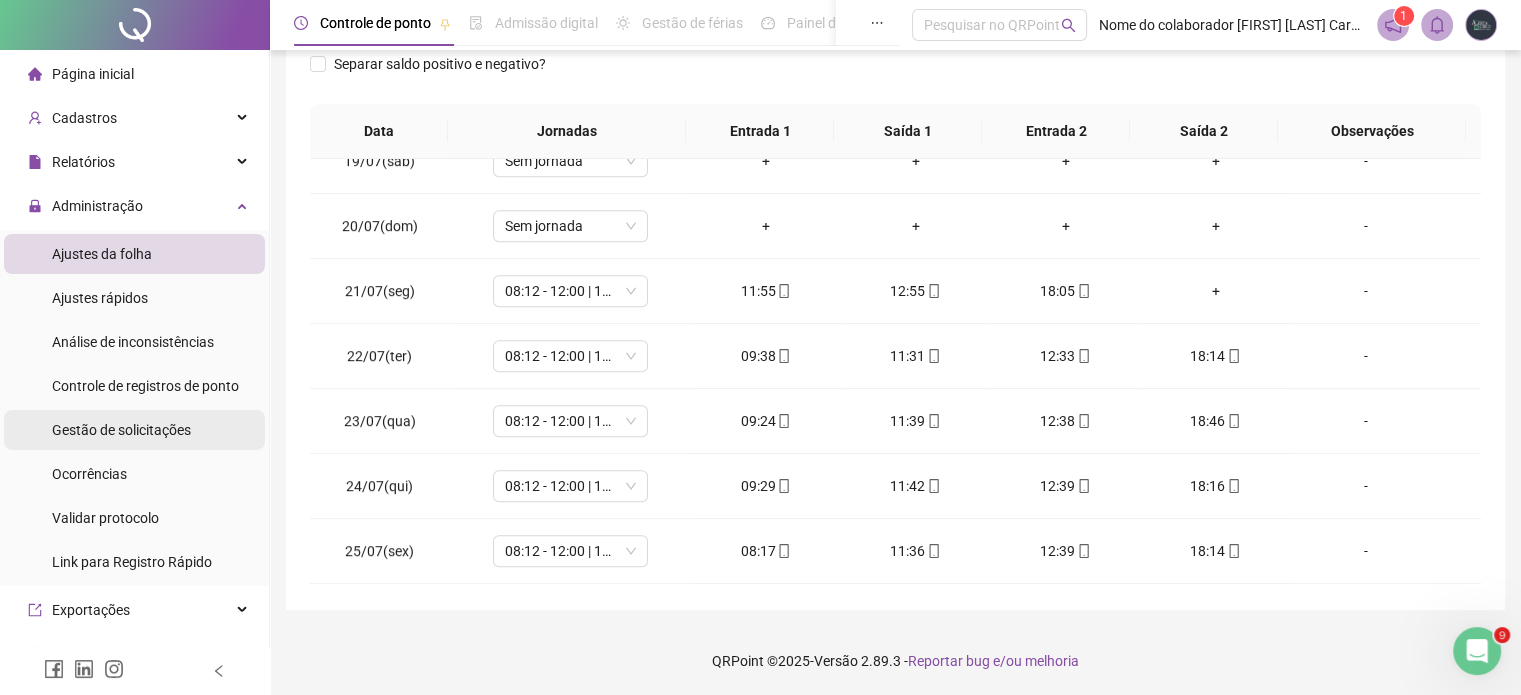 click on "Gestão de solicitações" at bounding box center (121, 430) 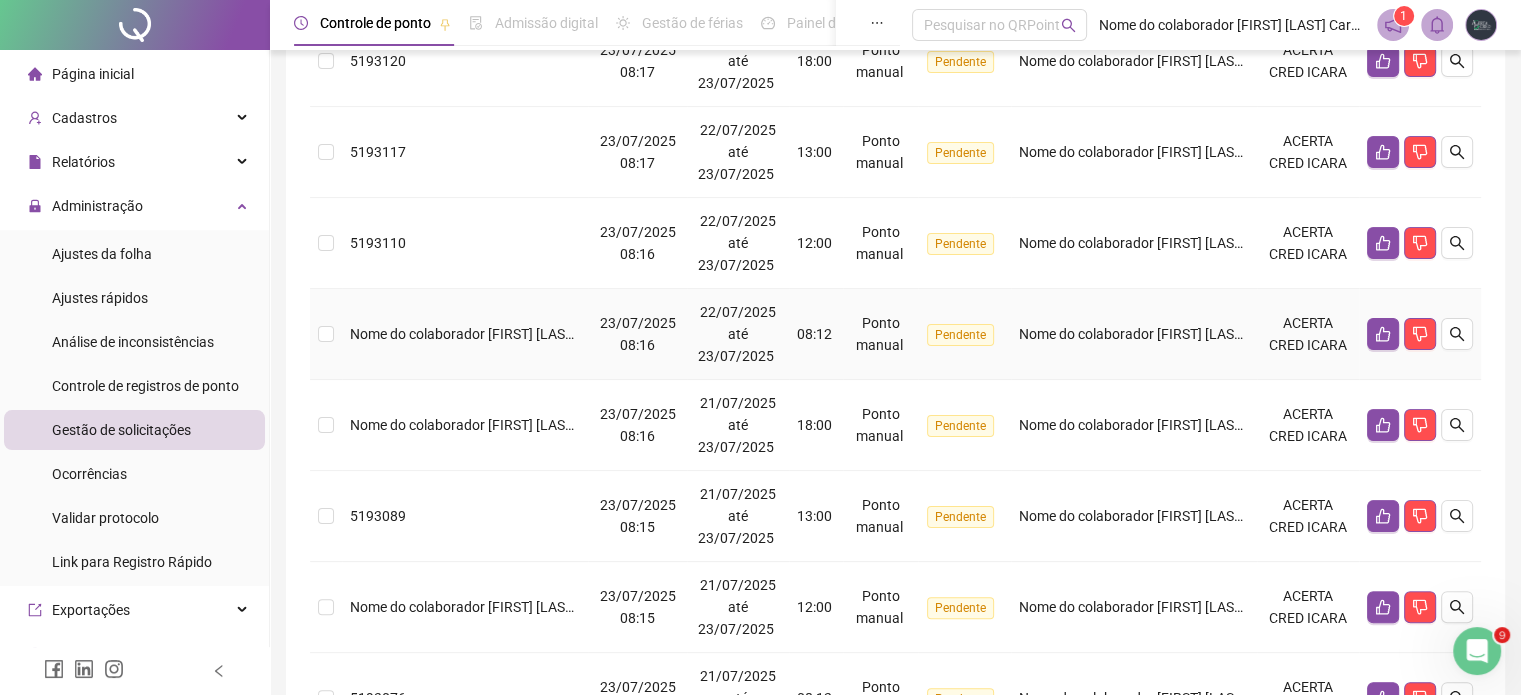 scroll, scrollTop: 593, scrollLeft: 0, axis: vertical 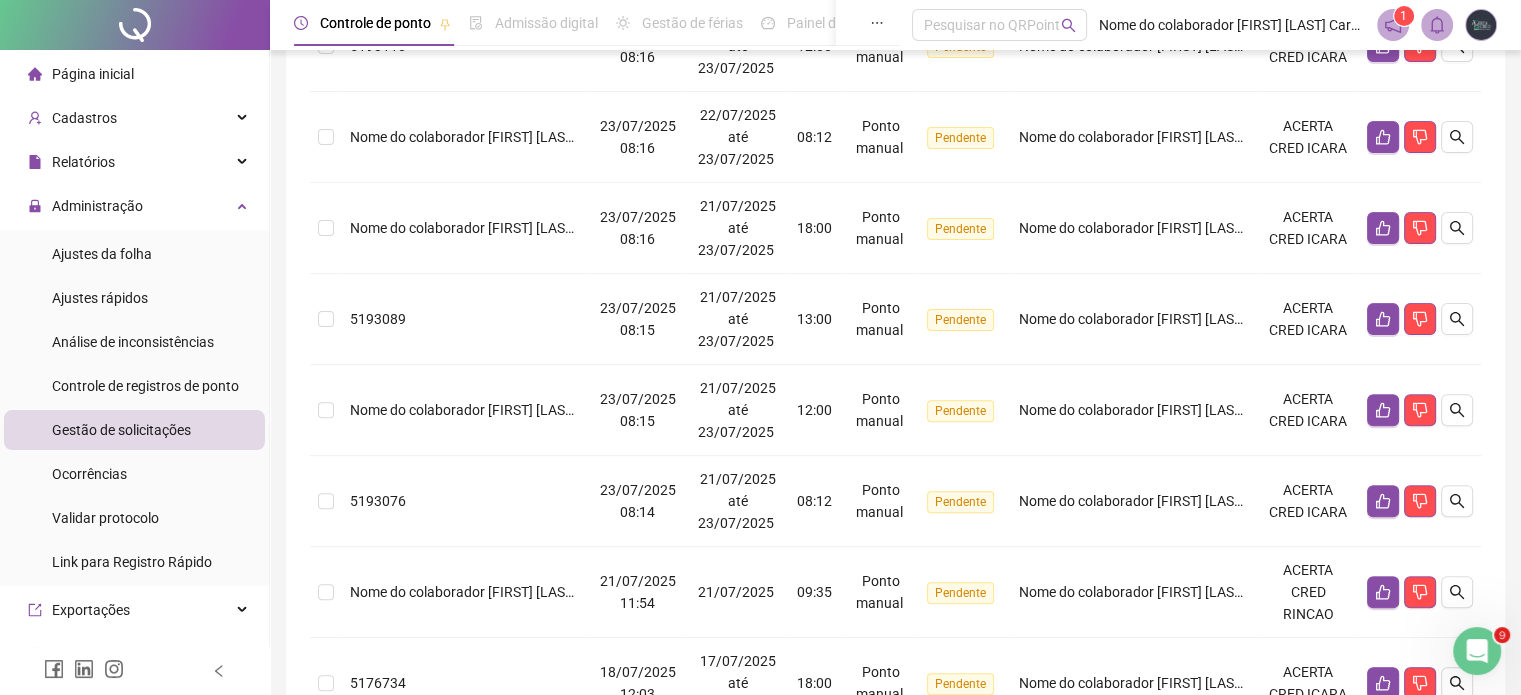 click on "2" at bounding box center [908, 848] 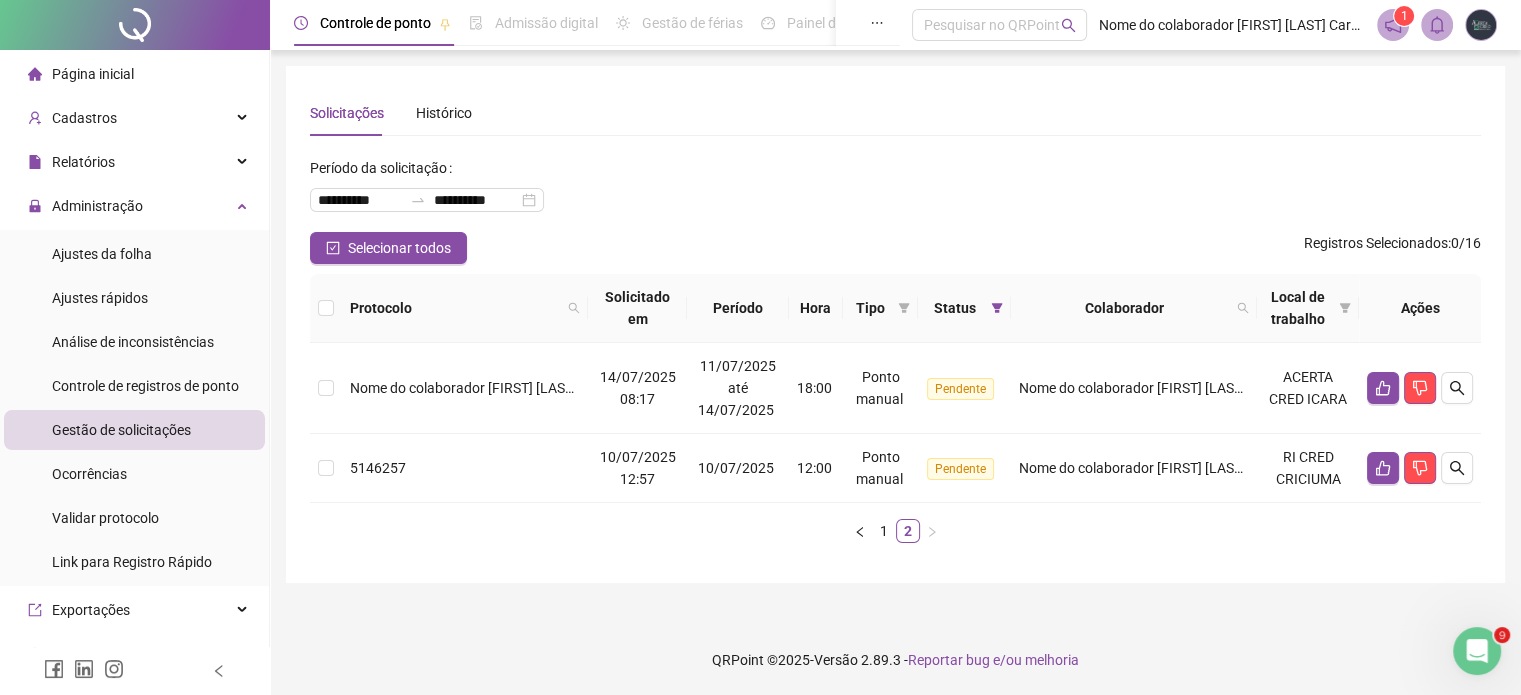 scroll, scrollTop: 0, scrollLeft: 0, axis: both 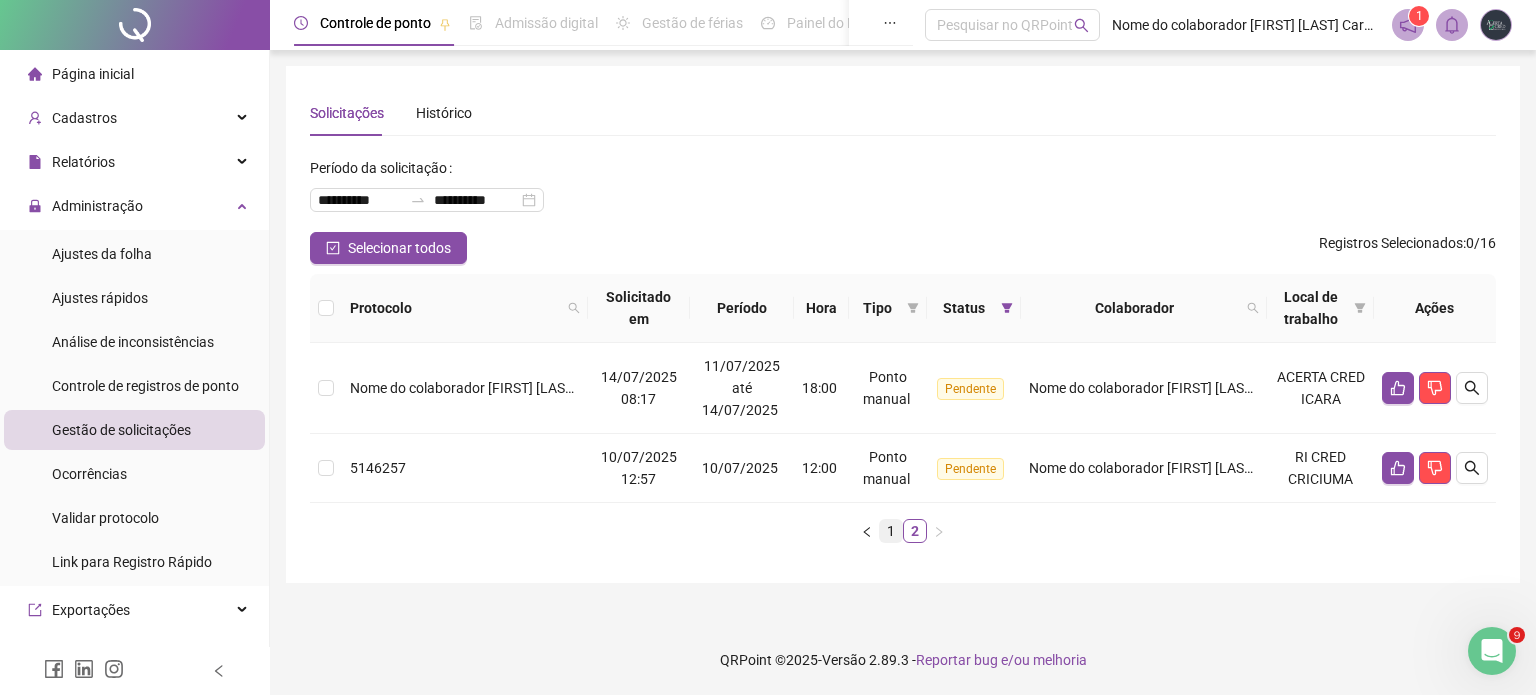 click on "1" at bounding box center [891, 531] 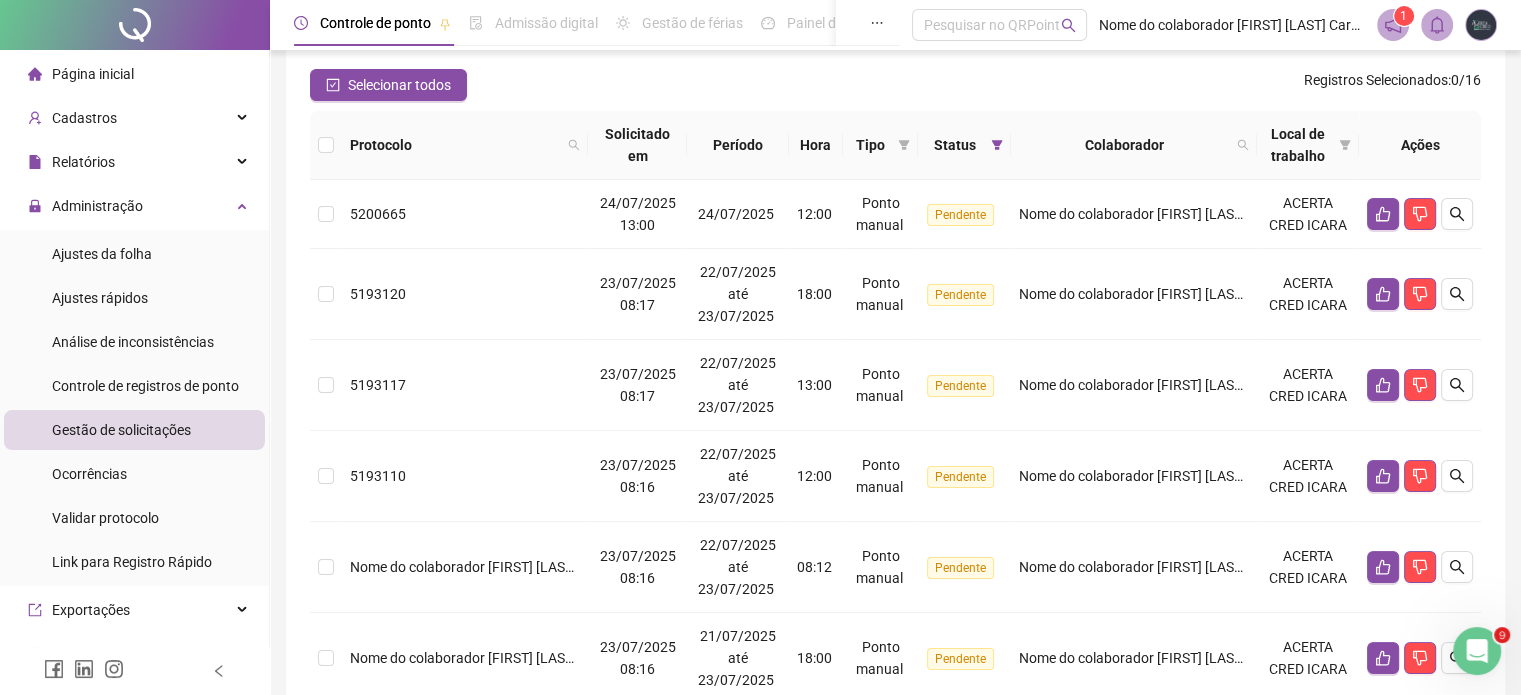 scroll, scrollTop: 100, scrollLeft: 0, axis: vertical 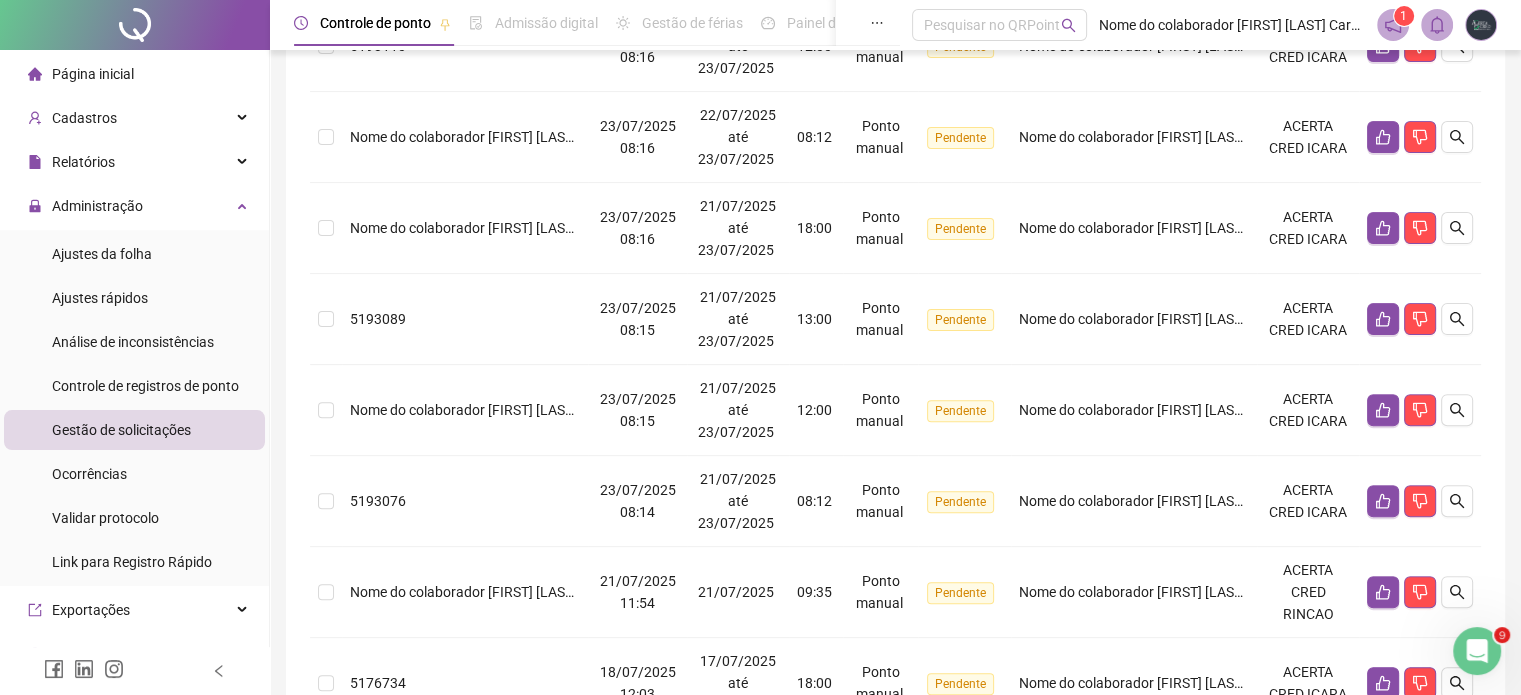 click on "1 2" at bounding box center (895, 848) 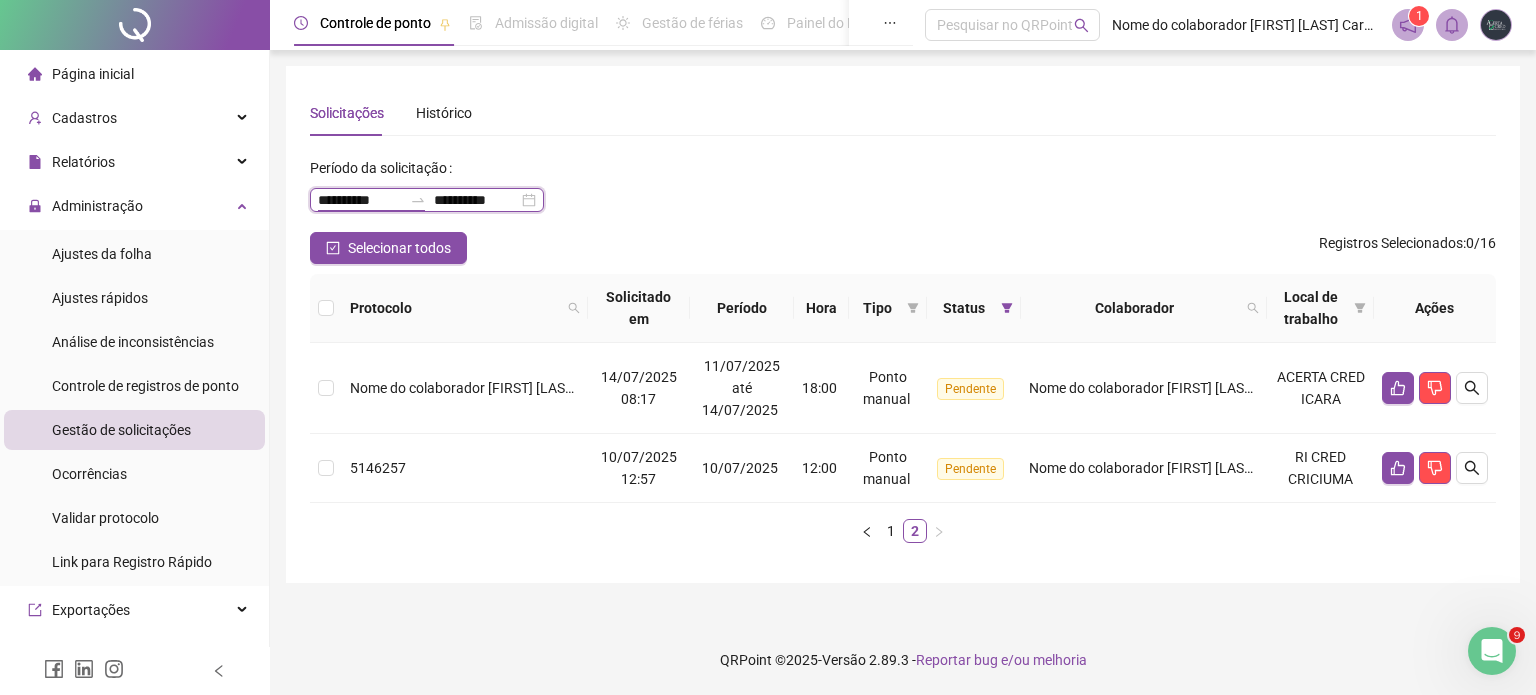 click on "**********" at bounding box center [360, 200] 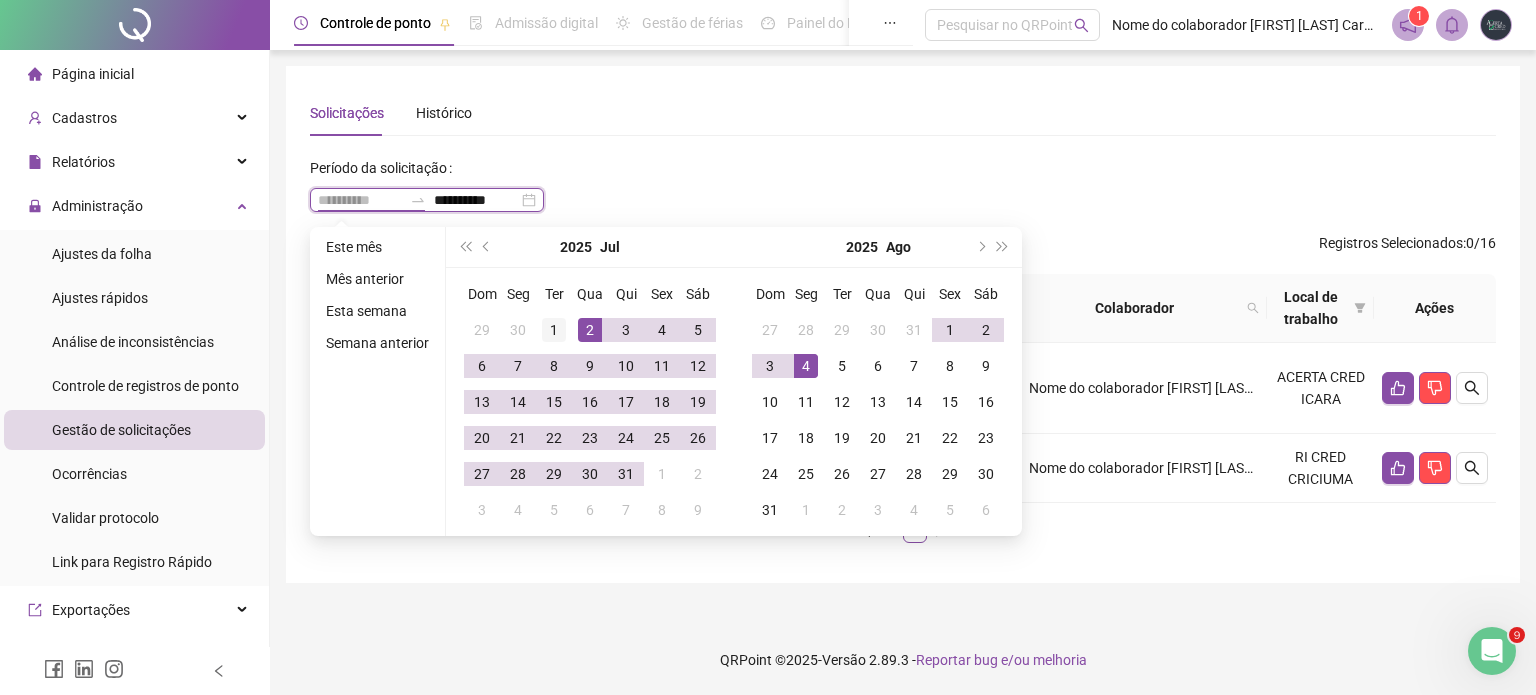 type on "**********" 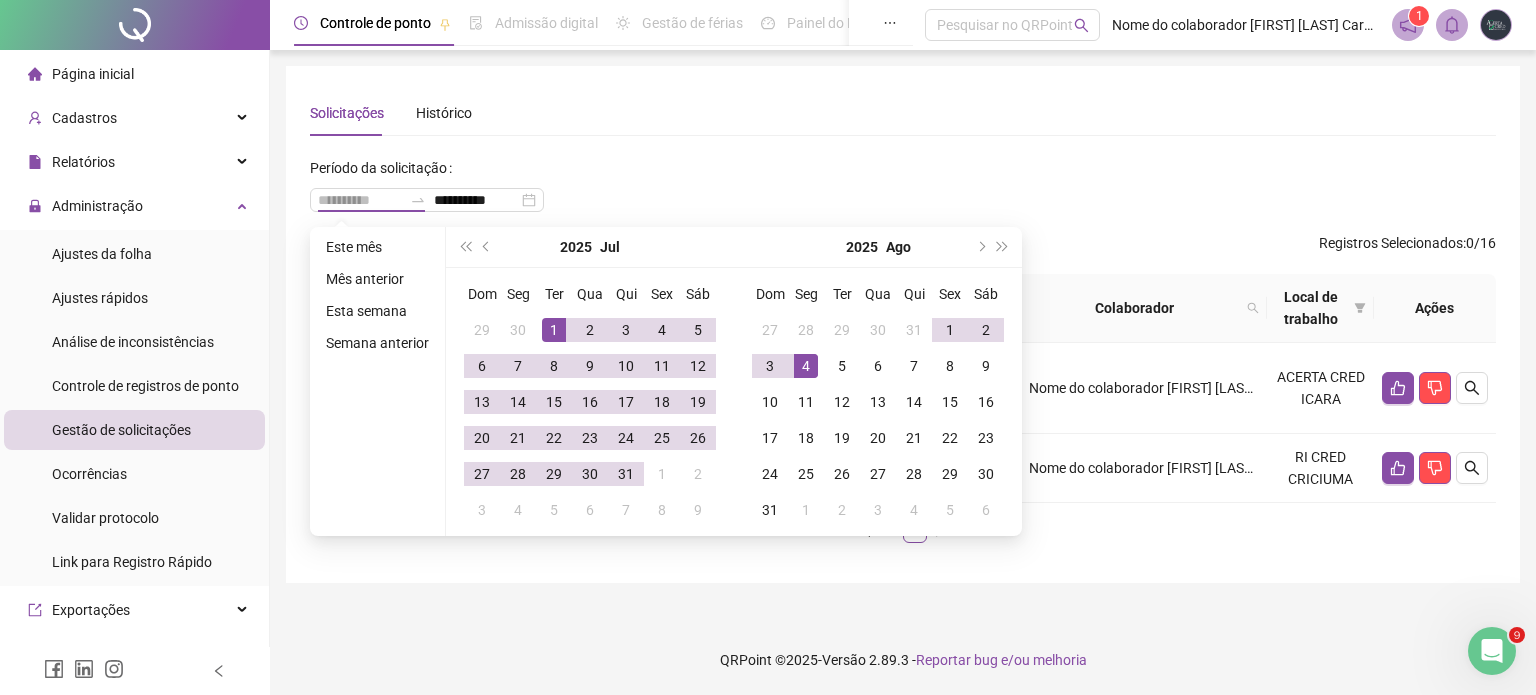 click on "1" at bounding box center [554, 330] 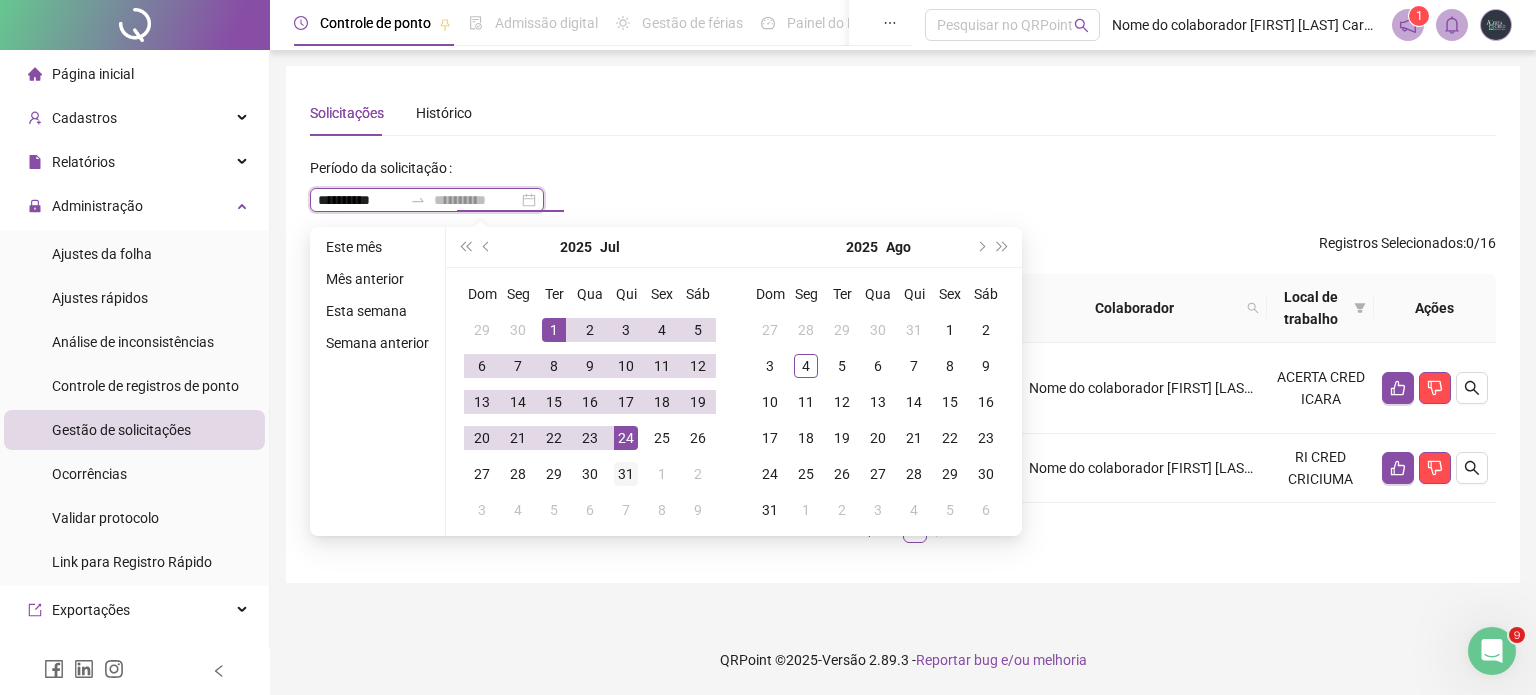 type on "**********" 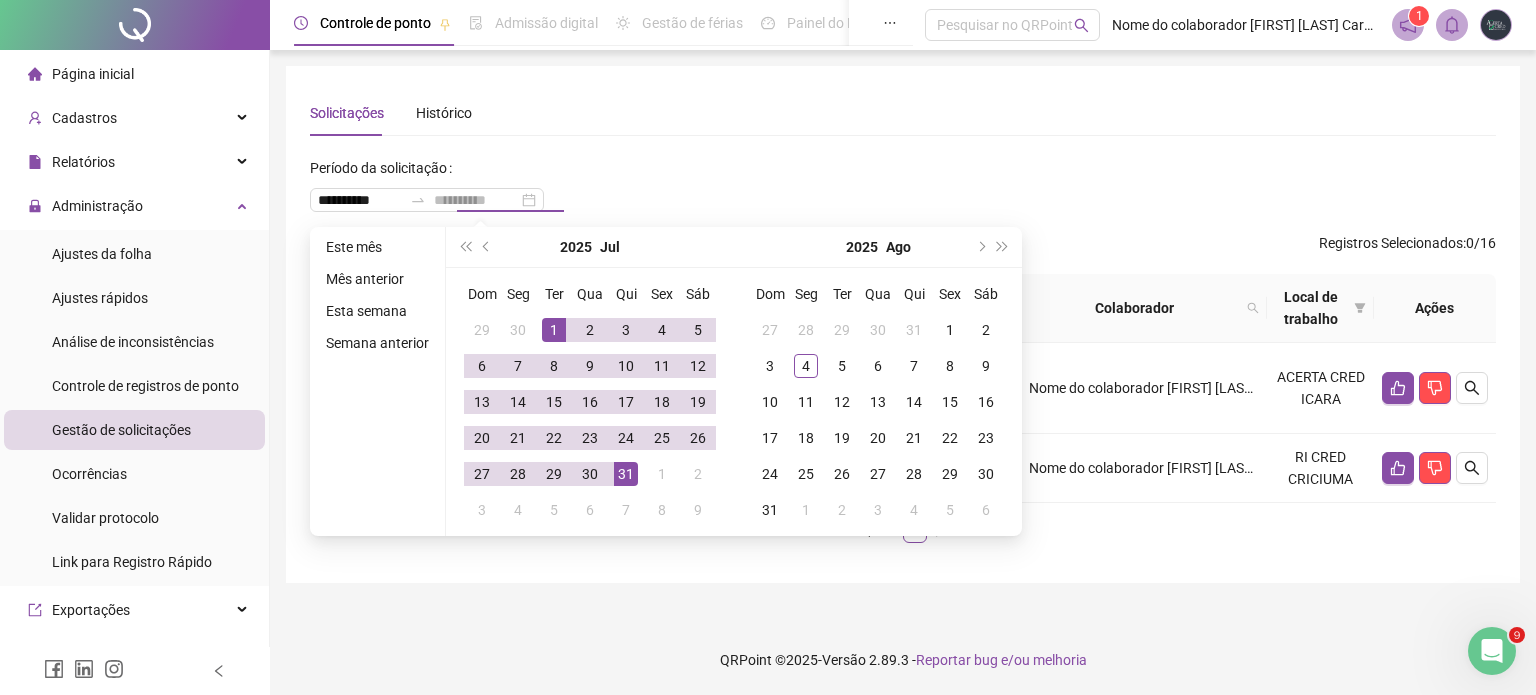click on "31" at bounding box center (626, 474) 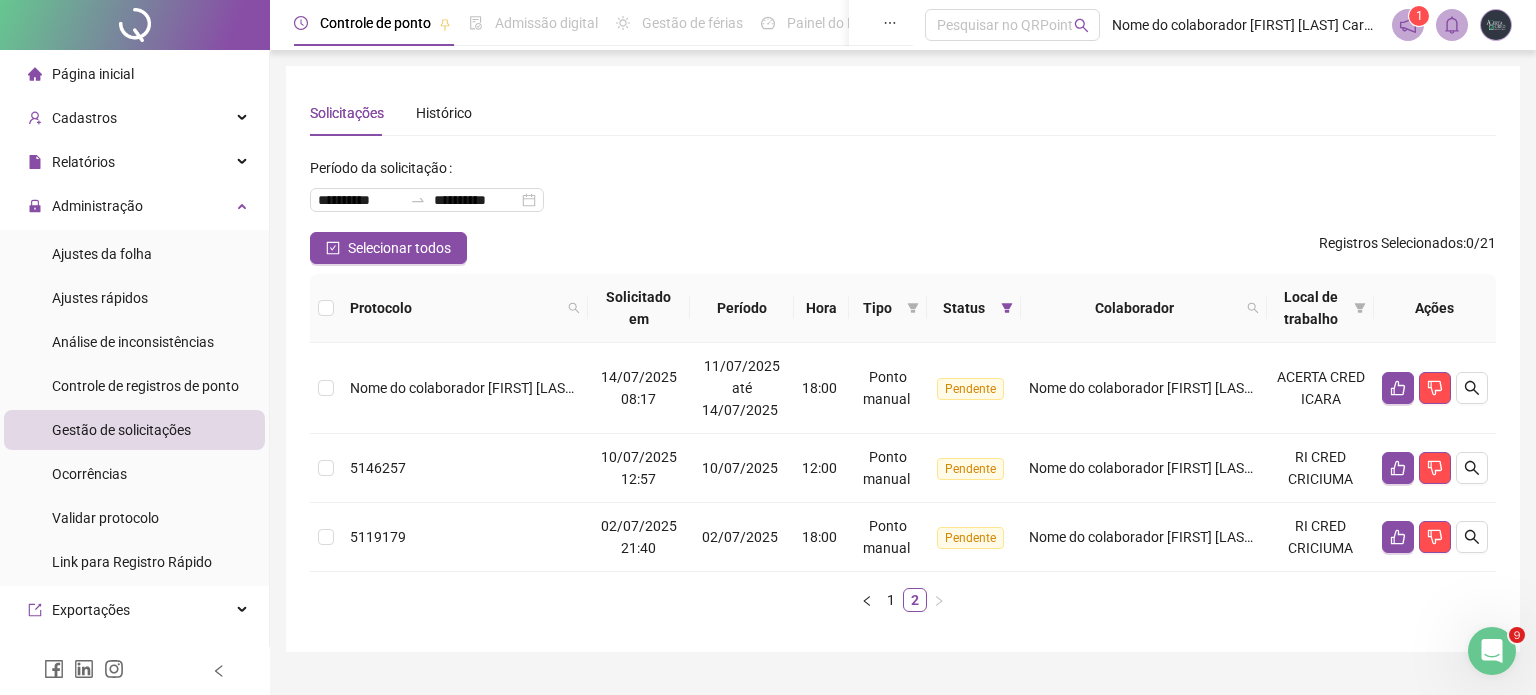 click on "**********" at bounding box center [903, 192] 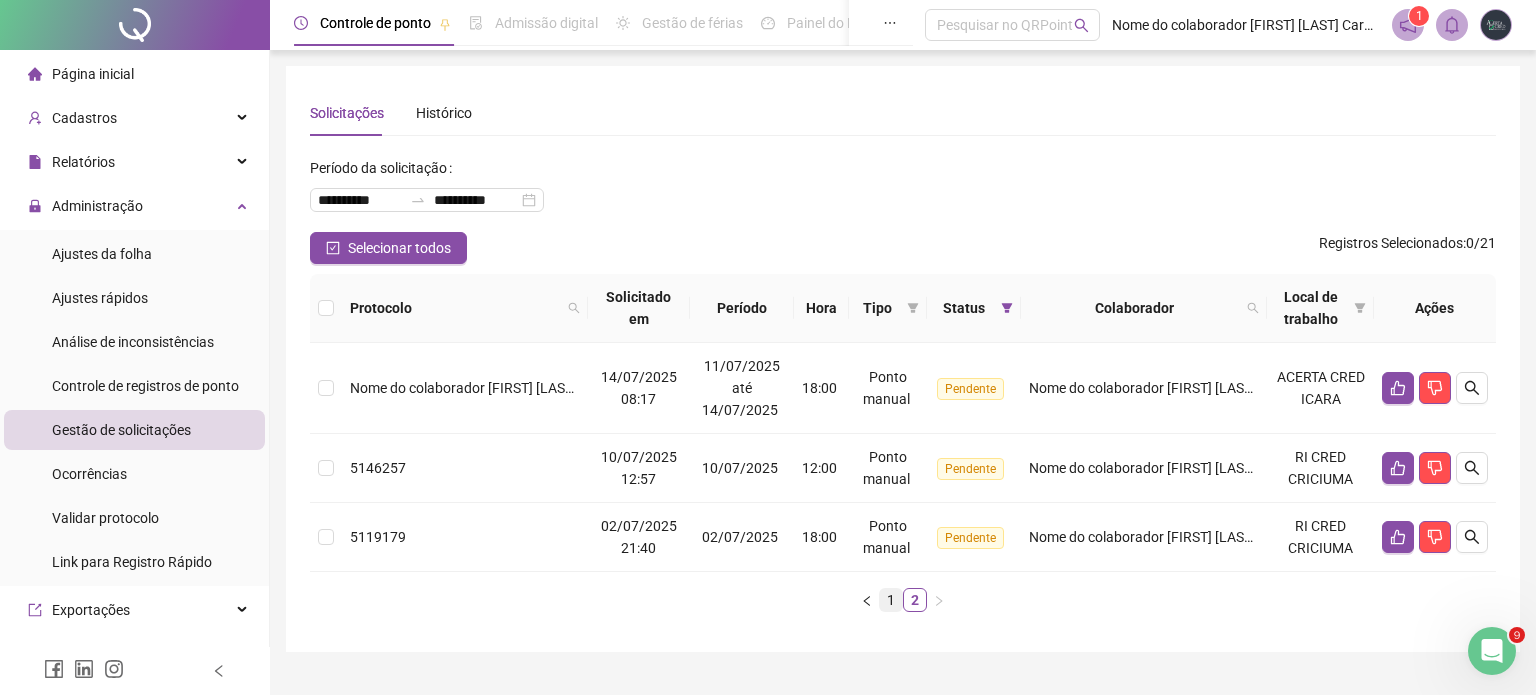 click on "1" at bounding box center [891, 600] 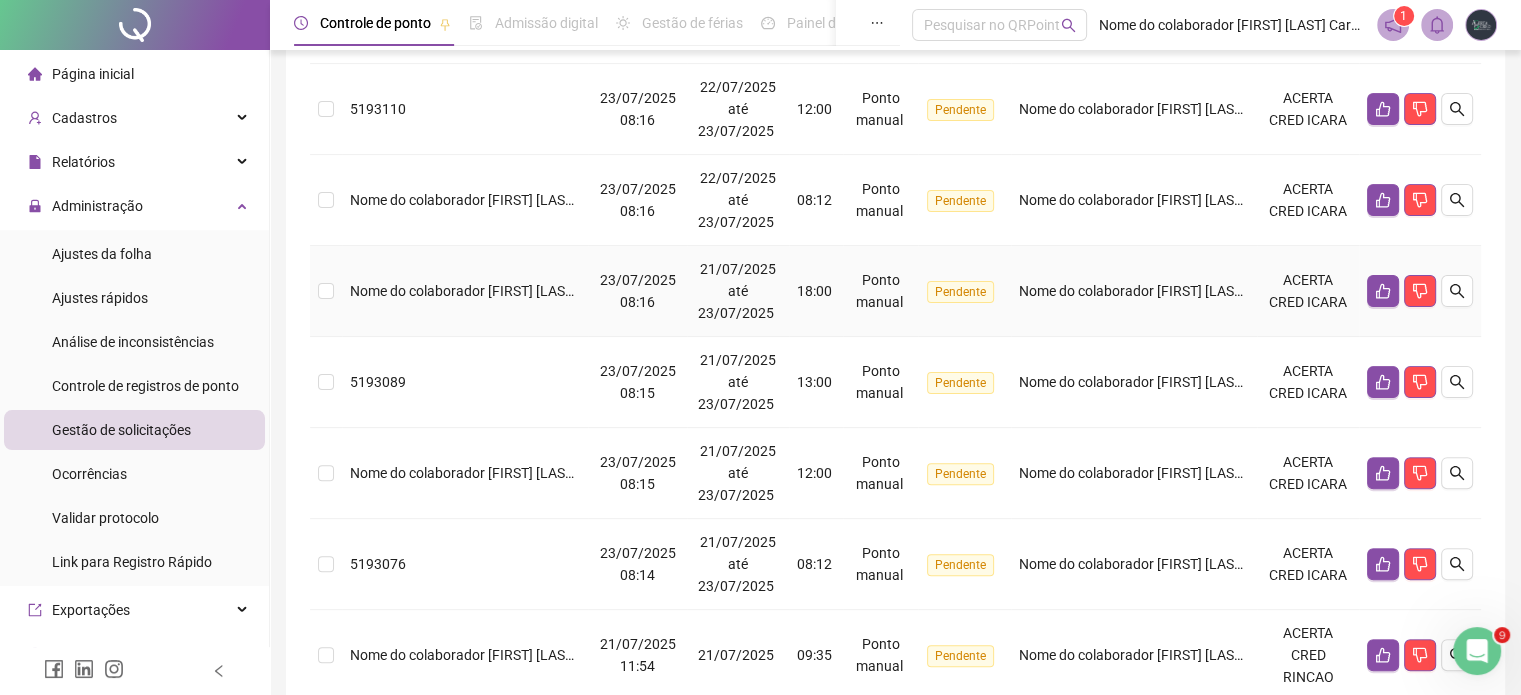 scroll, scrollTop: 593, scrollLeft: 0, axis: vertical 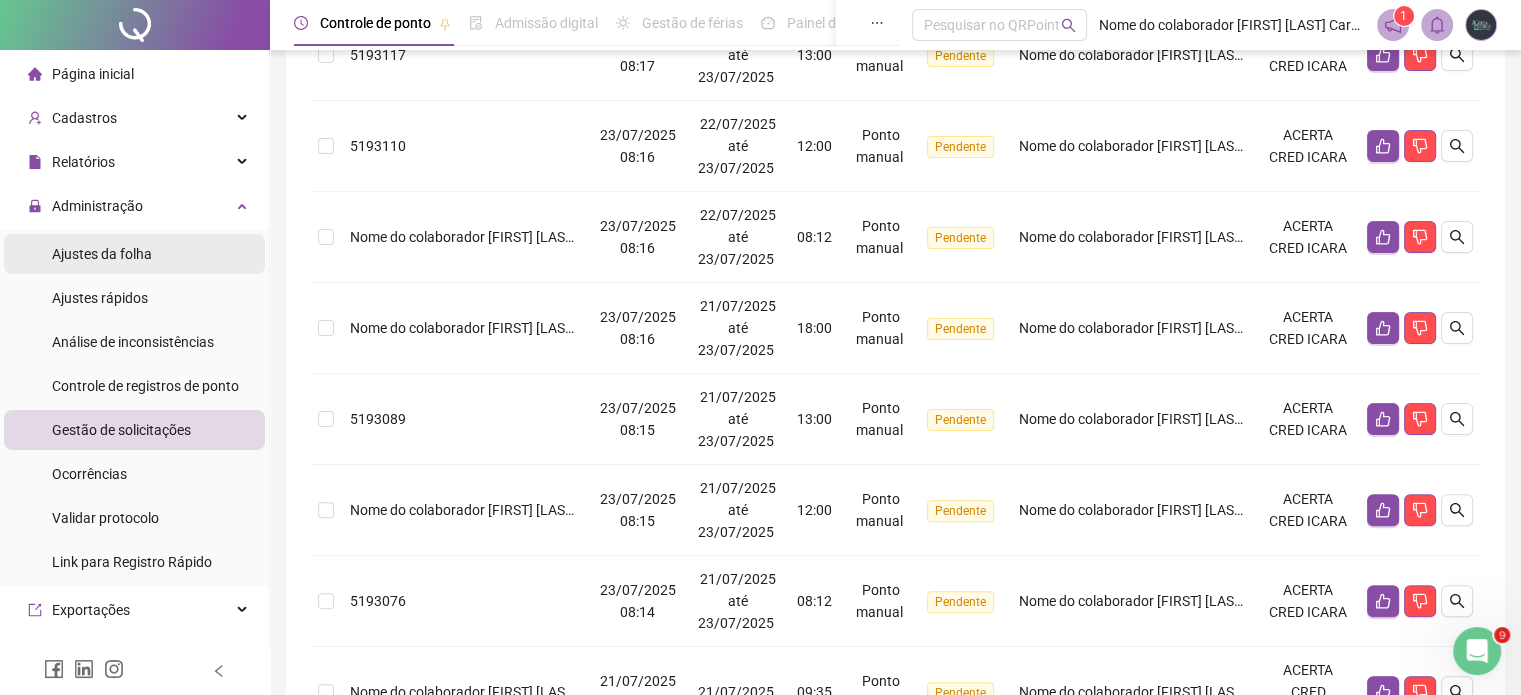 click on "Ajustes da folha" at bounding box center (102, 254) 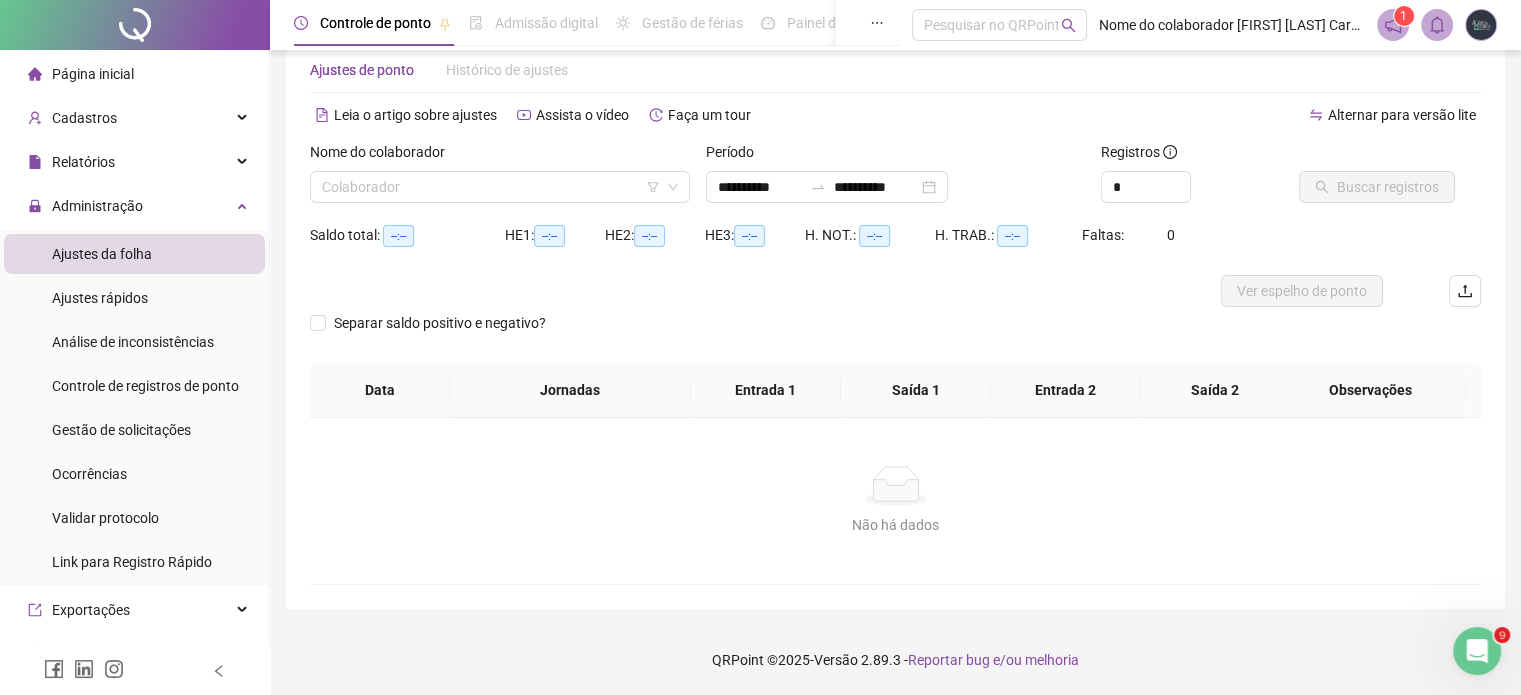 scroll, scrollTop: 42, scrollLeft: 0, axis: vertical 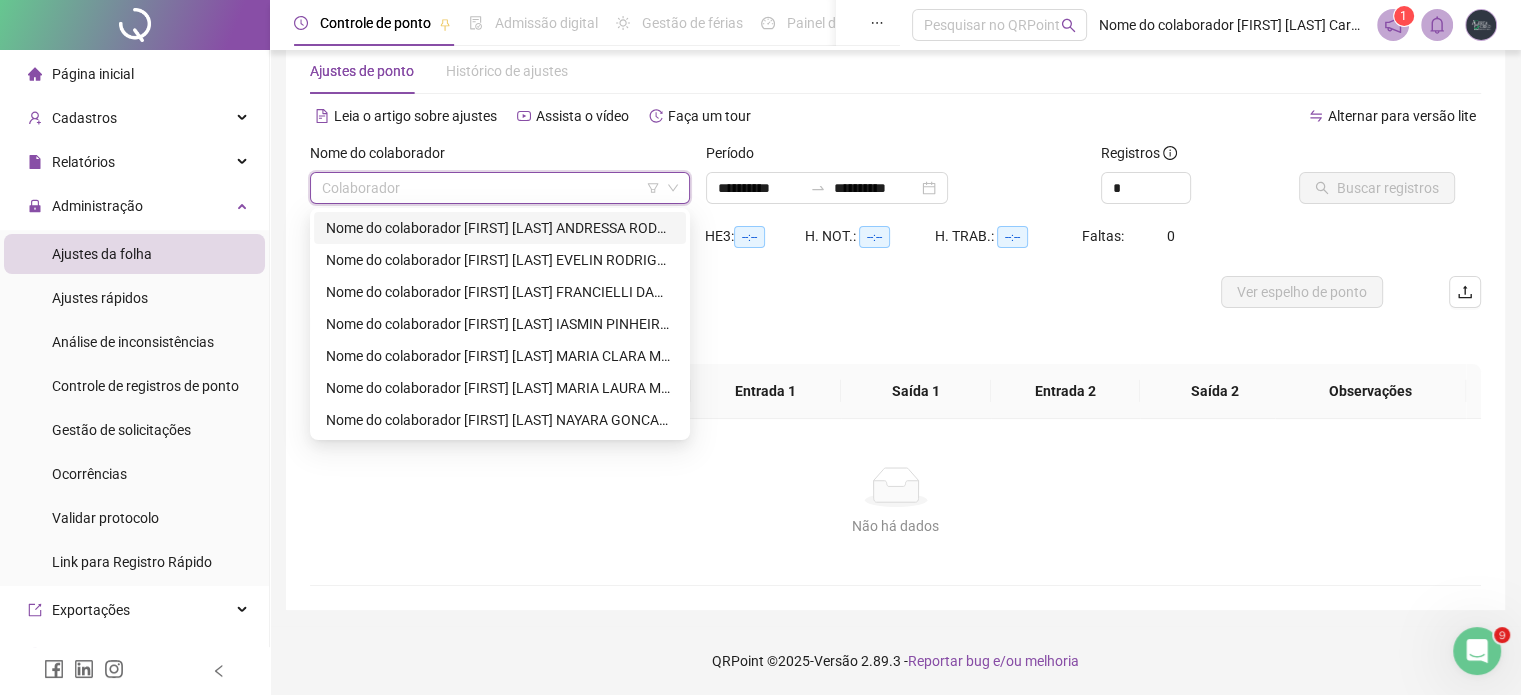 click at bounding box center [491, 188] 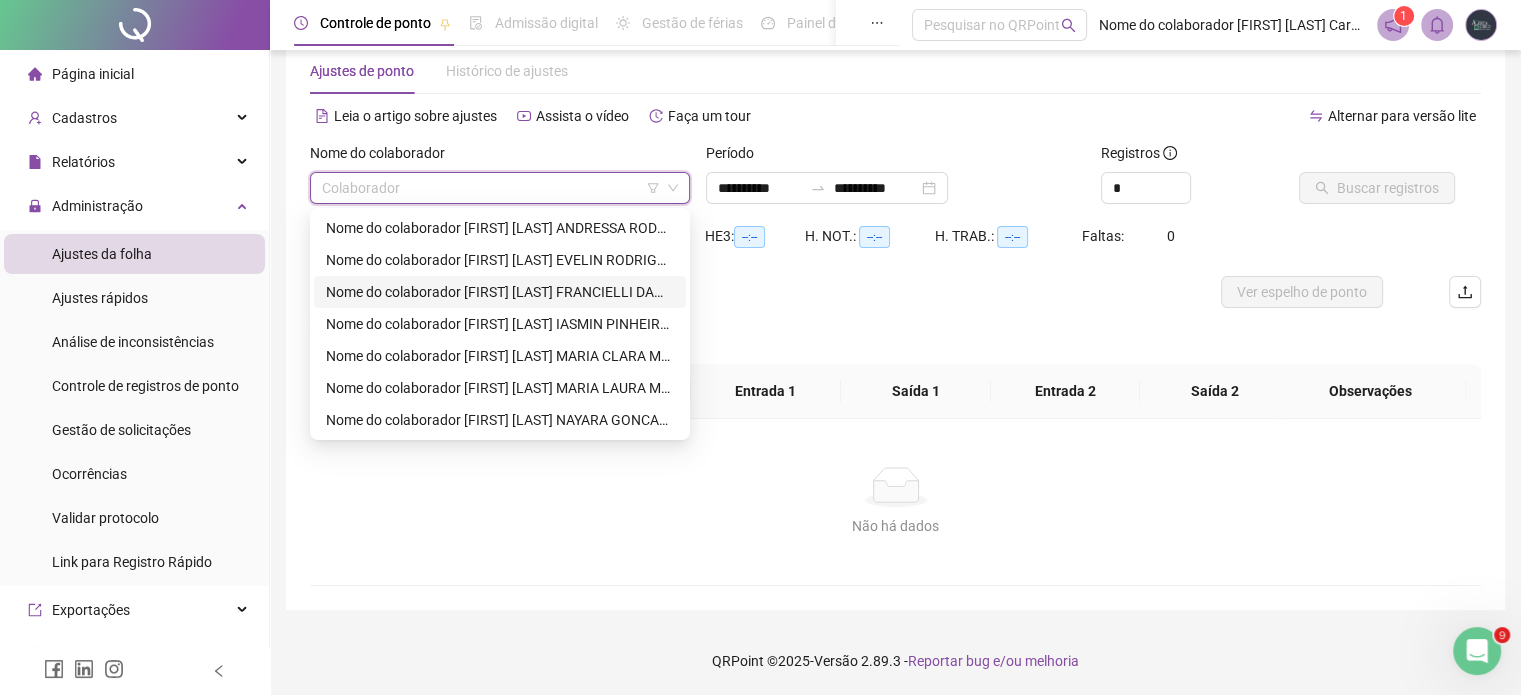 click on "Nome do colaborador [FIRST] [LAST] FRANCIELLI DAMINELLI CABREIRA" at bounding box center [500, 292] 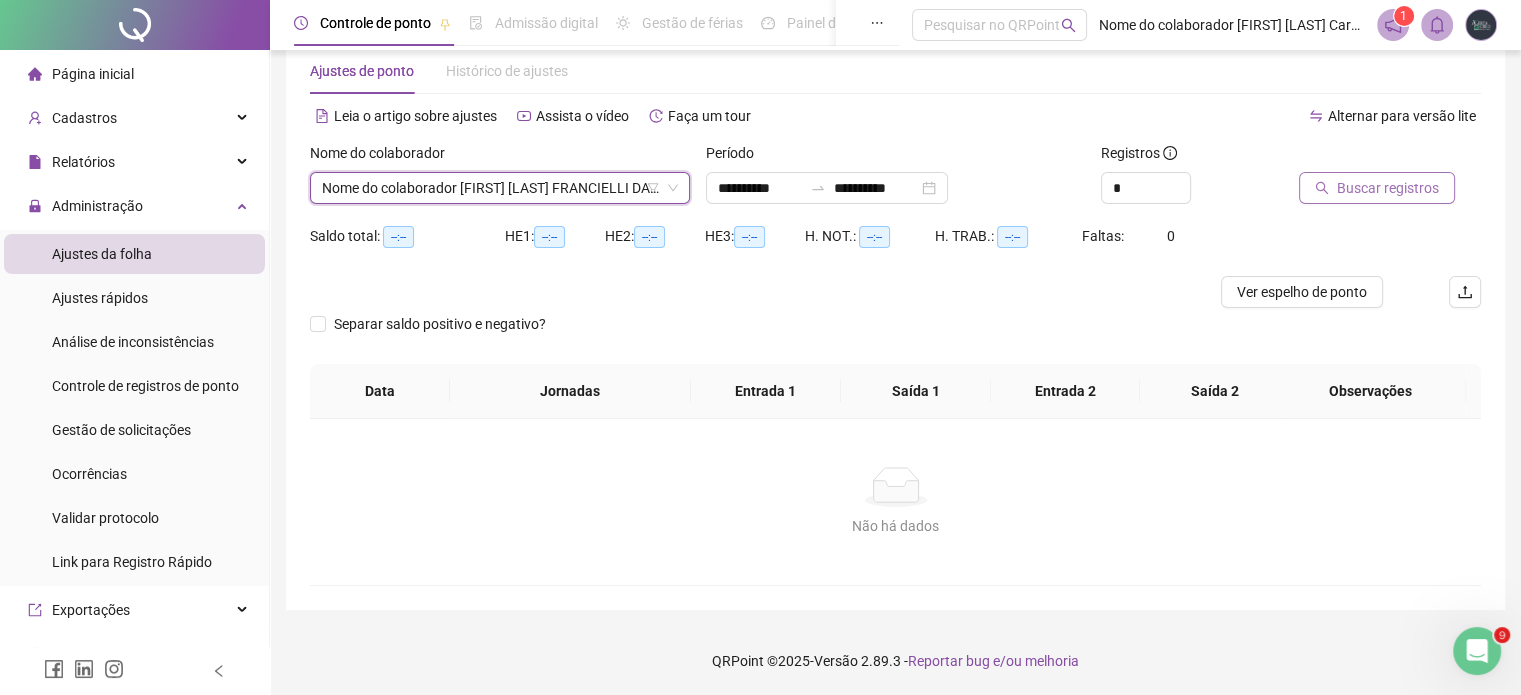click on "Buscar registros" at bounding box center [1388, 188] 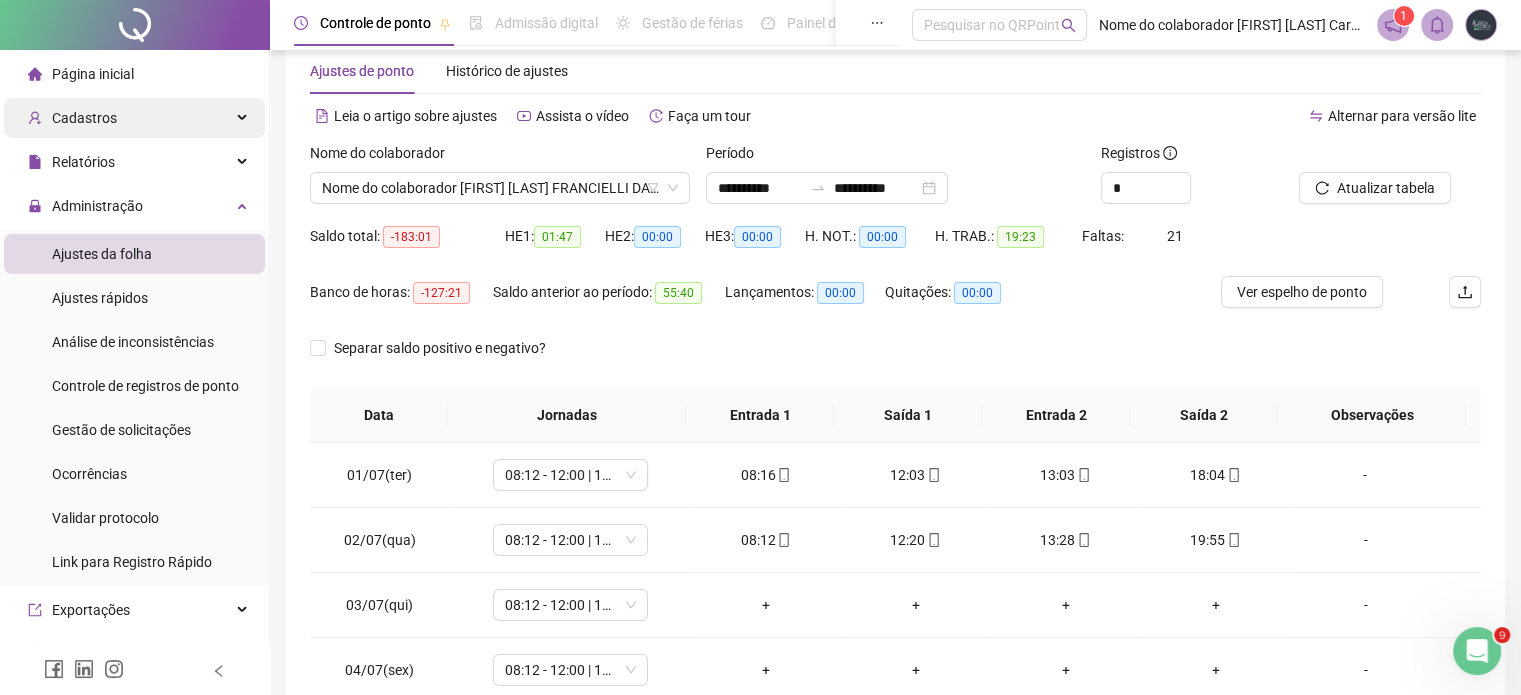 click on "Cadastros" at bounding box center [134, 118] 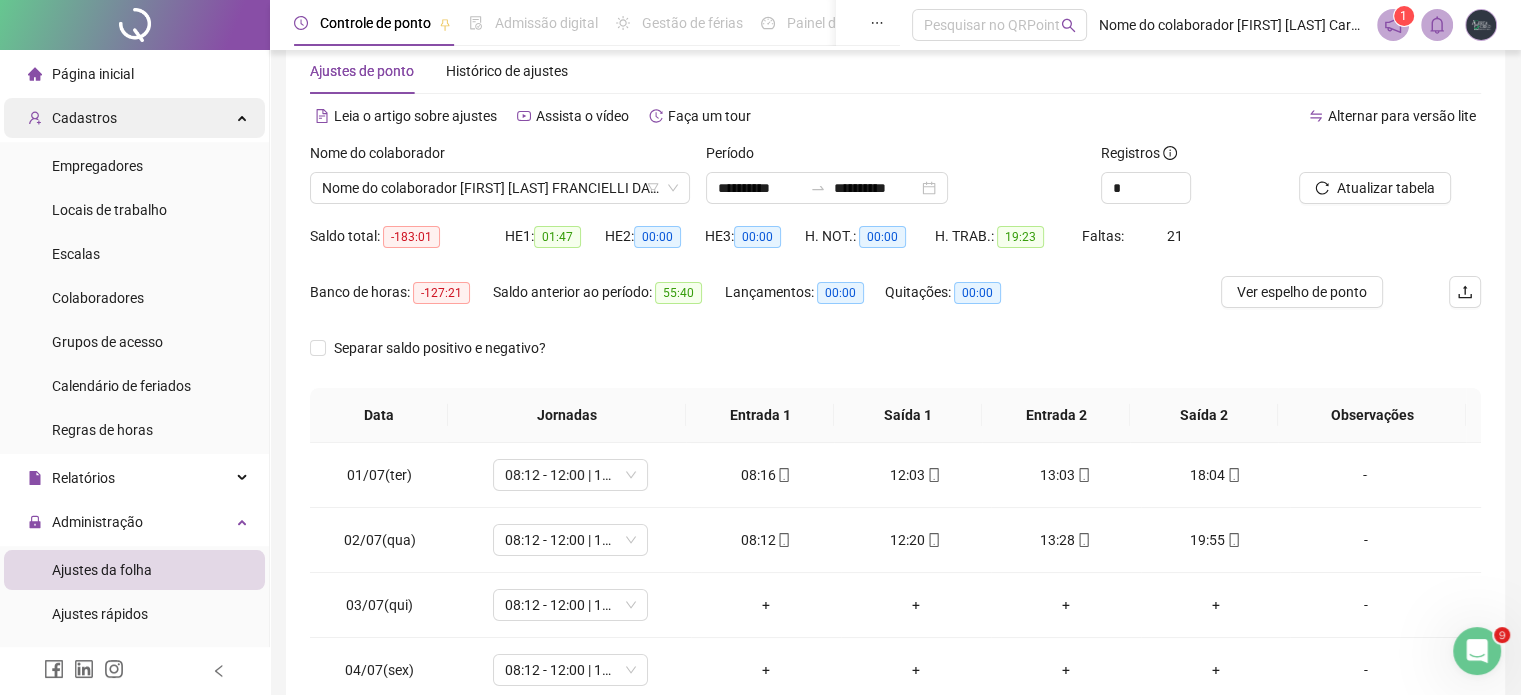 click on "Cadastros" at bounding box center (134, 118) 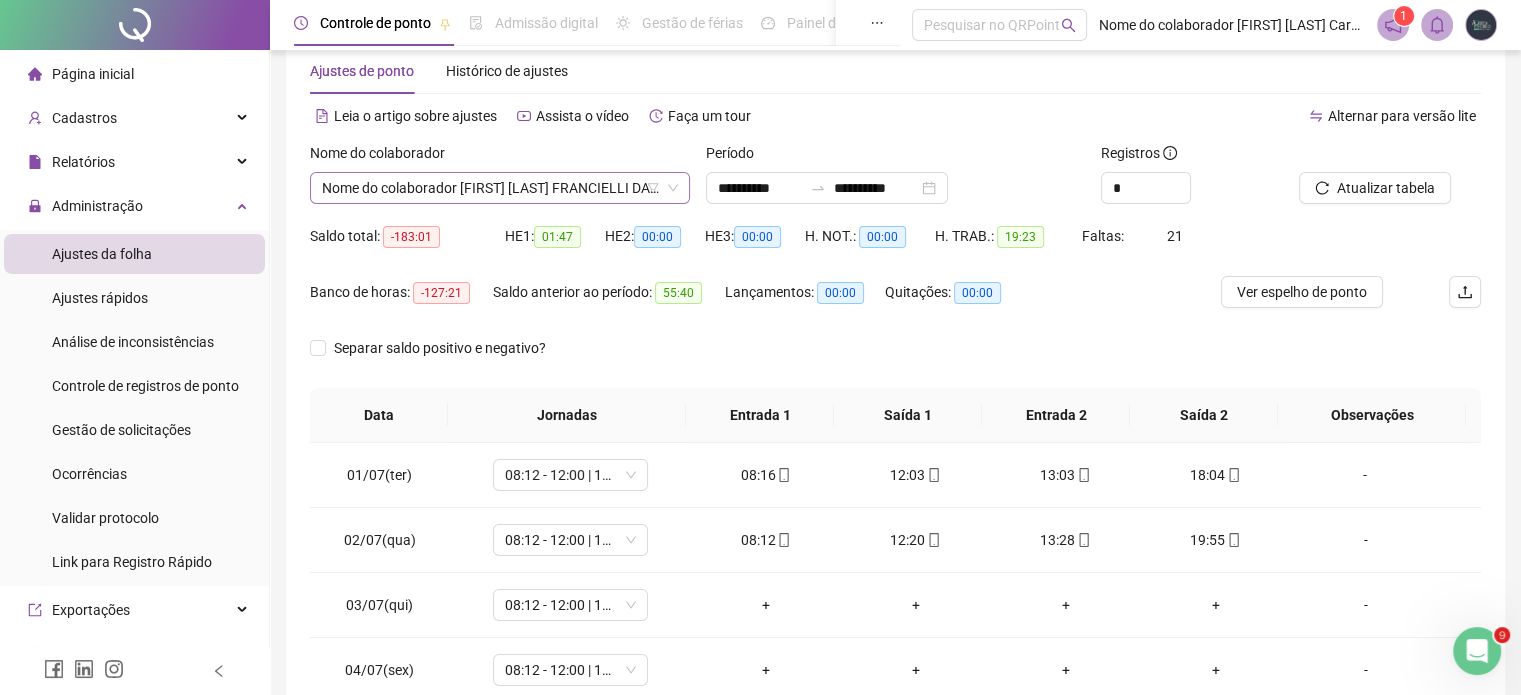 drag, startPoint x: 494, startPoint y: 171, endPoint x: 504, endPoint y: 183, distance: 15.6205 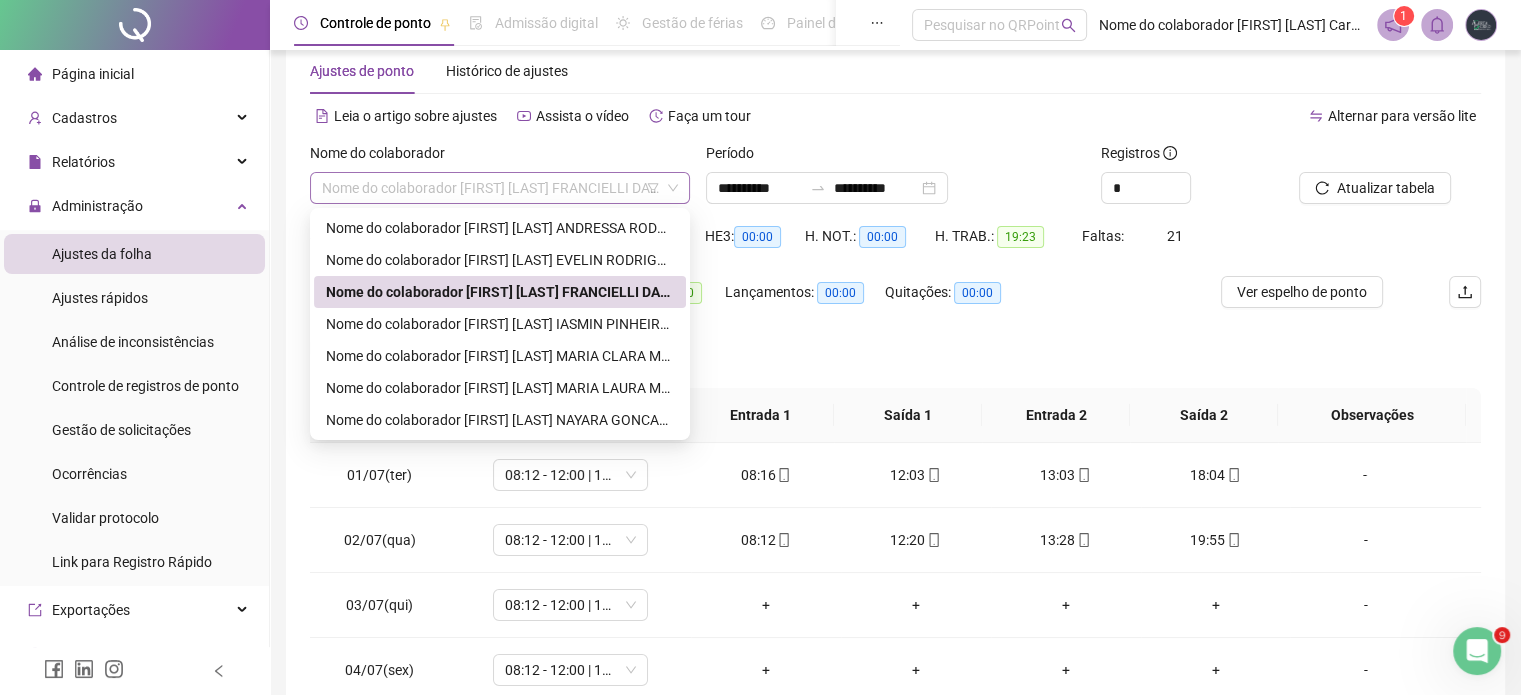 click on "Nome do colaborador [FIRST] [LAST] FRANCIELLI DAMINELLI CABREIRA" at bounding box center [500, 188] 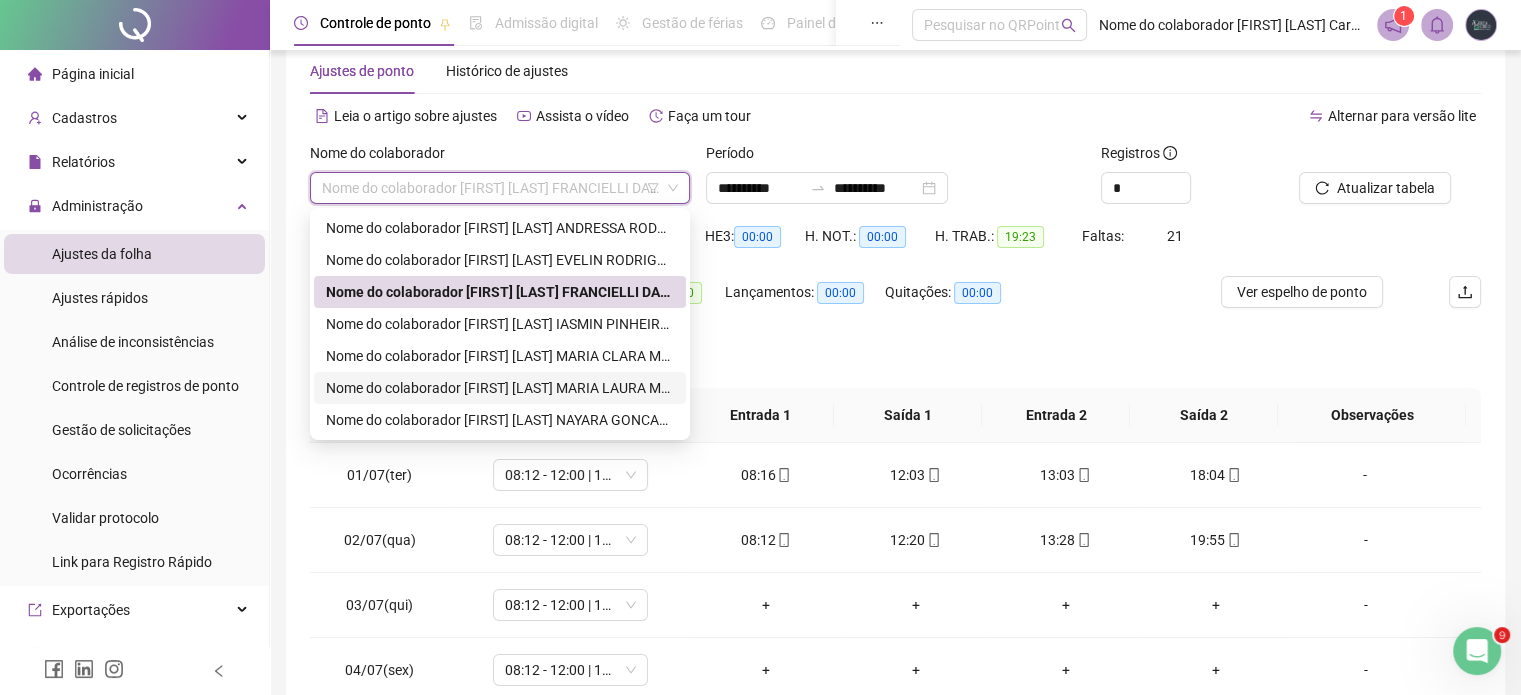 click on "Nome do colaborador [FIRST] [LAST] MARIA LAURA MACHADO DANIEL" at bounding box center [500, 388] 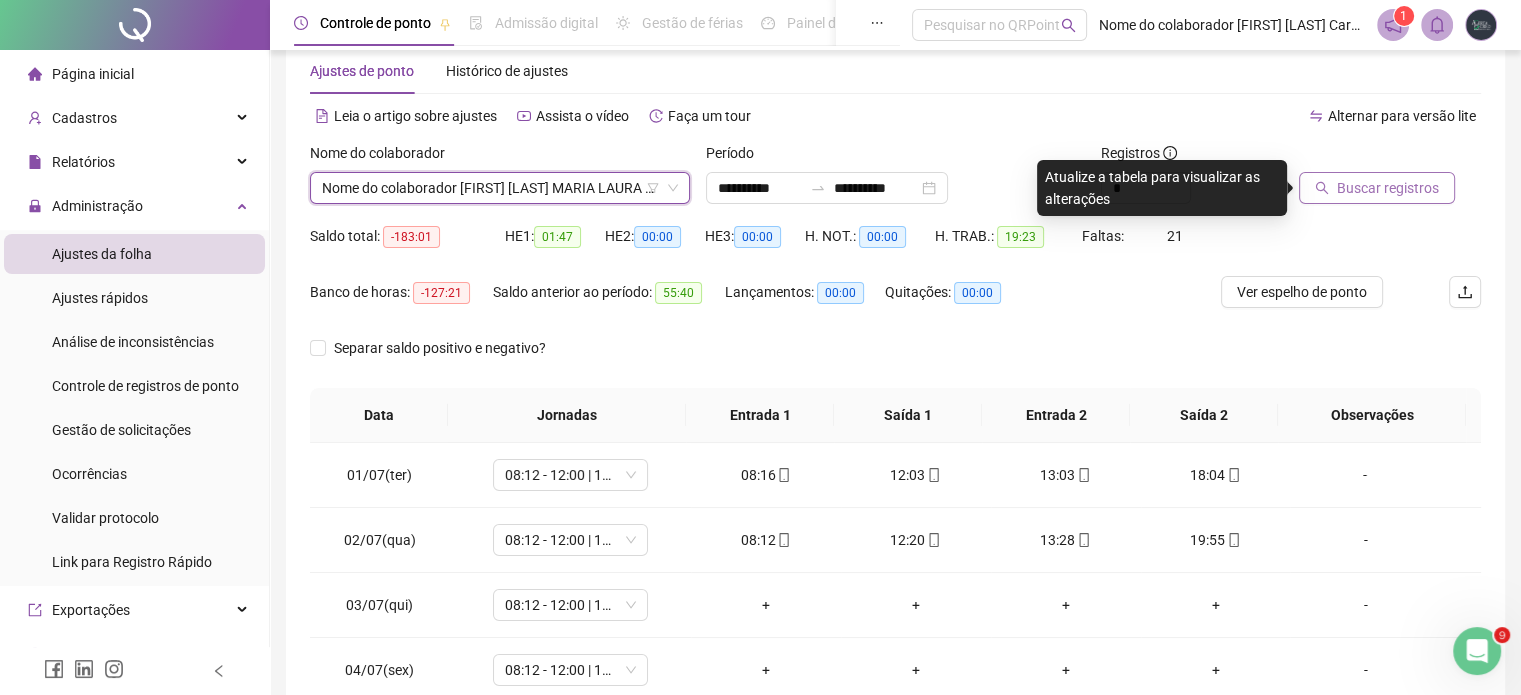 click on "Buscar registros" at bounding box center (1377, 188) 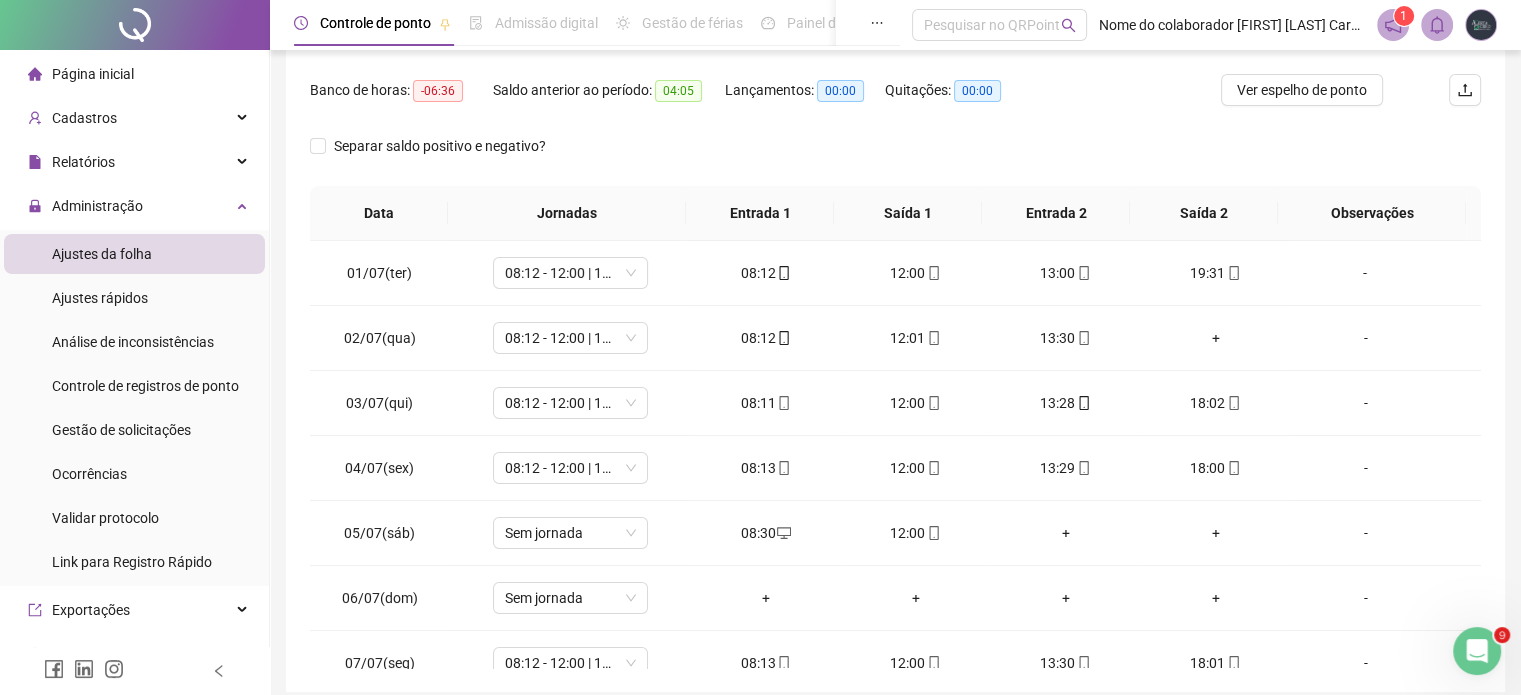 scroll, scrollTop: 326, scrollLeft: 0, axis: vertical 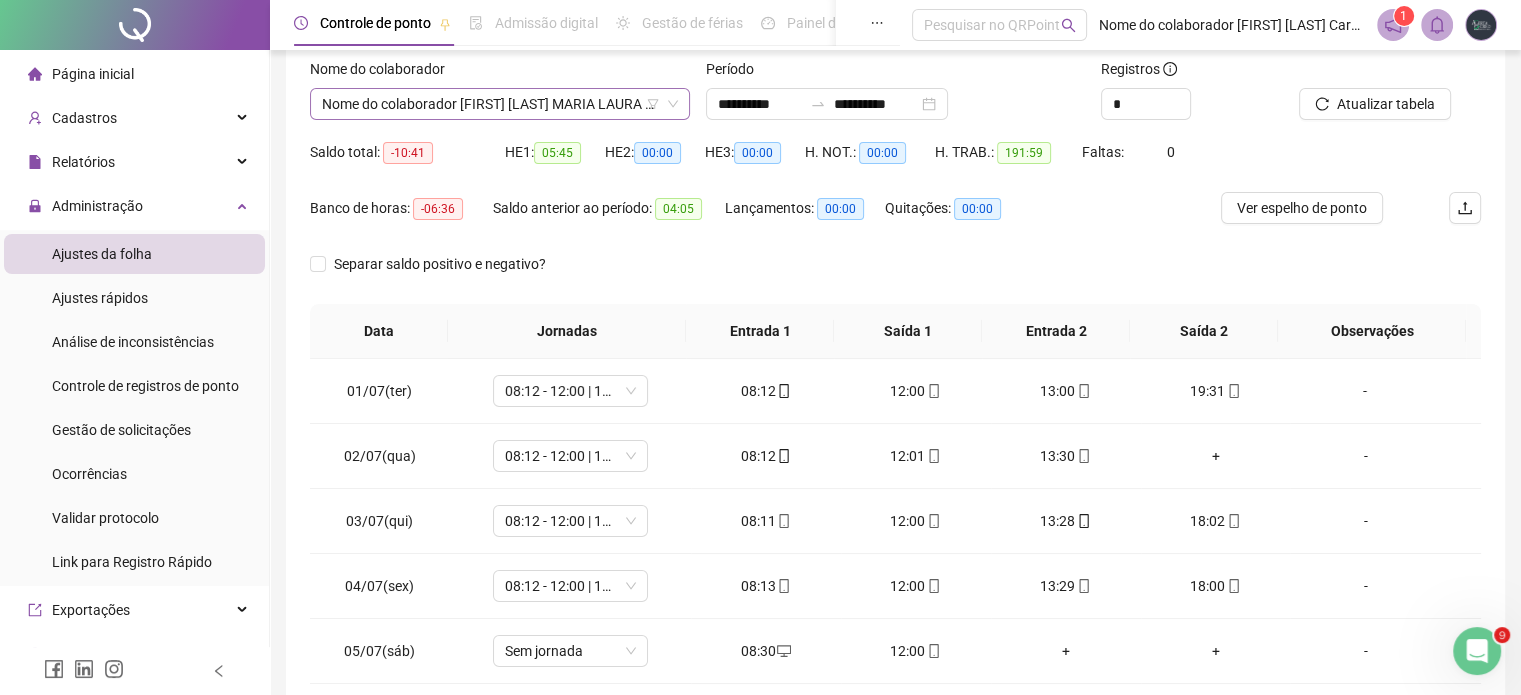 click on "Nome do colaborador [FIRST] [LAST] MARIA LAURA MACHADO DANIEL" at bounding box center (500, 104) 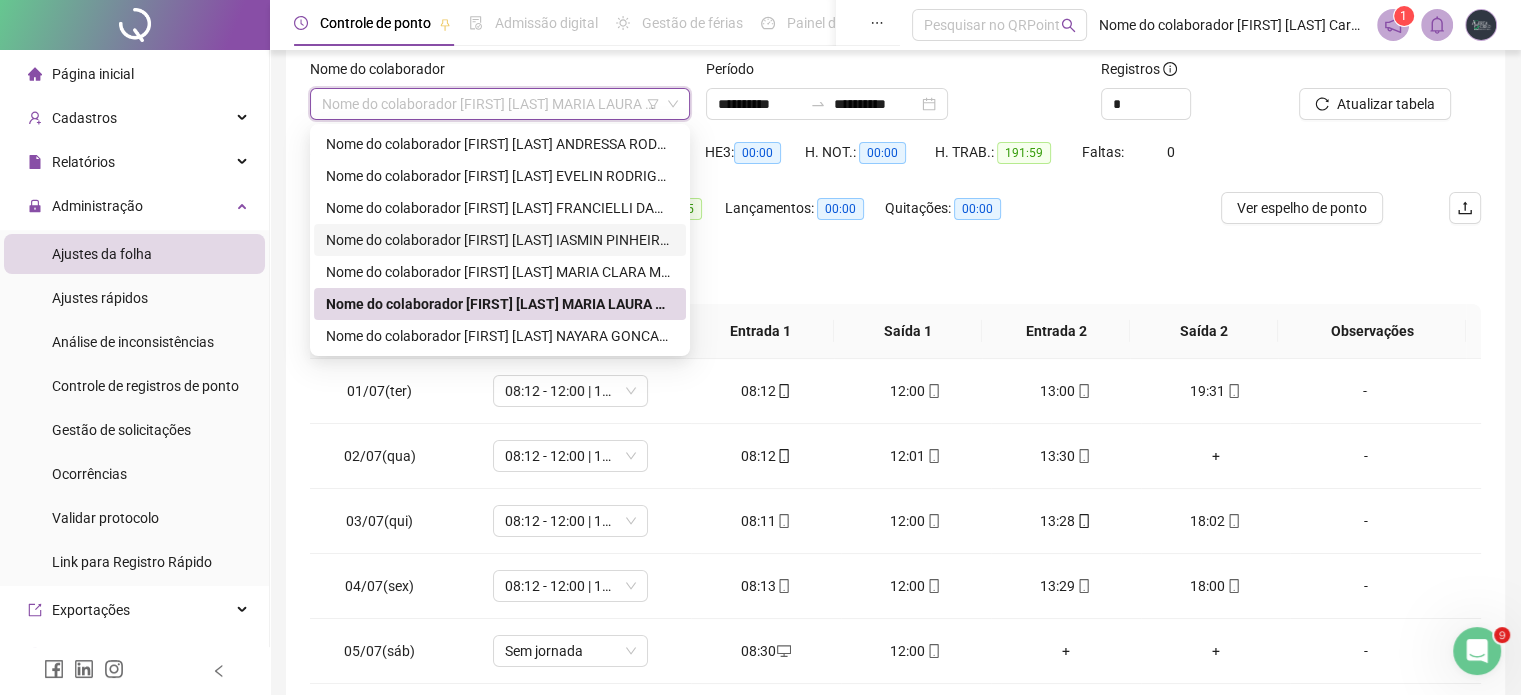 click on "Nome do colaborador [FIRST] [LAST] IASMIN PINHEIRO ROSSO" at bounding box center [500, 240] 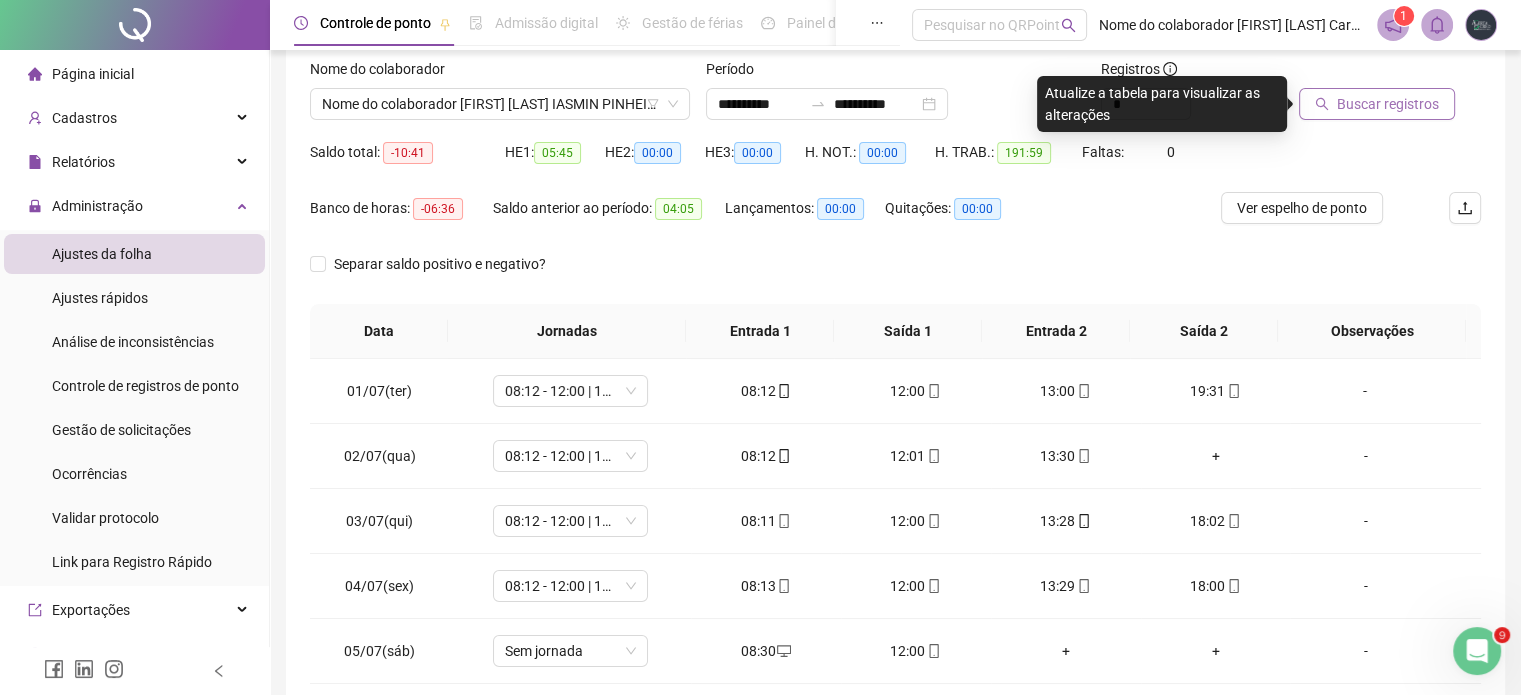 click on "Buscar registros" at bounding box center [1388, 104] 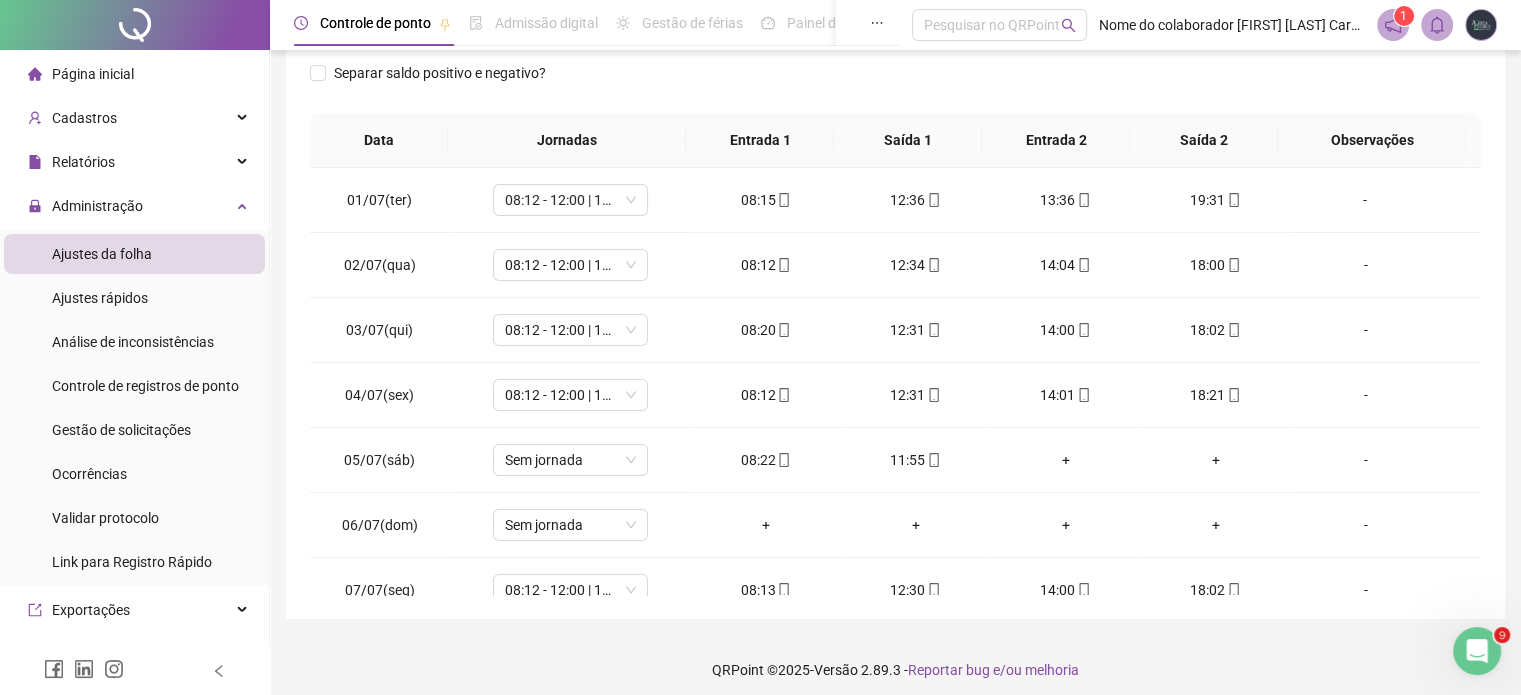 scroll, scrollTop: 326, scrollLeft: 0, axis: vertical 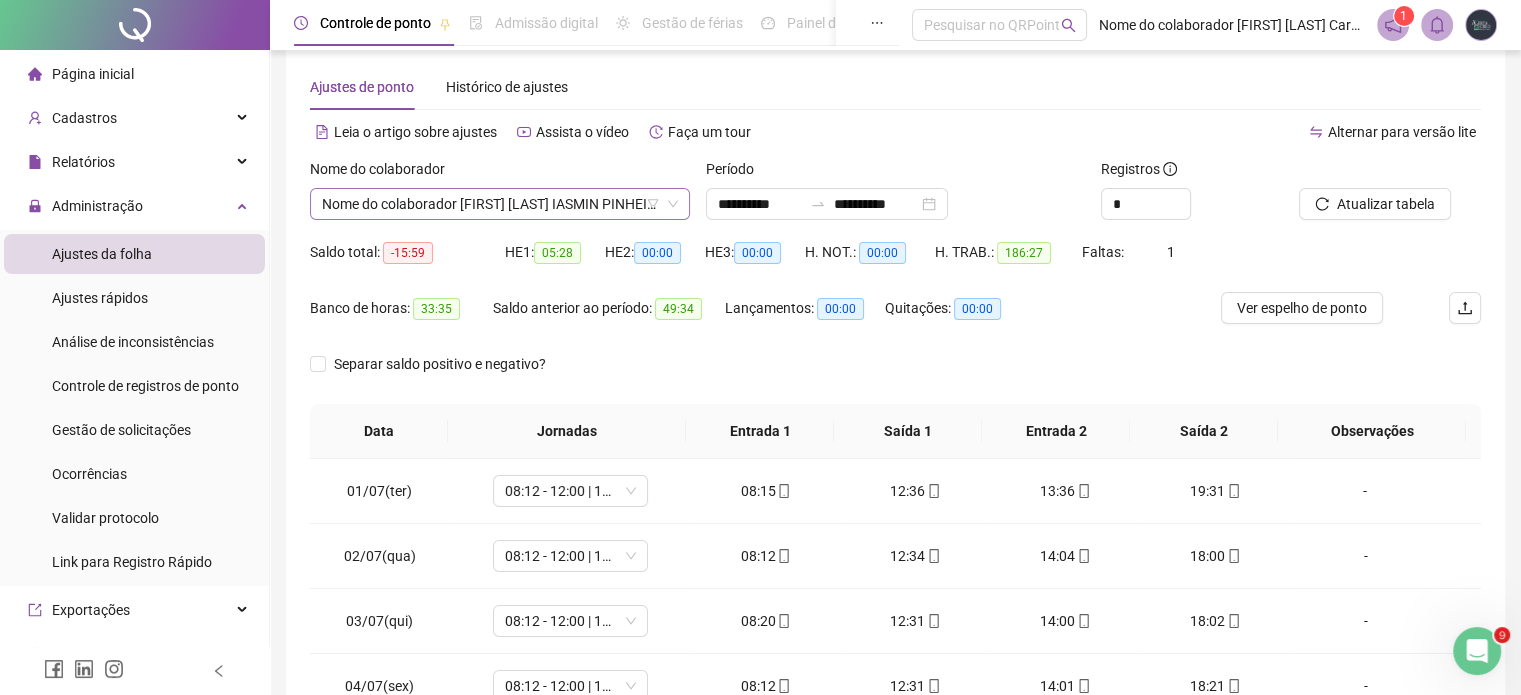 click on "Nome do colaborador [FIRST] [LAST] IASMIN PINHEIRO ROSSO" at bounding box center [500, 204] 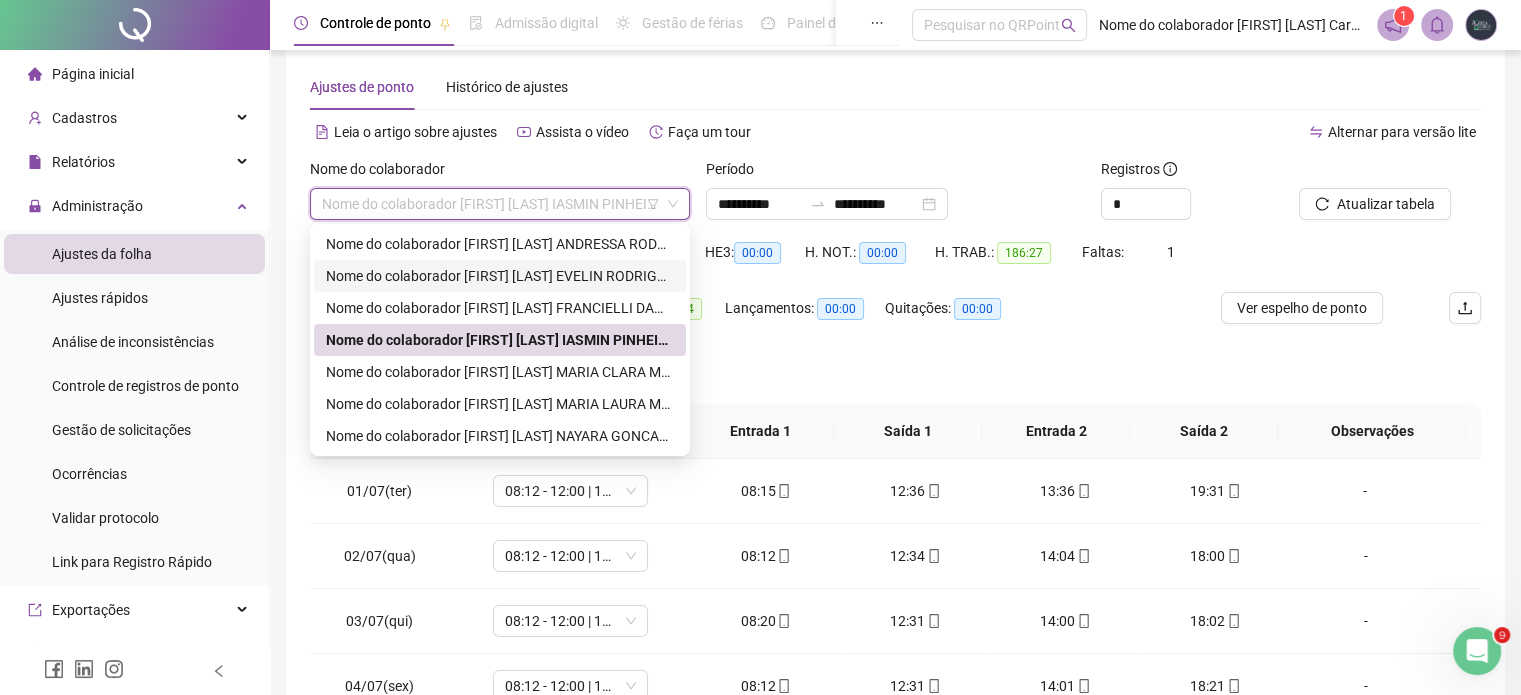 click on "Nome do colaborador [FIRST] [LAST] EVELIN RODRIGUES COLELLA" at bounding box center (500, 276) 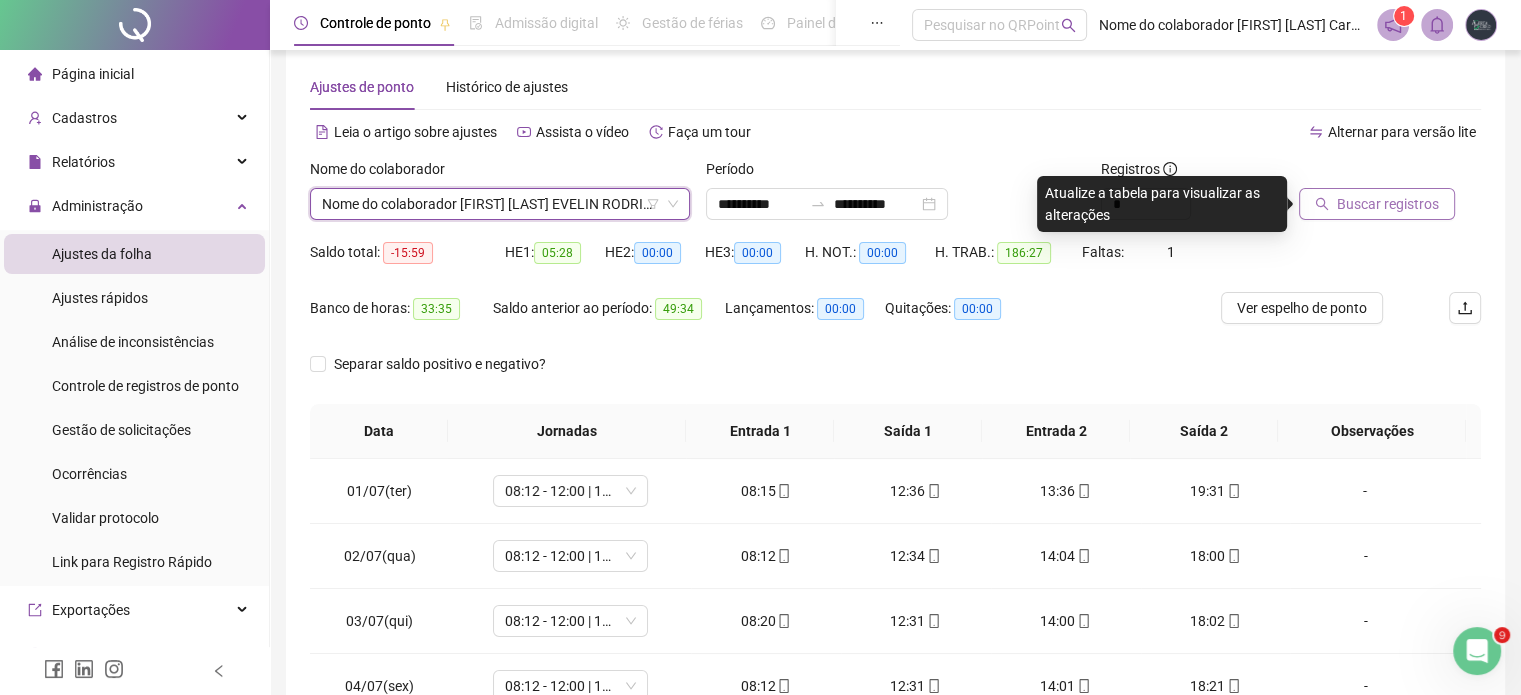click on "Buscar registros" at bounding box center [1388, 204] 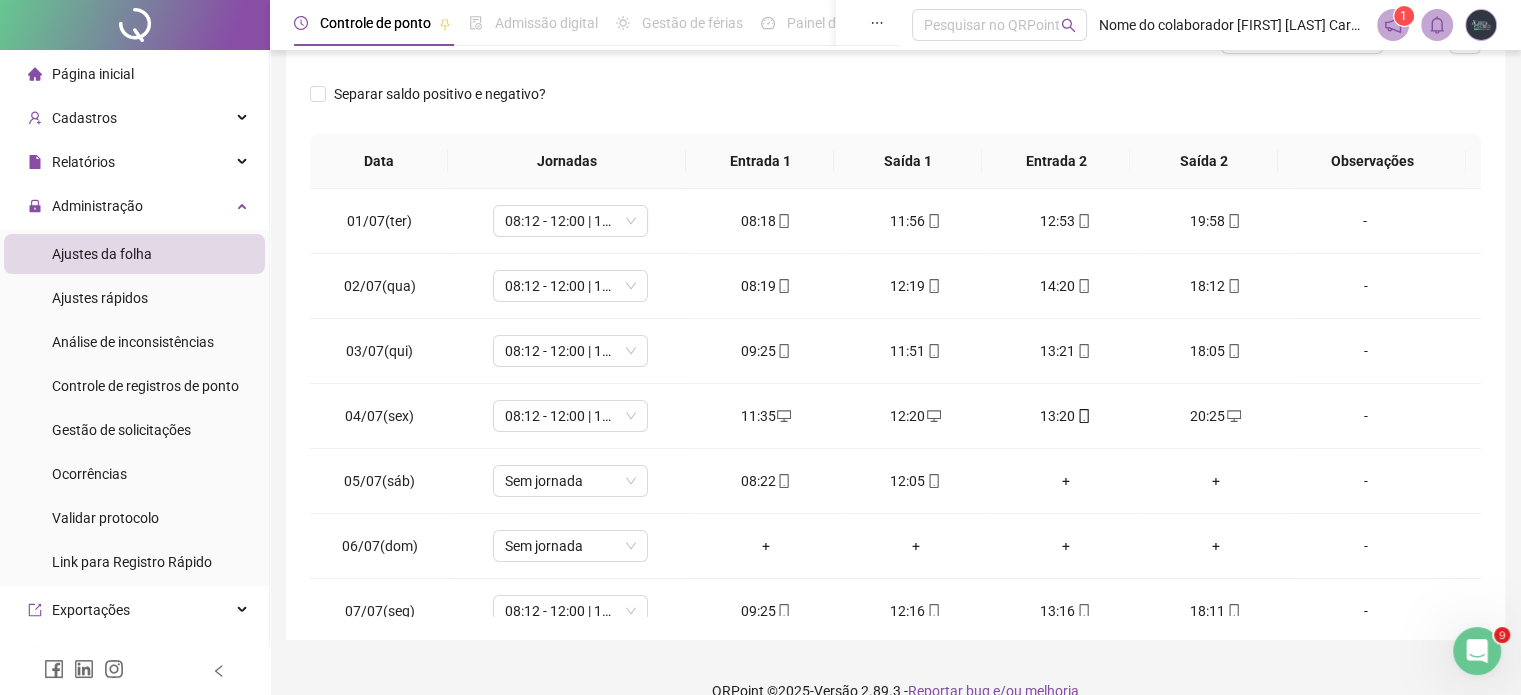 scroll, scrollTop: 326, scrollLeft: 0, axis: vertical 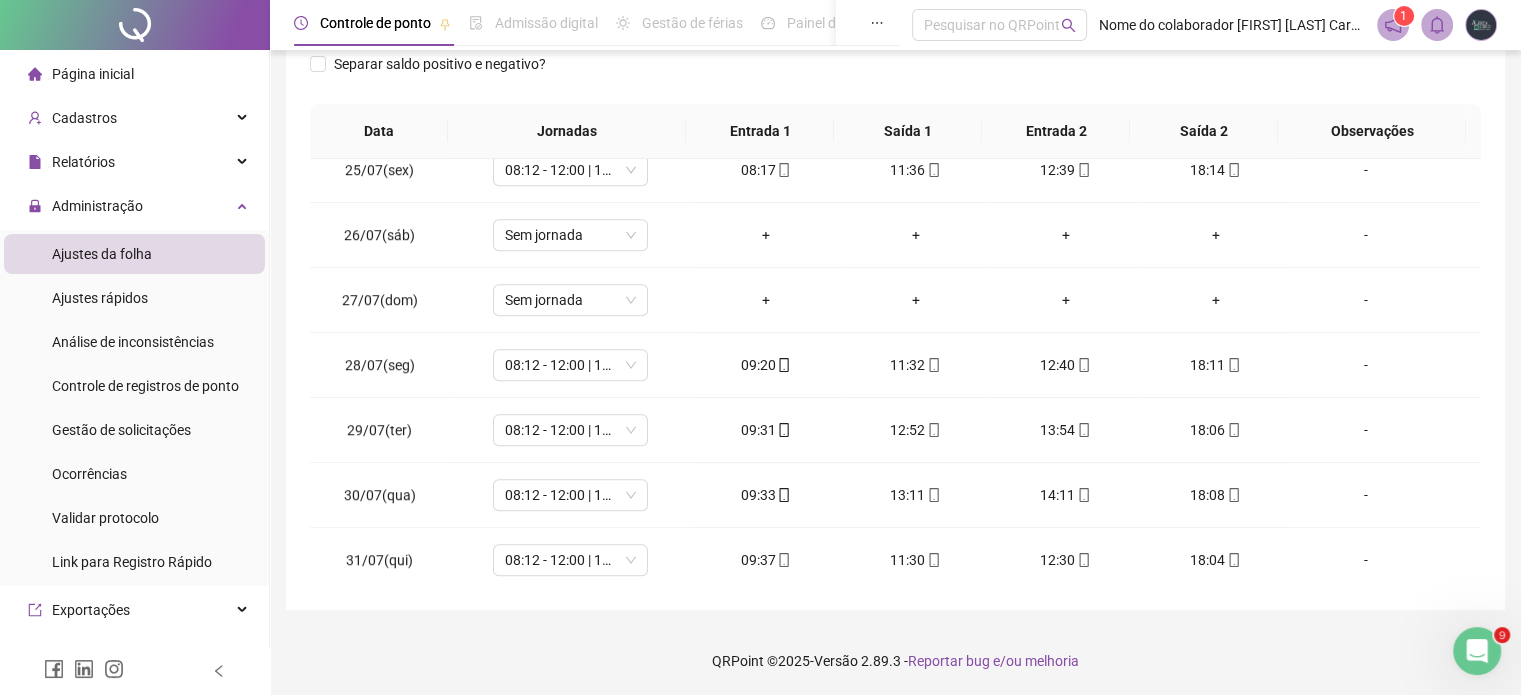 click on "QRPoint © 2025  -  Versão   2.89.3   -  Reportar bug e/ou melhoria" at bounding box center (895, 661) 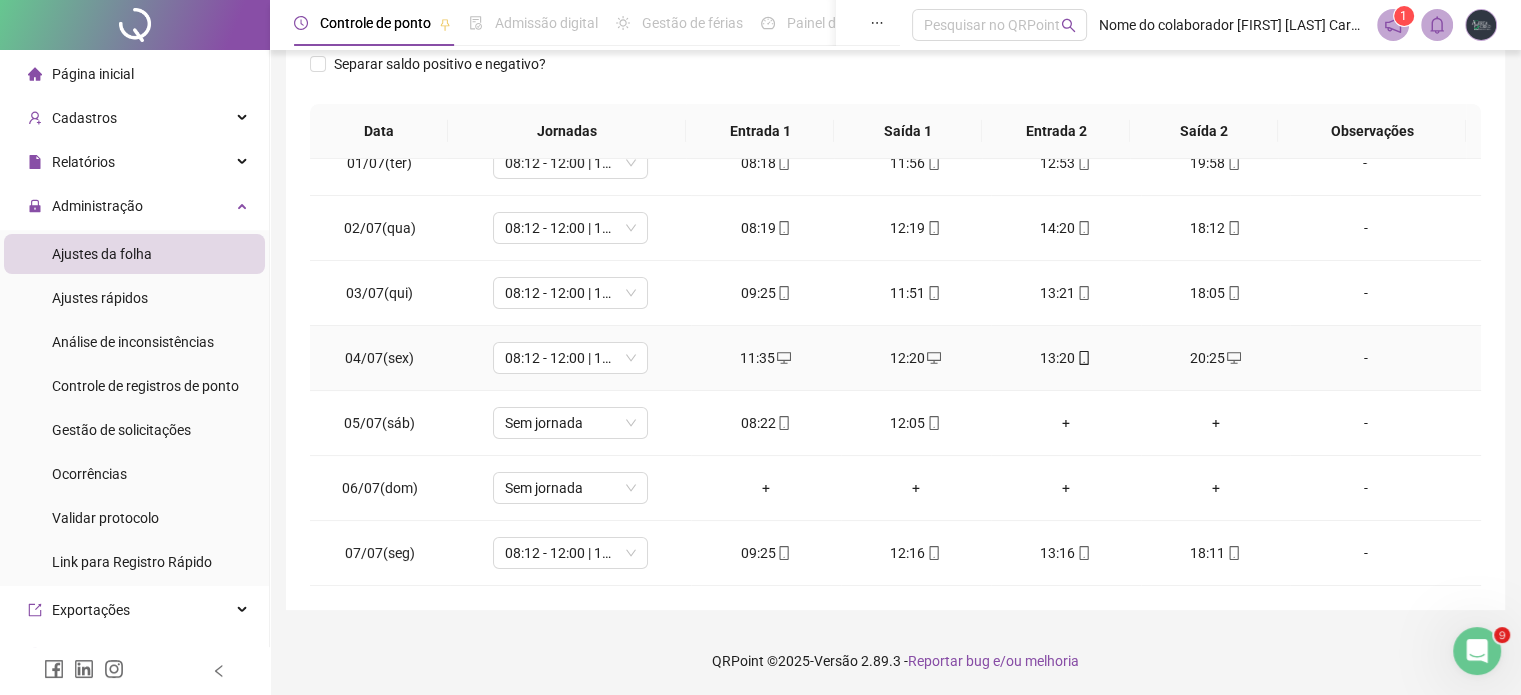 scroll, scrollTop: 0, scrollLeft: 0, axis: both 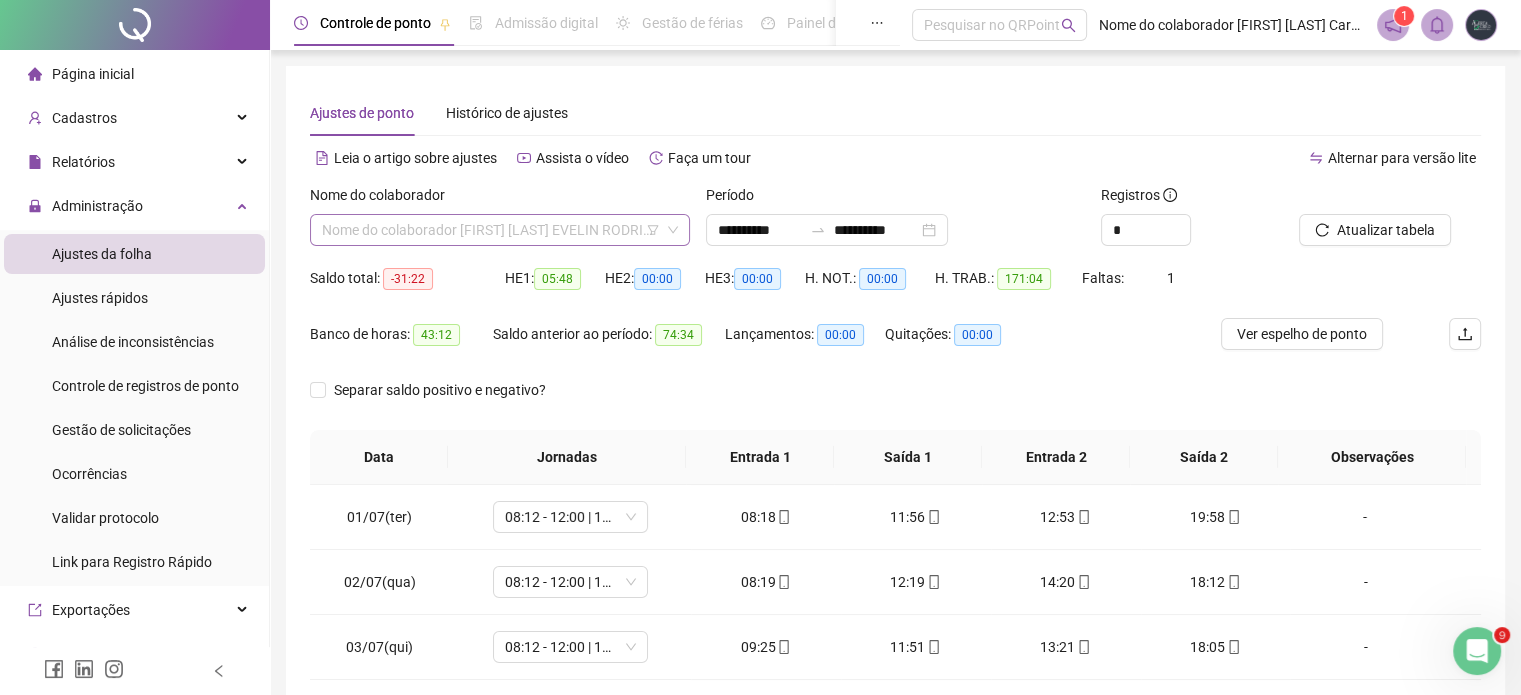 click on "Nome do colaborador [FIRST] [LAST] EVELIN RODRIGUES COLELLA" at bounding box center (500, 230) 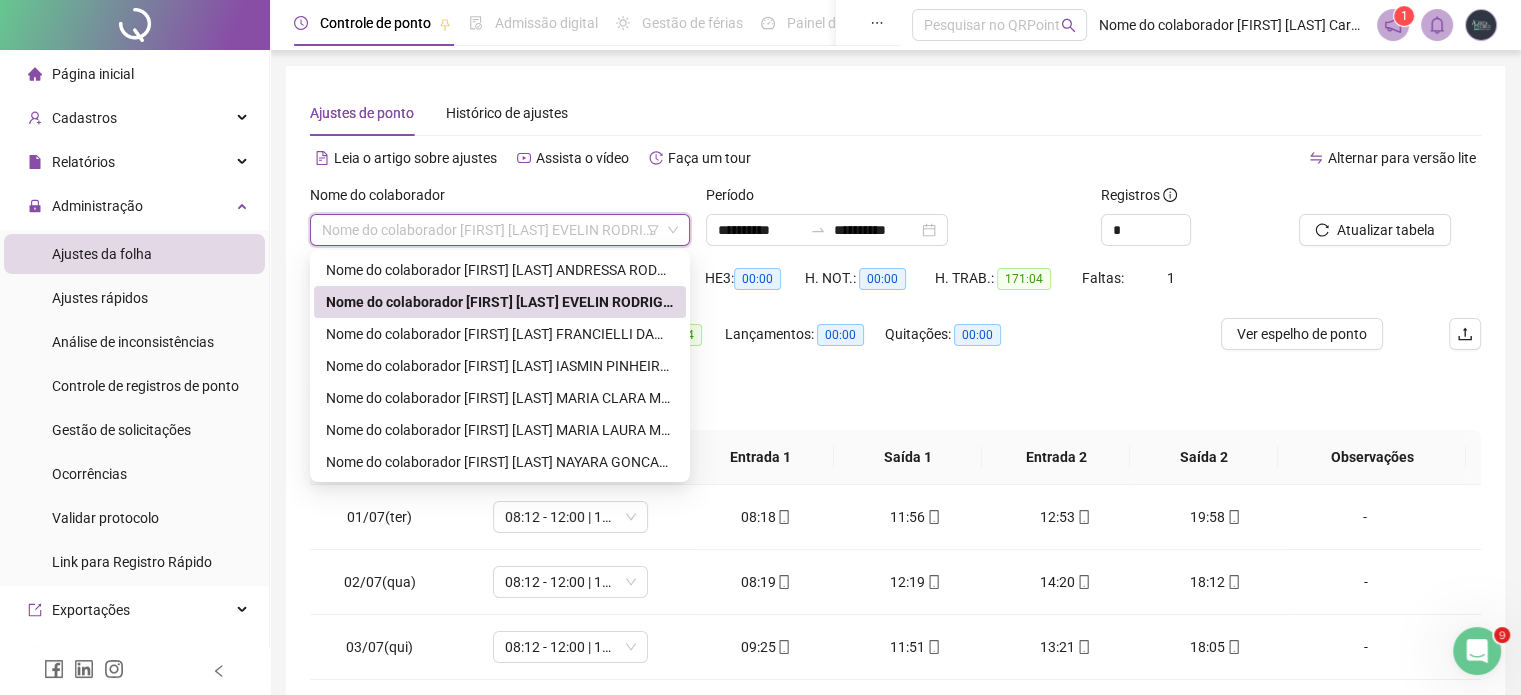 click on "Nome do colaborador [FIRST] [LAST] EVELIN RODRIGUES COLELLA" at bounding box center [500, 230] 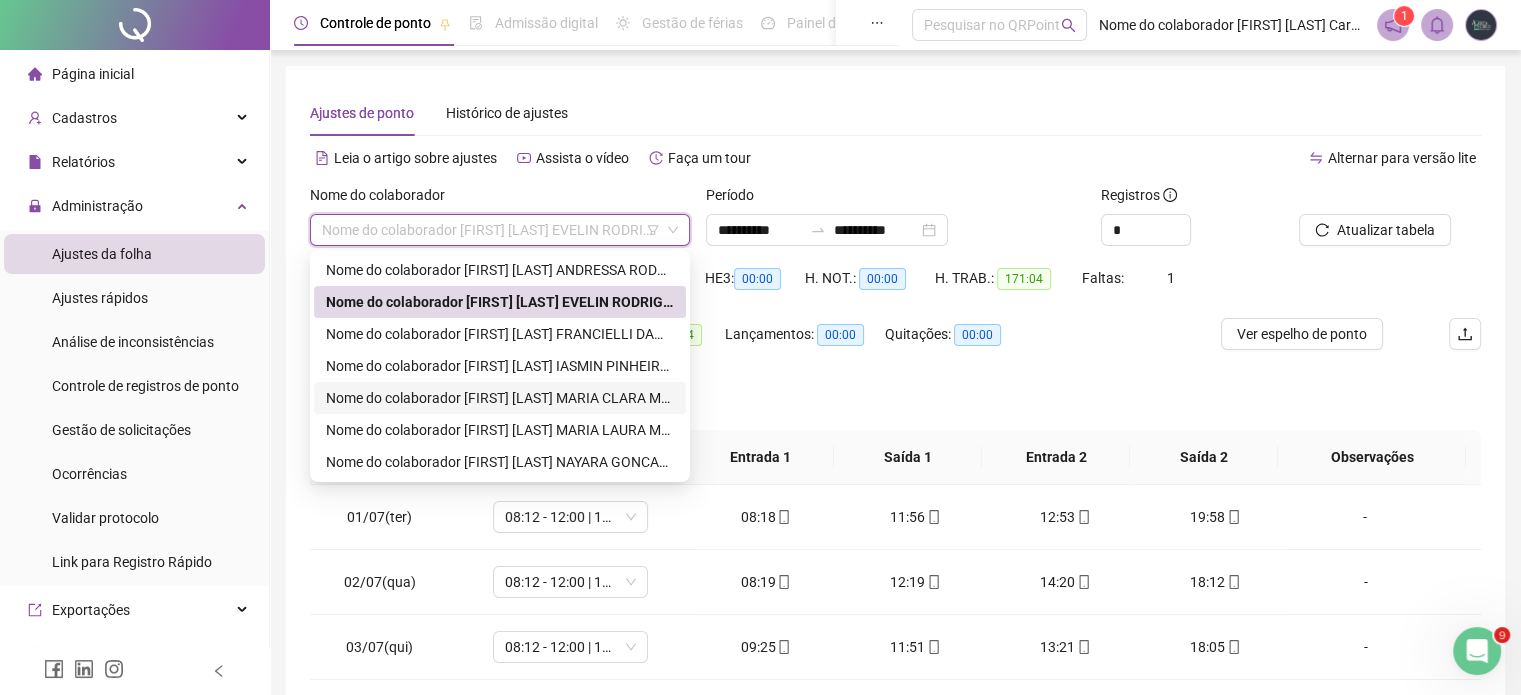 click on "Nome do colaborador [FIRST] [LAST] MARIA CLARA MACHADO ELIAS" at bounding box center [500, 398] 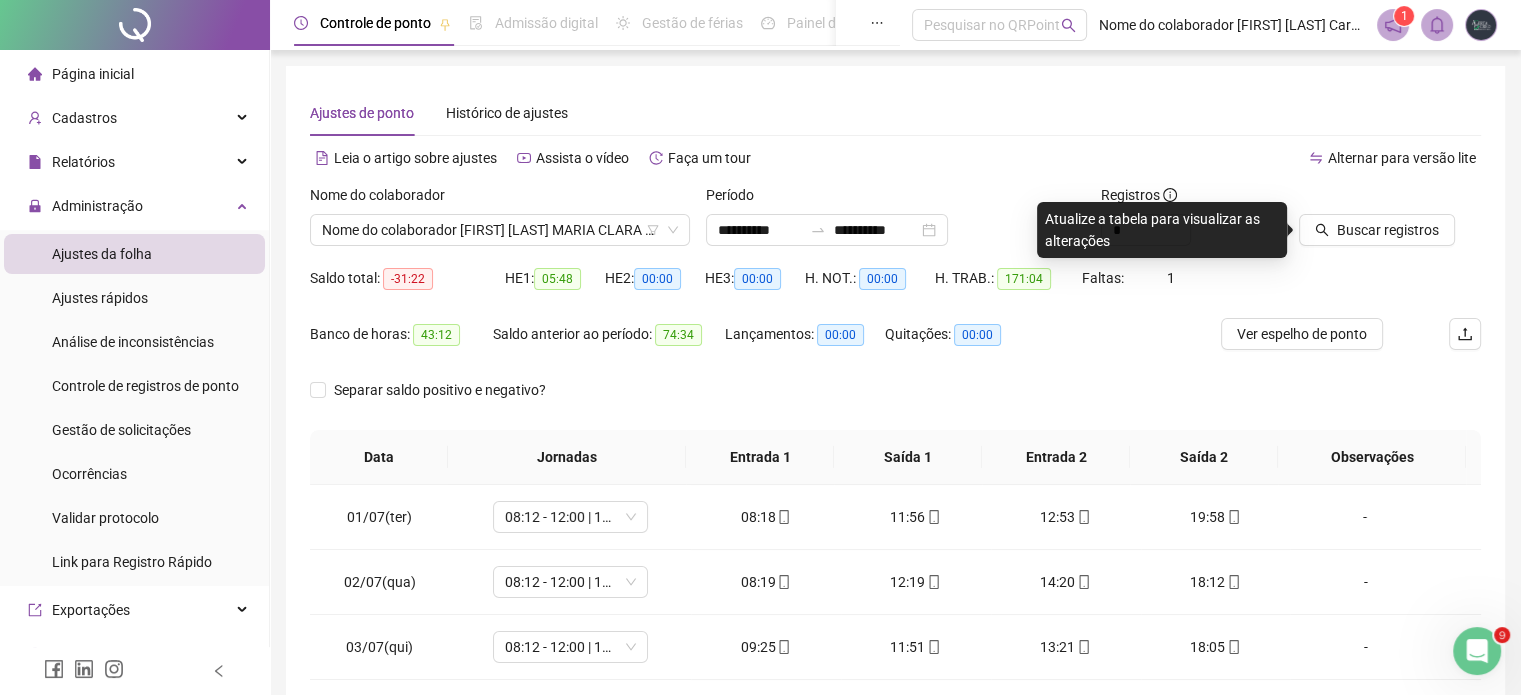 click on "Leia o artigo sobre ajustes Assista o vídeo Faça um tour" at bounding box center [603, 158] 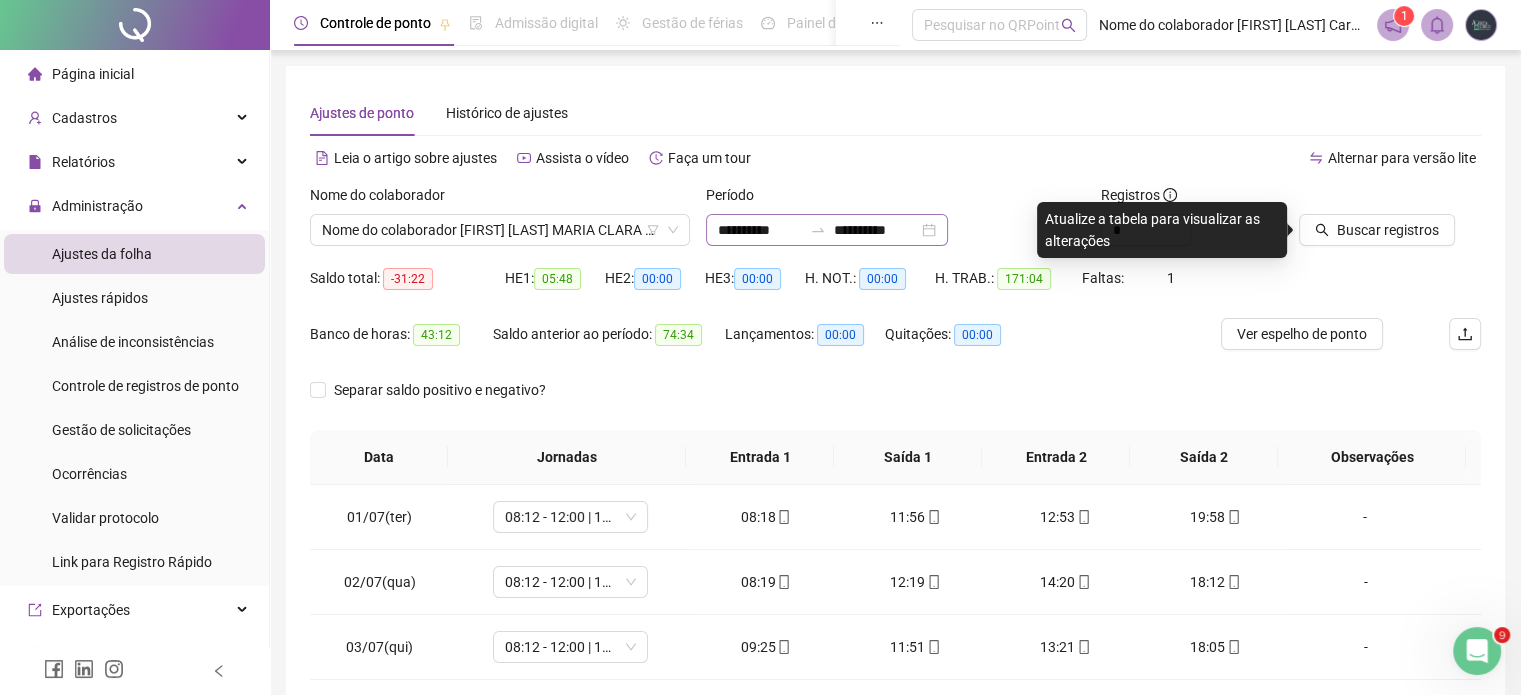 click on "**********" at bounding box center [827, 230] 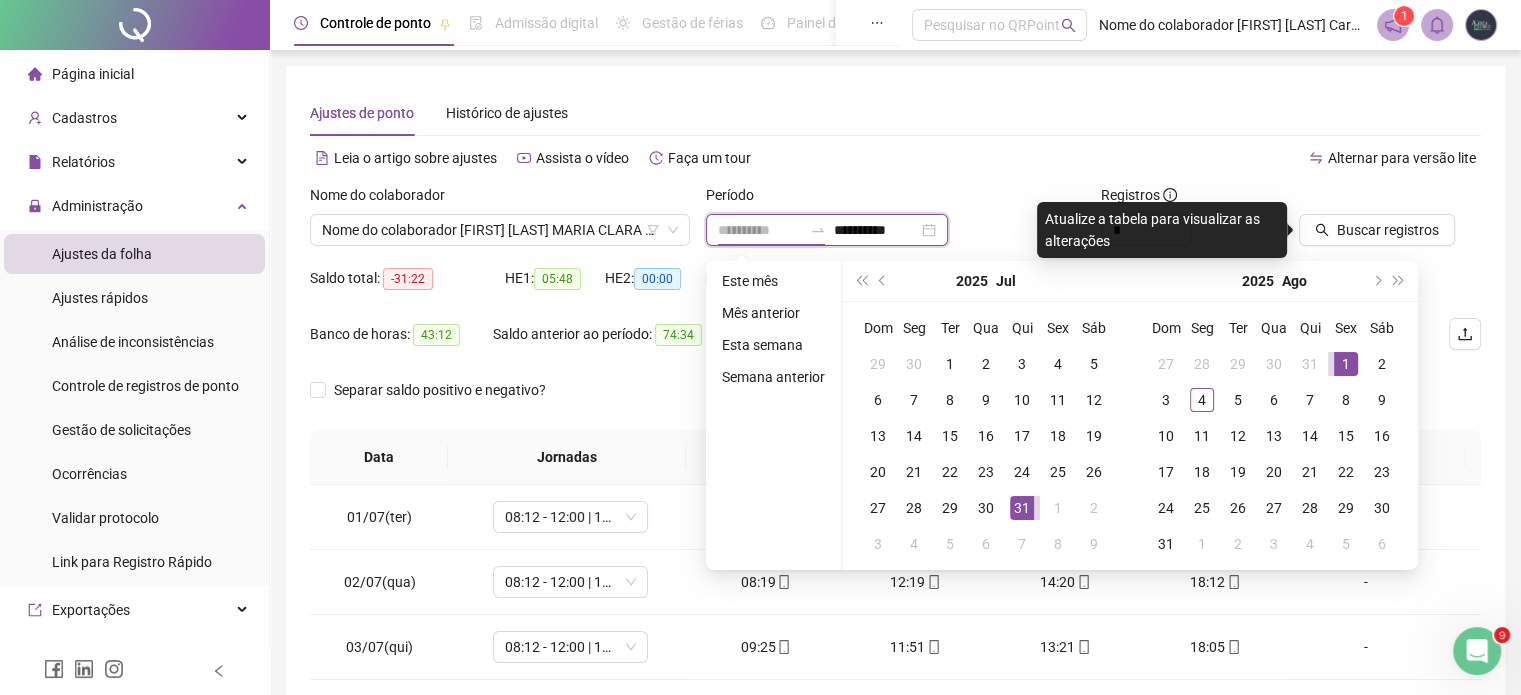 type on "**********" 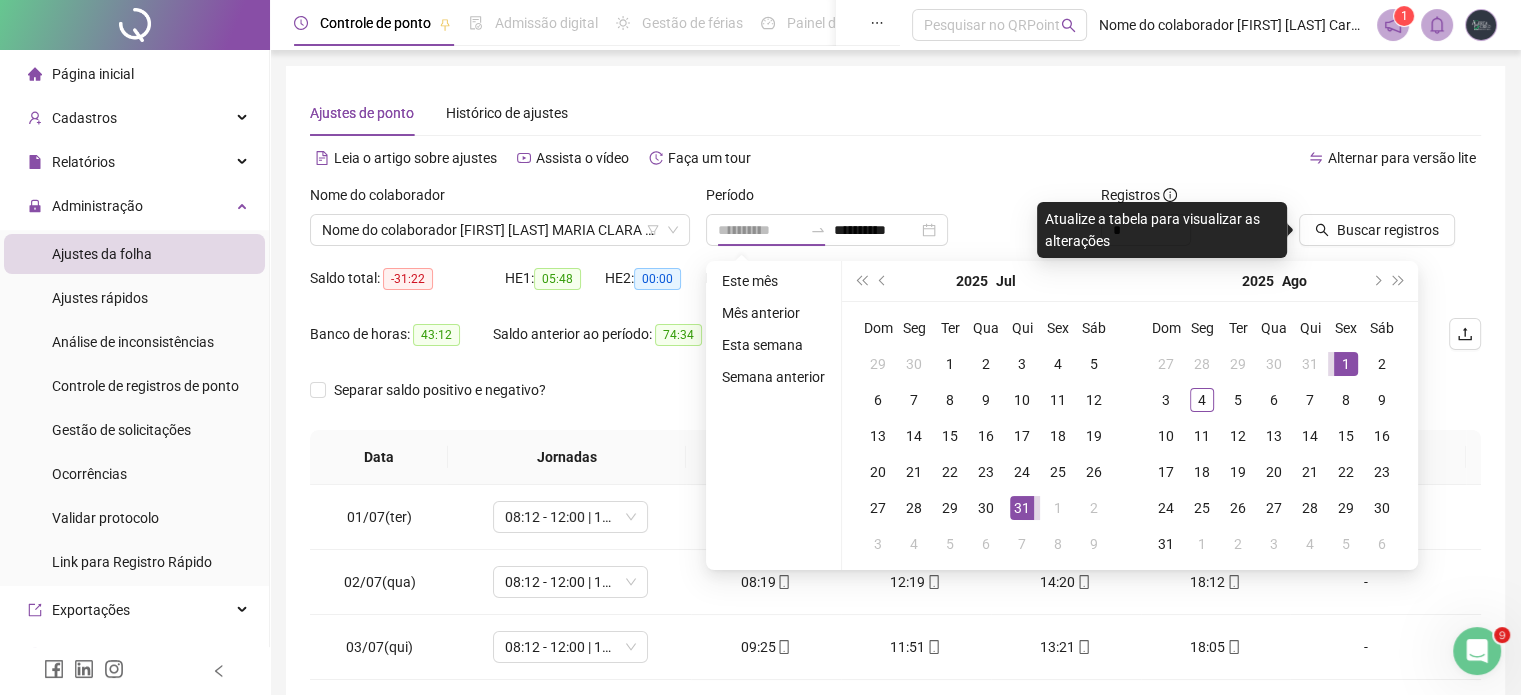 click on "1" at bounding box center [1346, 364] 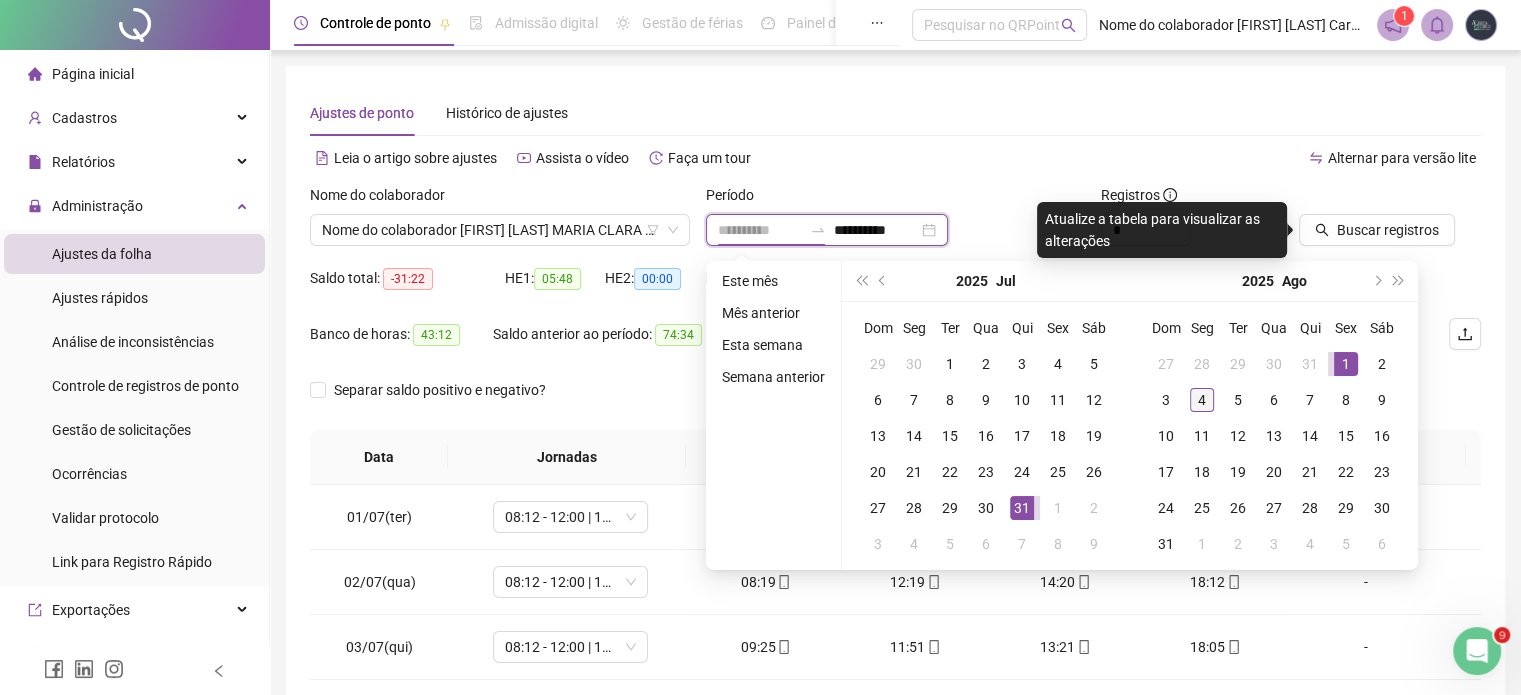 type on "**********" 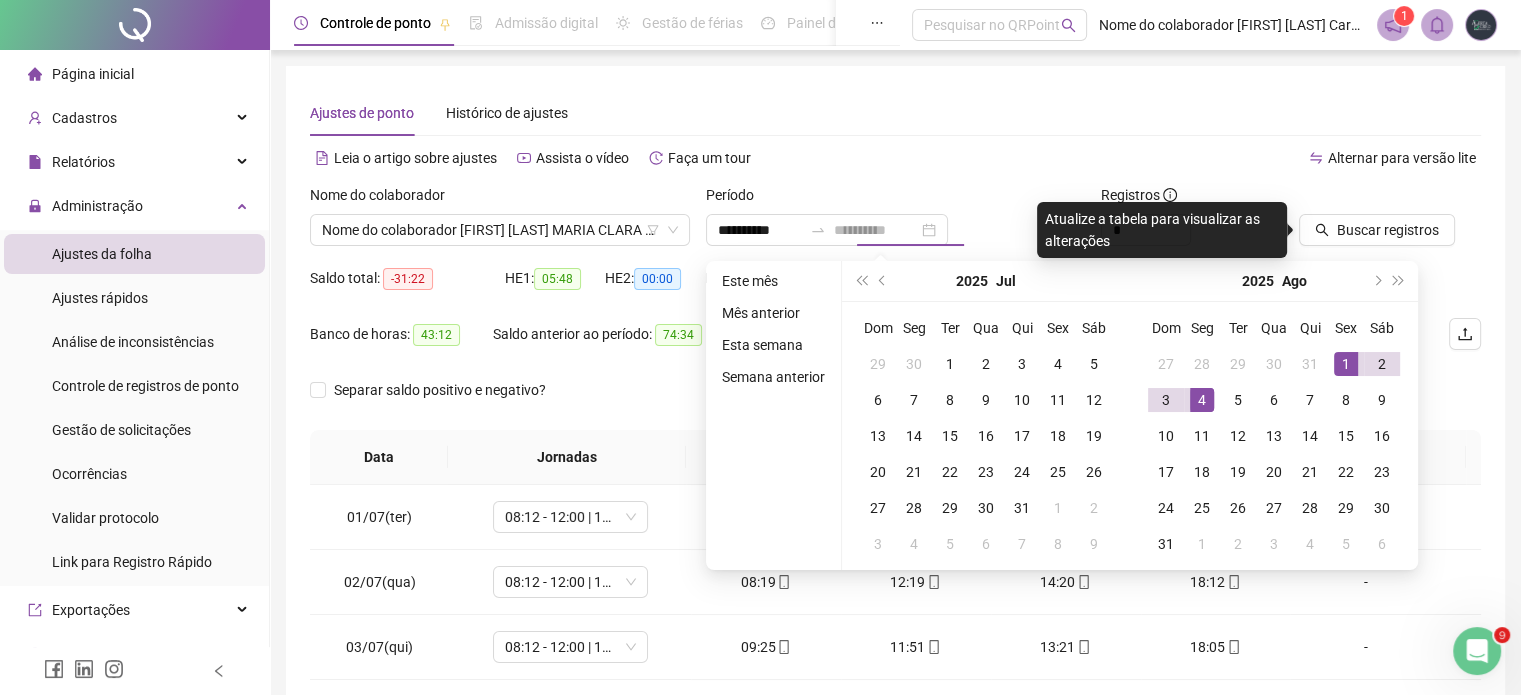 click on "4" at bounding box center (1202, 400) 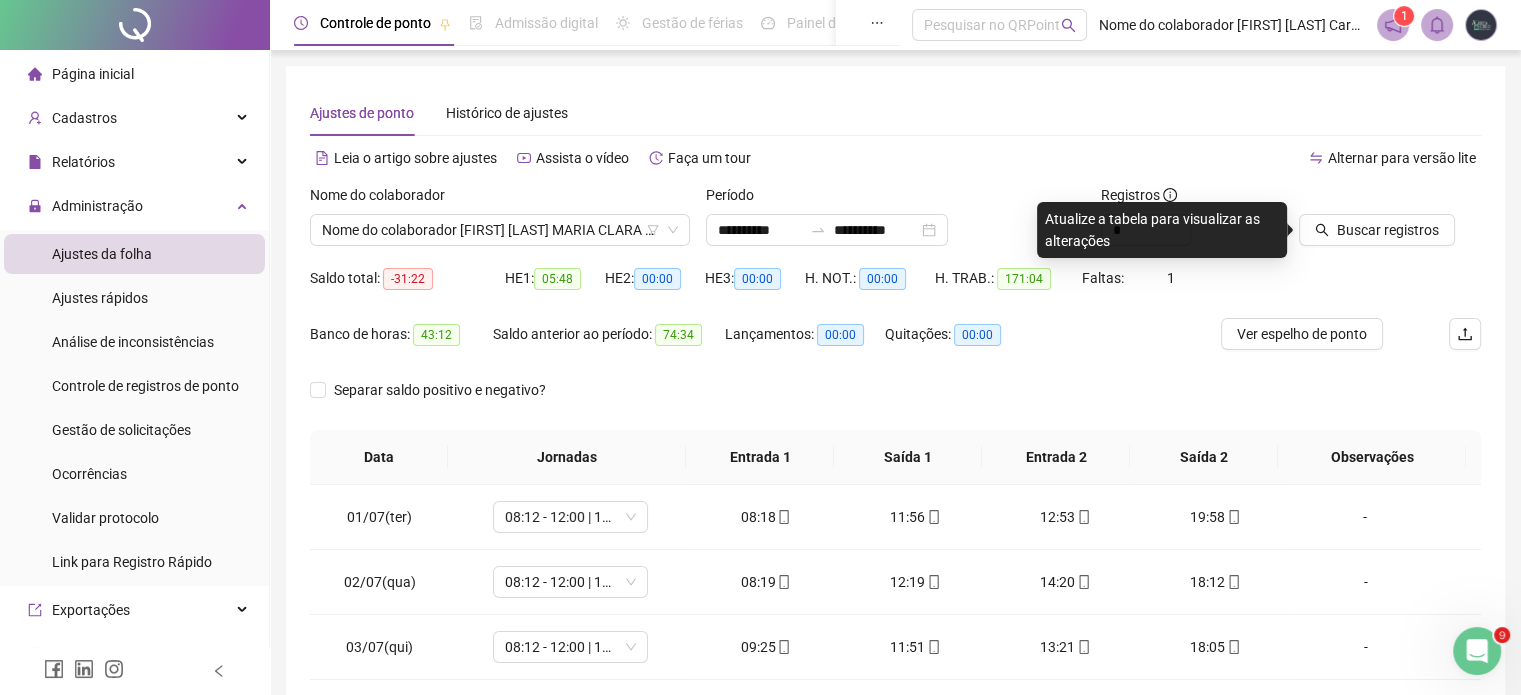 click on "Ajustes de ponto Histórico de ajustes" at bounding box center (895, 113) 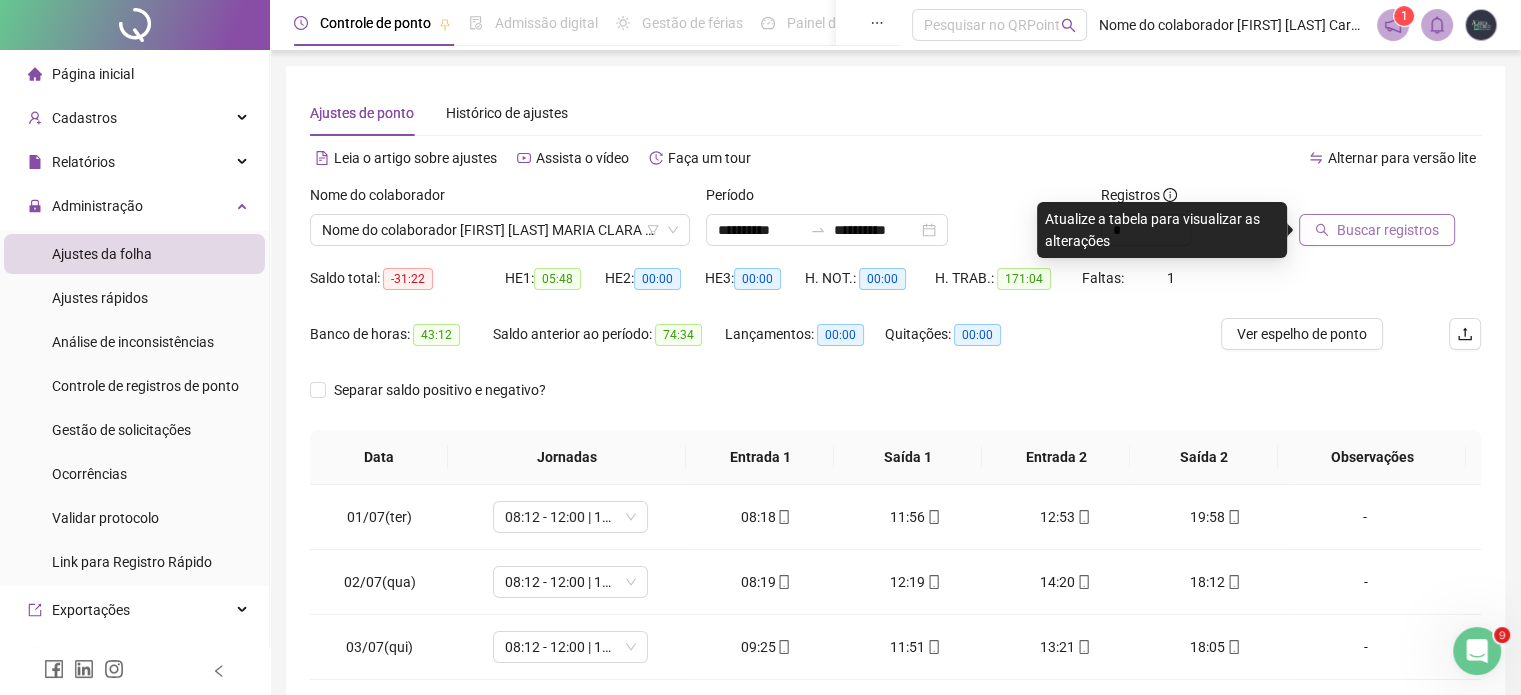 click on "Buscar registros" at bounding box center [1377, 230] 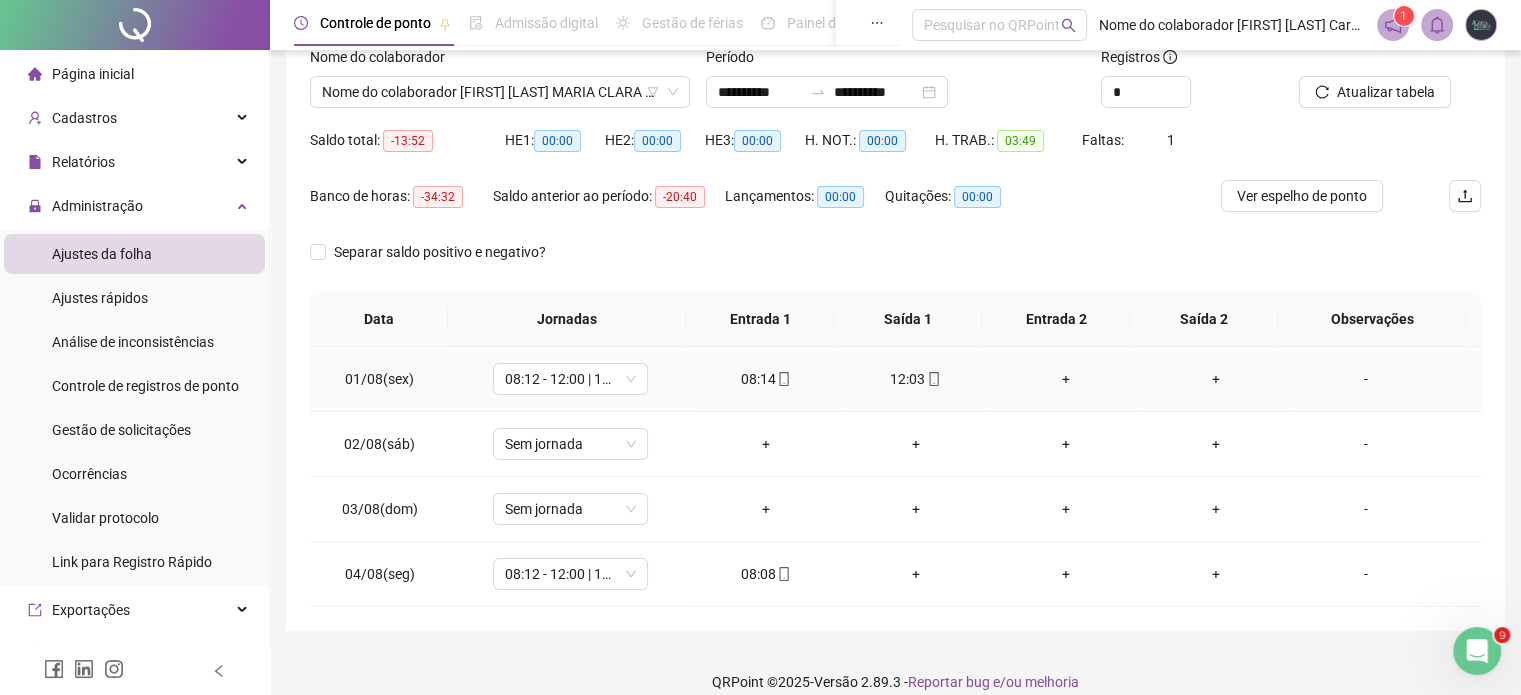 scroll, scrollTop: 159, scrollLeft: 0, axis: vertical 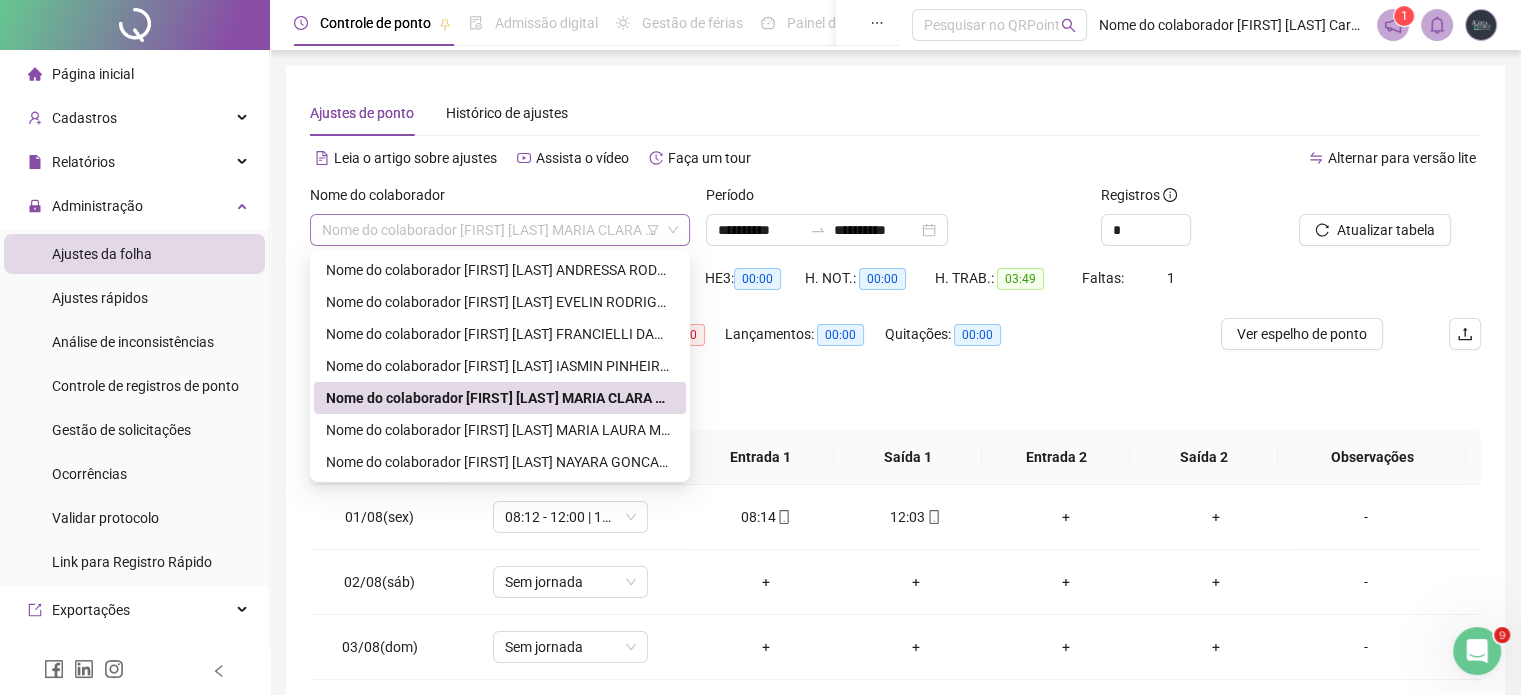click on "Nome do colaborador [FIRST] [LAST] MARIA CLARA MACHADO ELIAS" at bounding box center (500, 230) 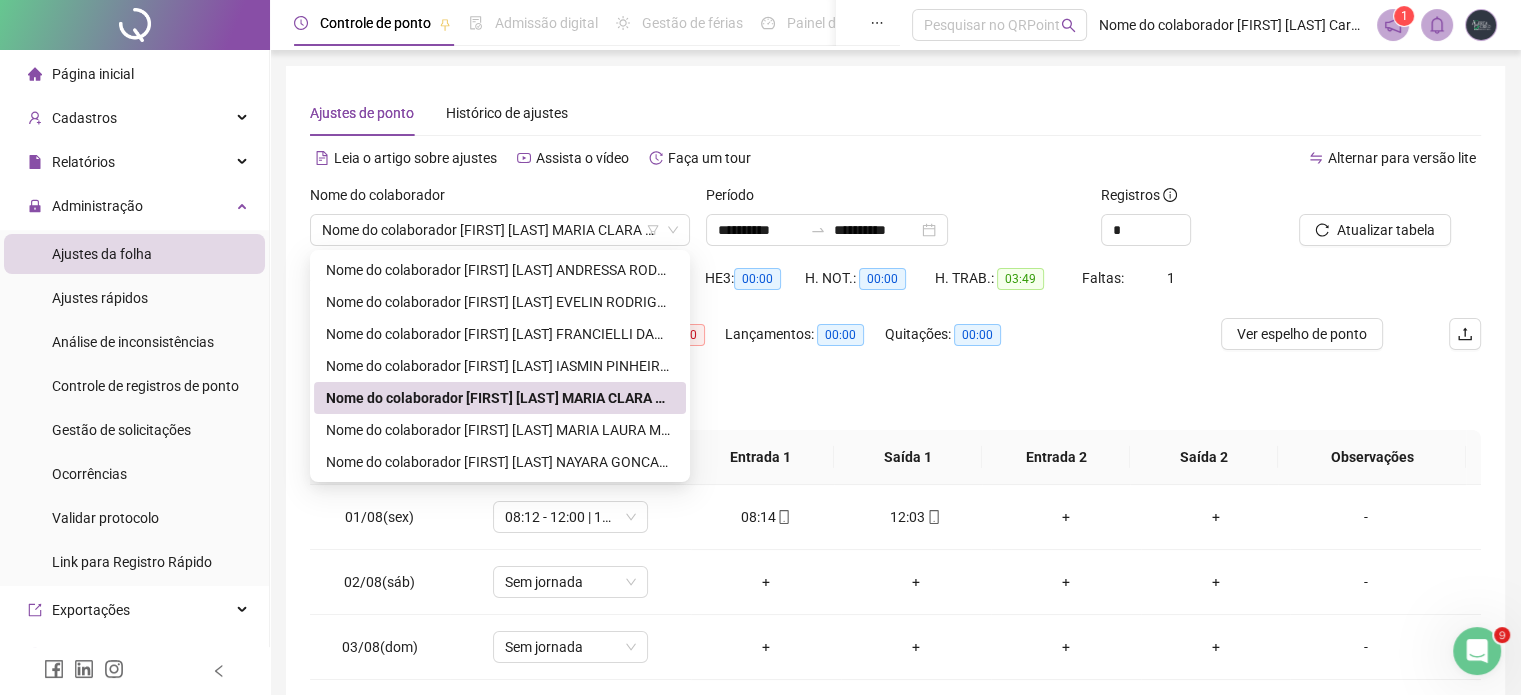 click on "**********" at bounding box center [895, 417] 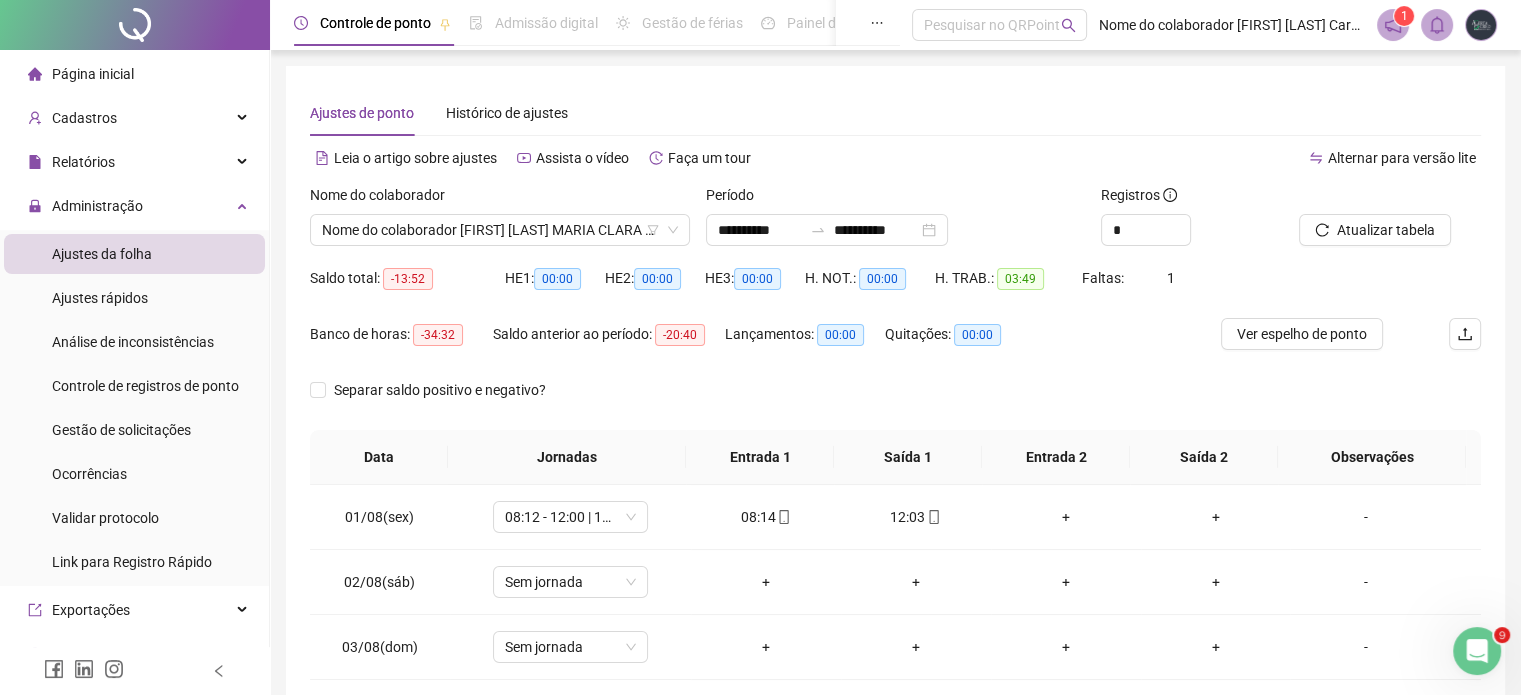 click on "Nome do colaborador" at bounding box center (500, 199) 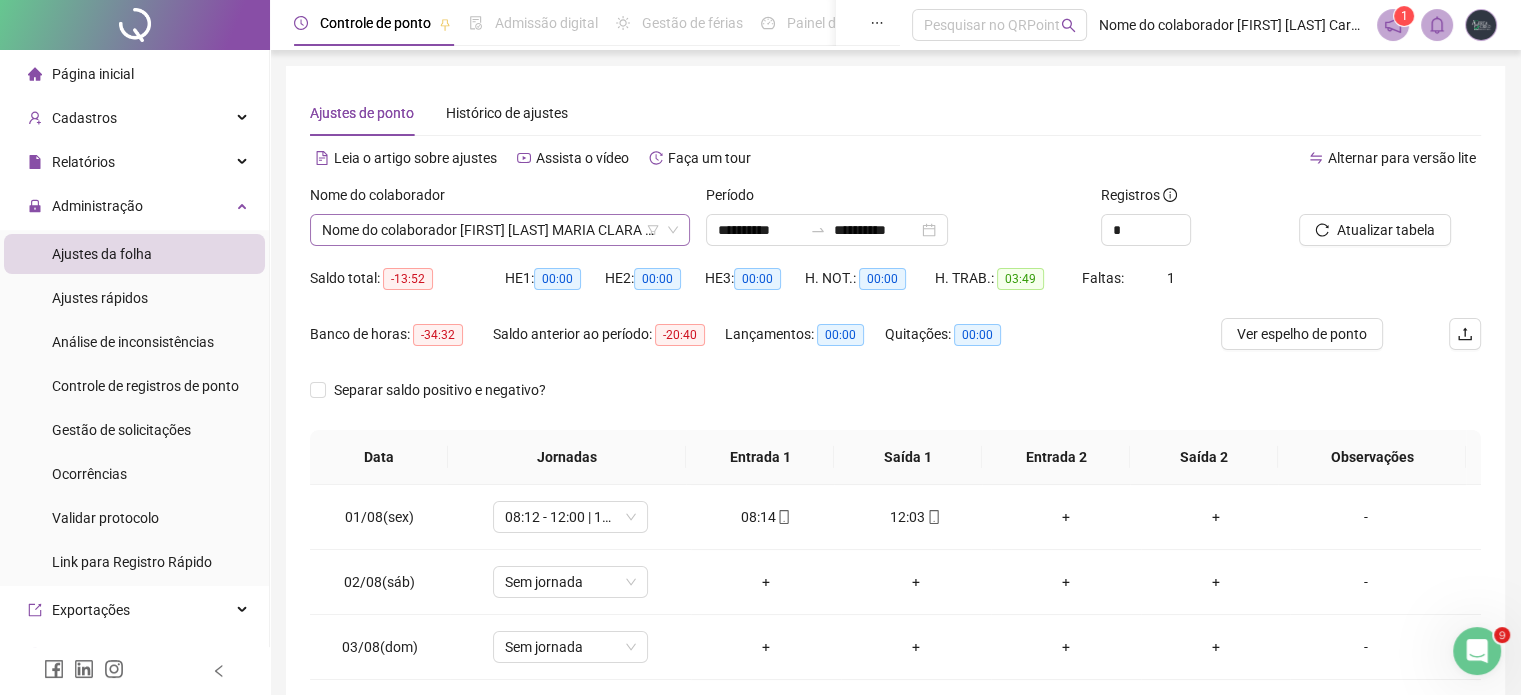 click on "Nome do colaborador [FIRST] [LAST] MARIA CLARA MACHADO ELIAS" at bounding box center (500, 230) 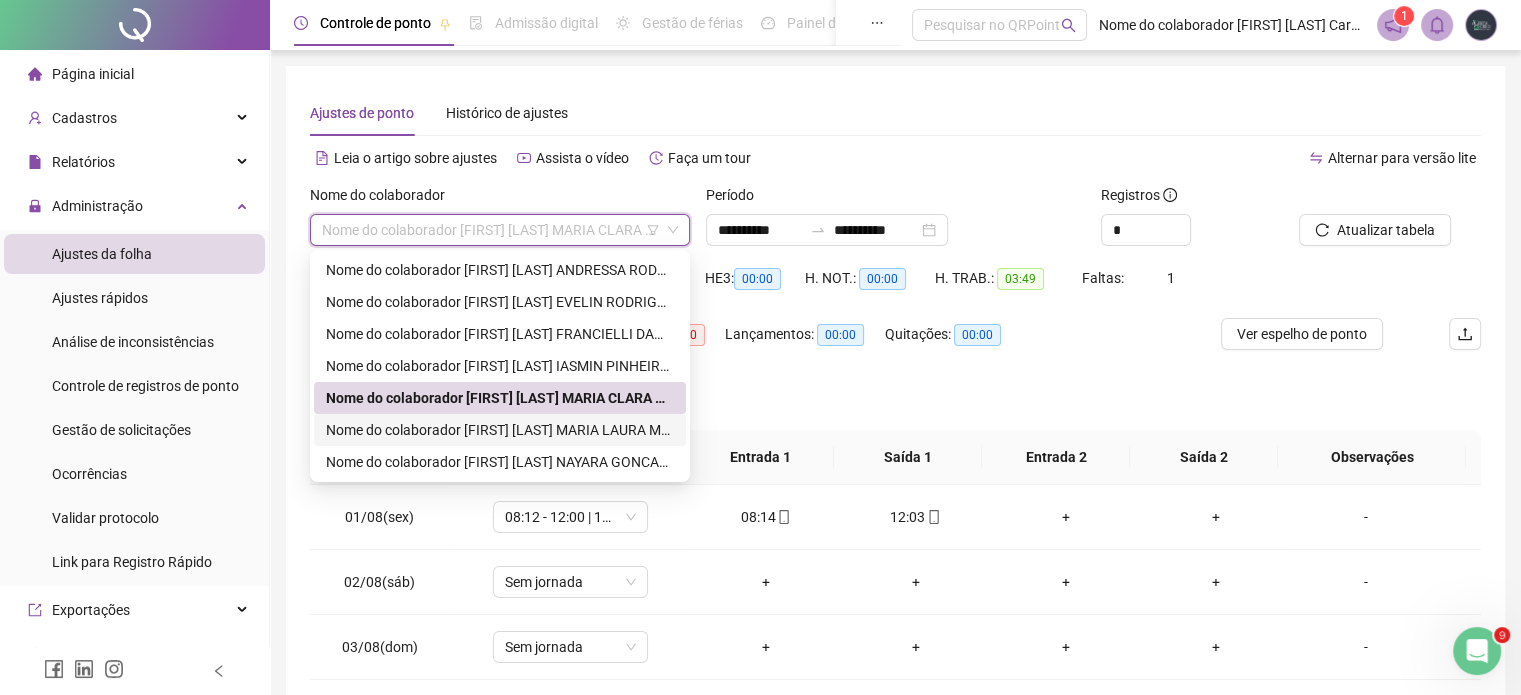 click on "Nome do colaborador [FIRST] [LAST] MARIA LAURA MACHADO DANIEL" at bounding box center (500, 430) 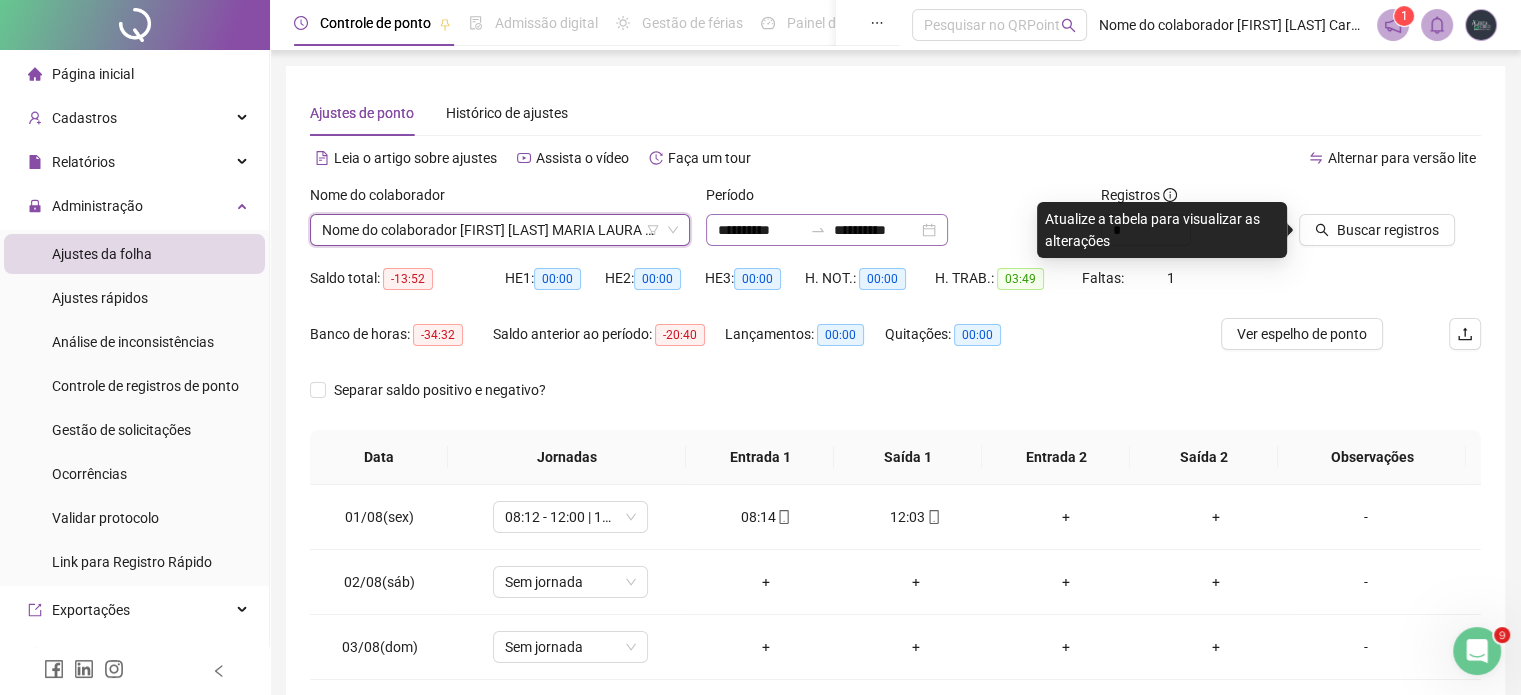 click on "**********" at bounding box center (827, 230) 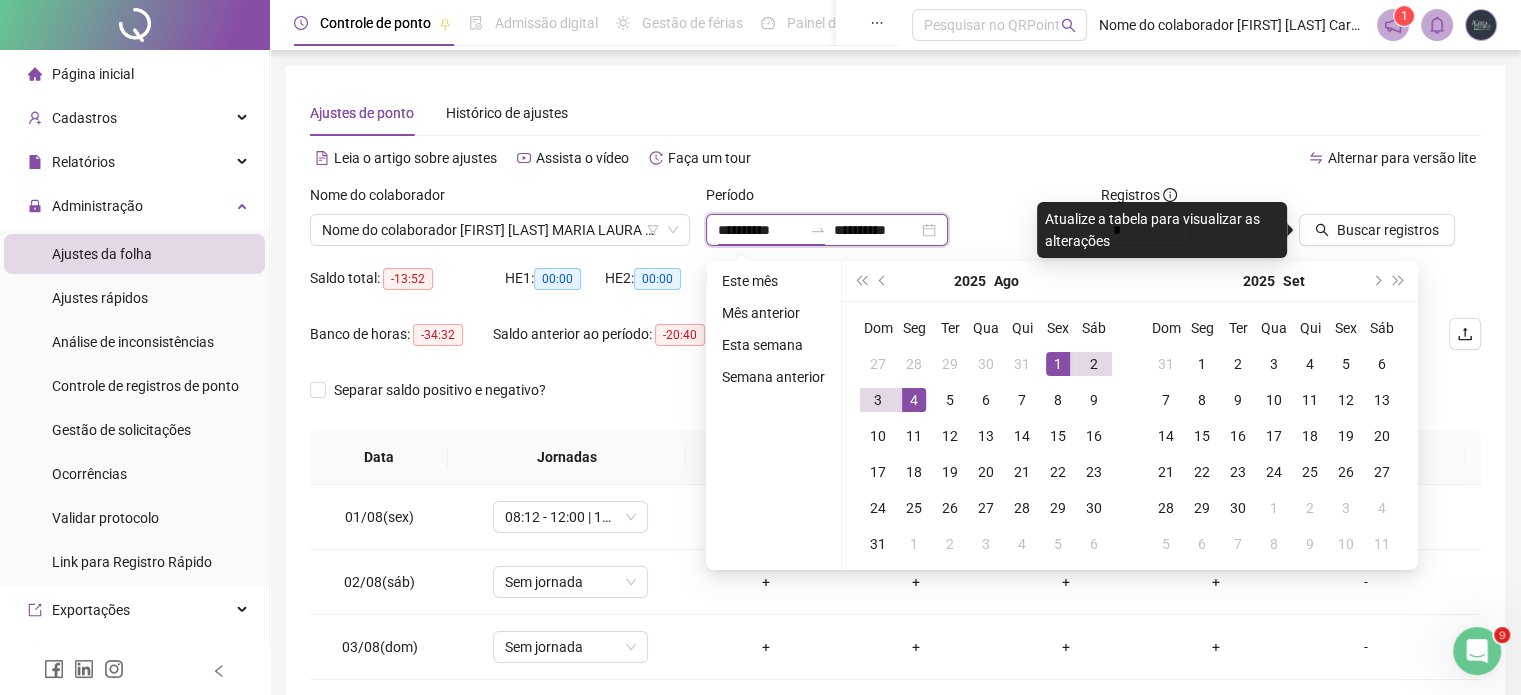 click on "**********" at bounding box center (760, 230) 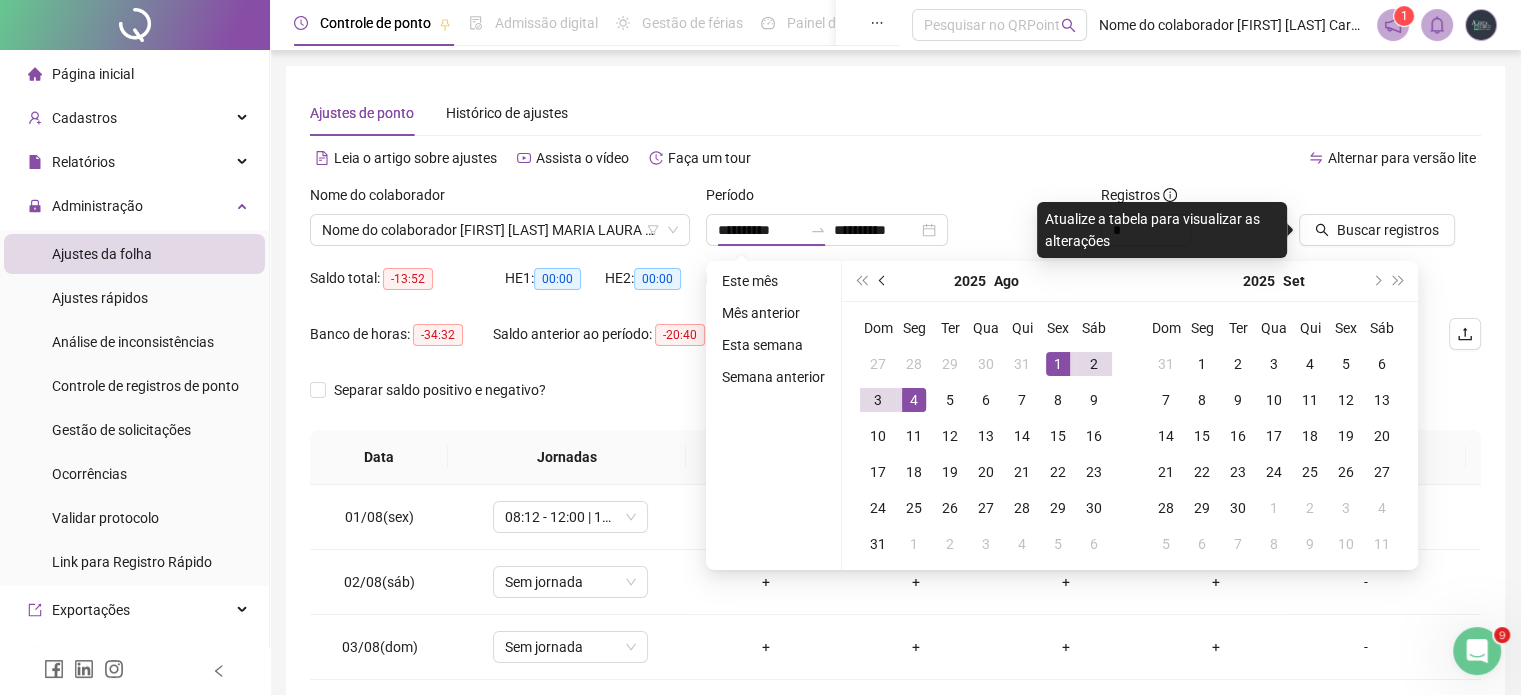 click at bounding box center (883, 281) 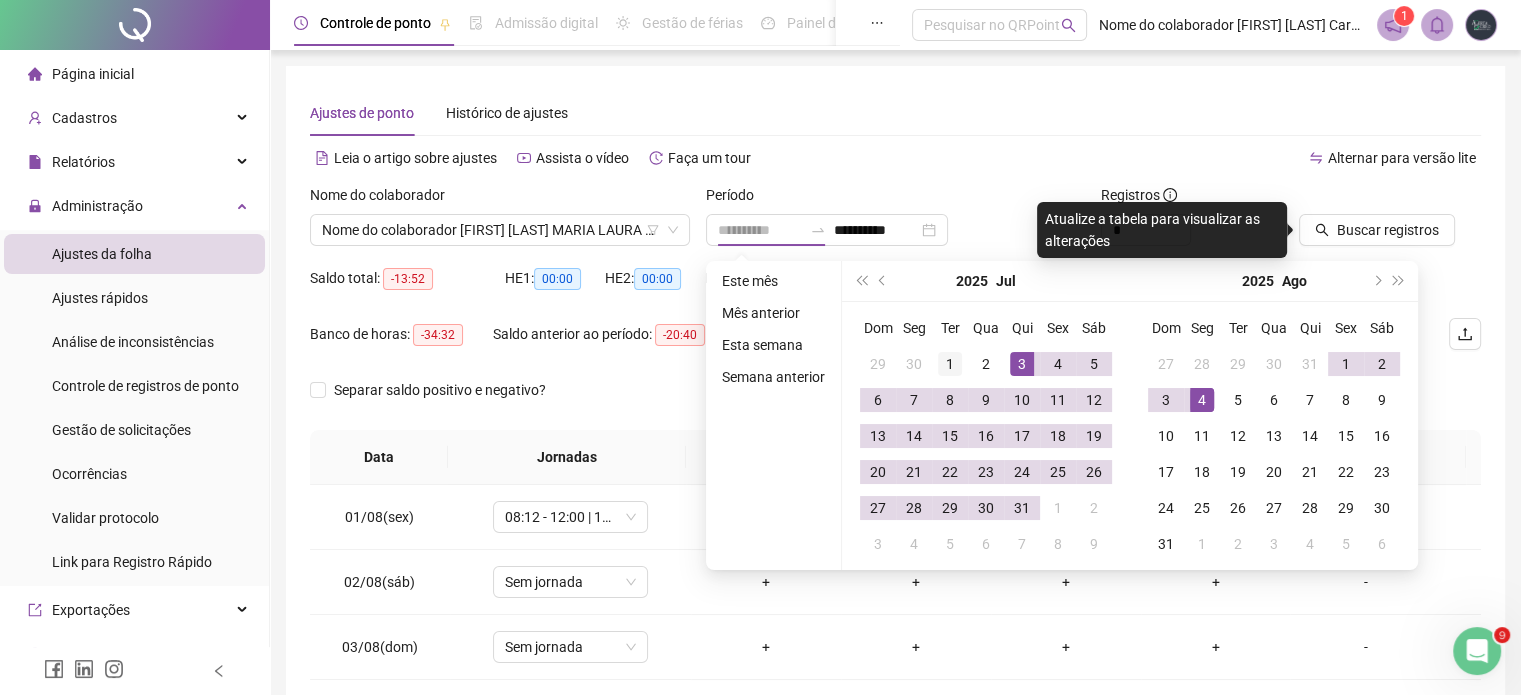 type on "**********" 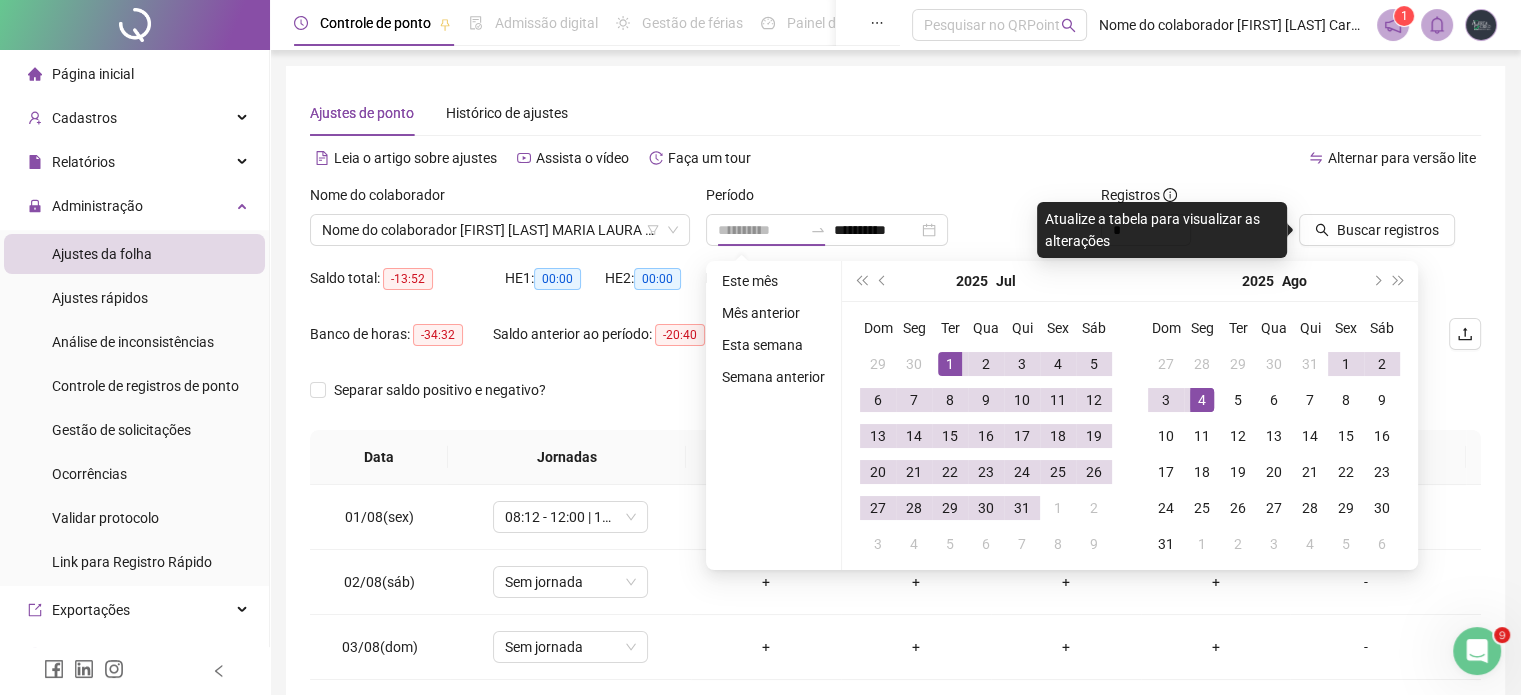 click on "1" at bounding box center (950, 364) 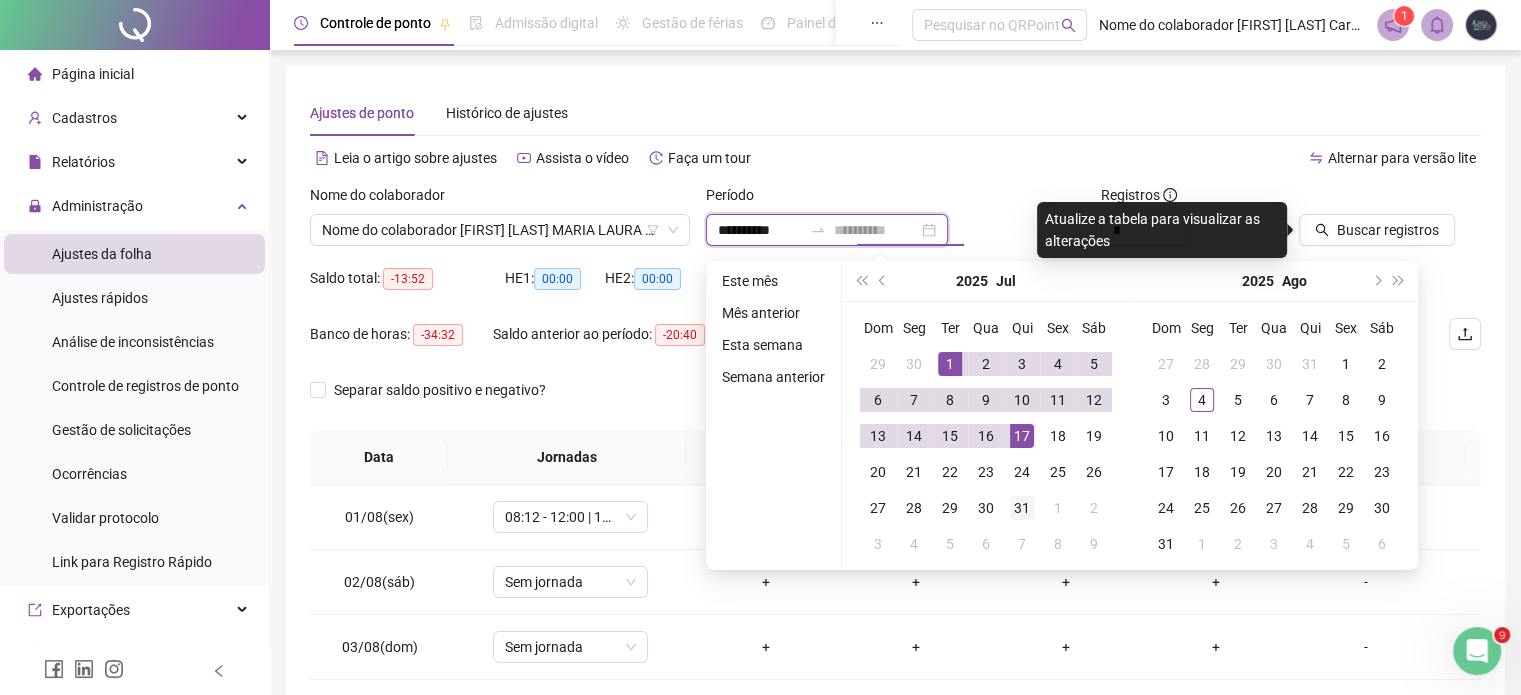 type on "**********" 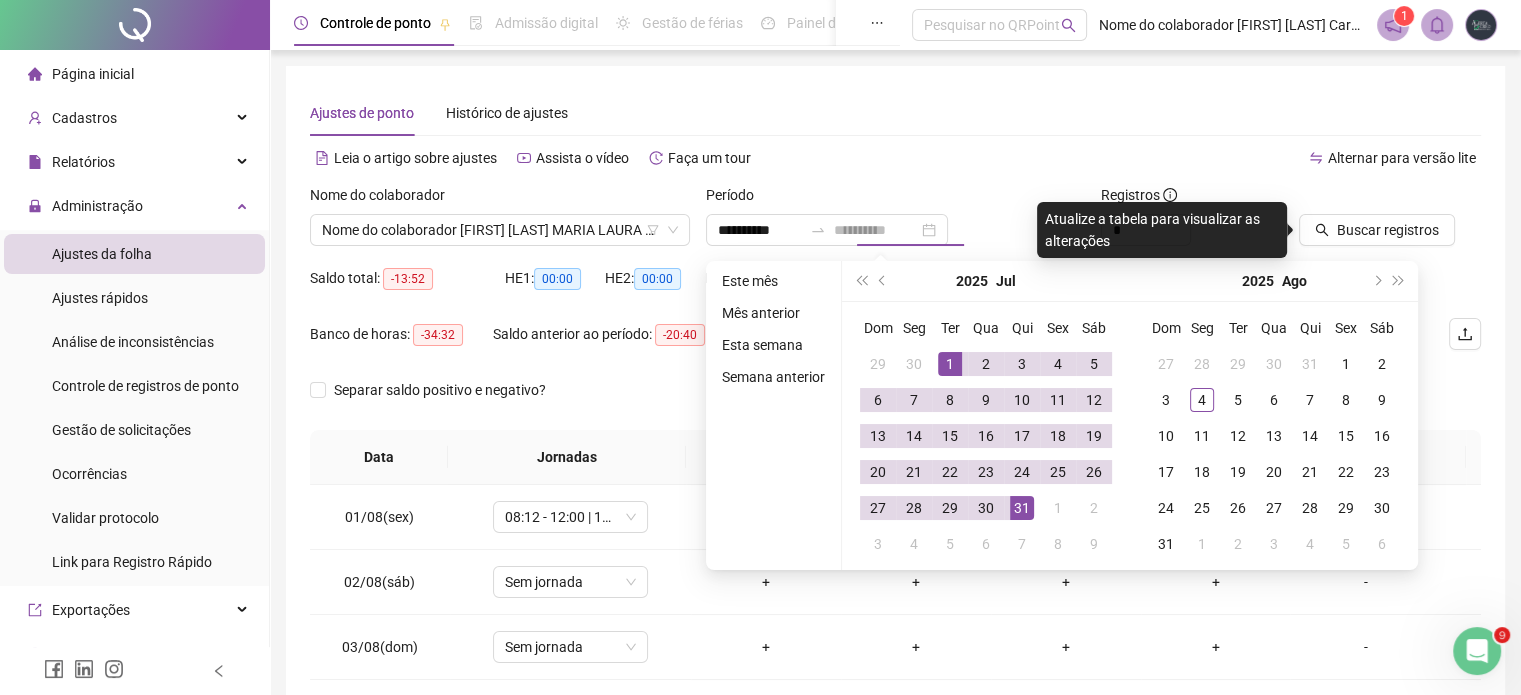 click on "31" at bounding box center [1022, 508] 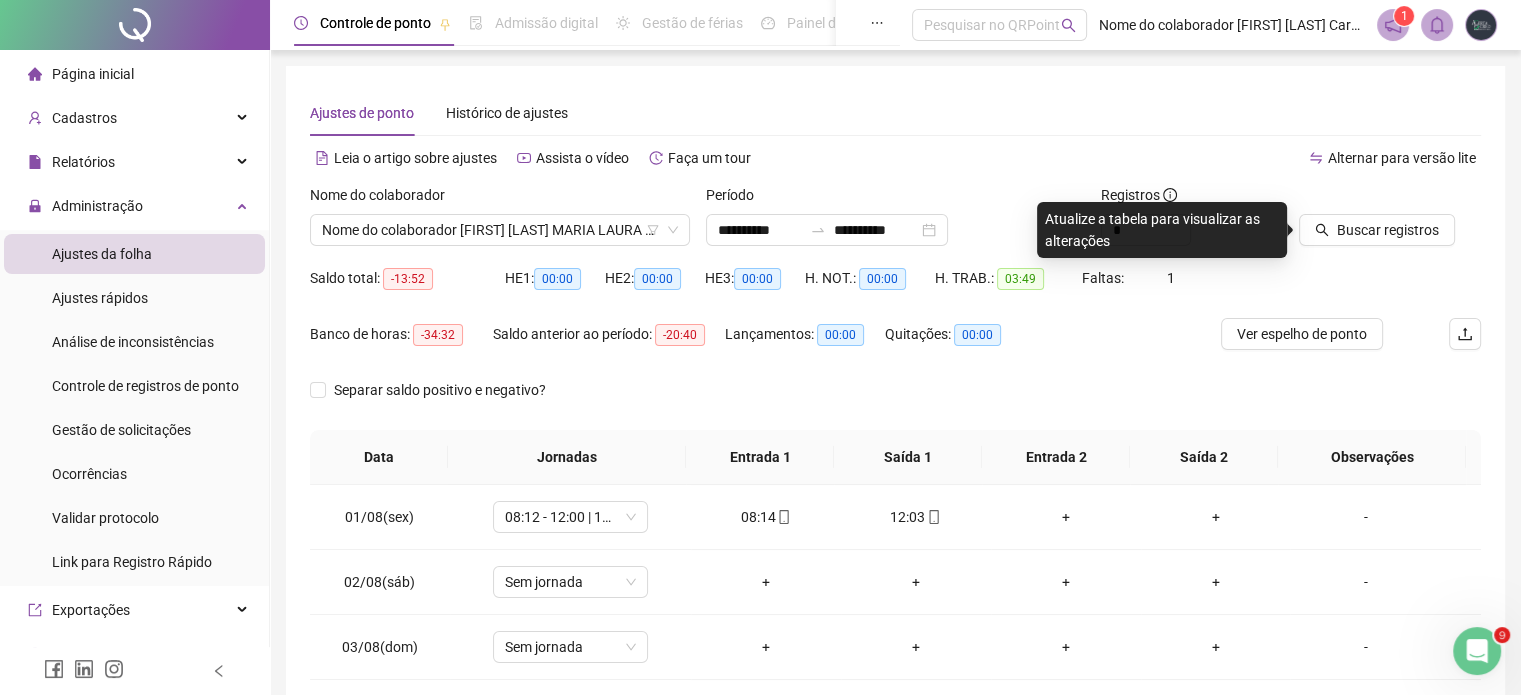 click on "Alternar para versão lite" at bounding box center [1189, 158] 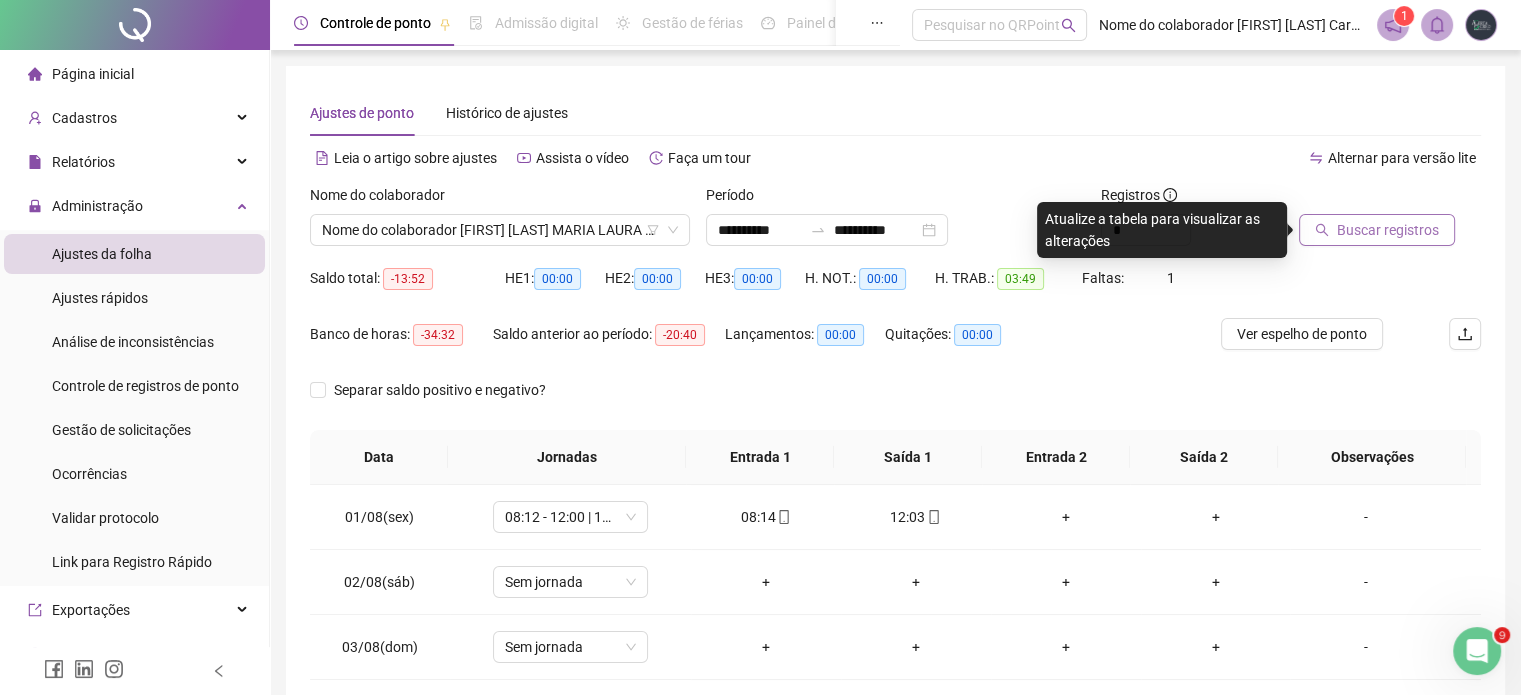click on "Buscar registros" at bounding box center [1388, 230] 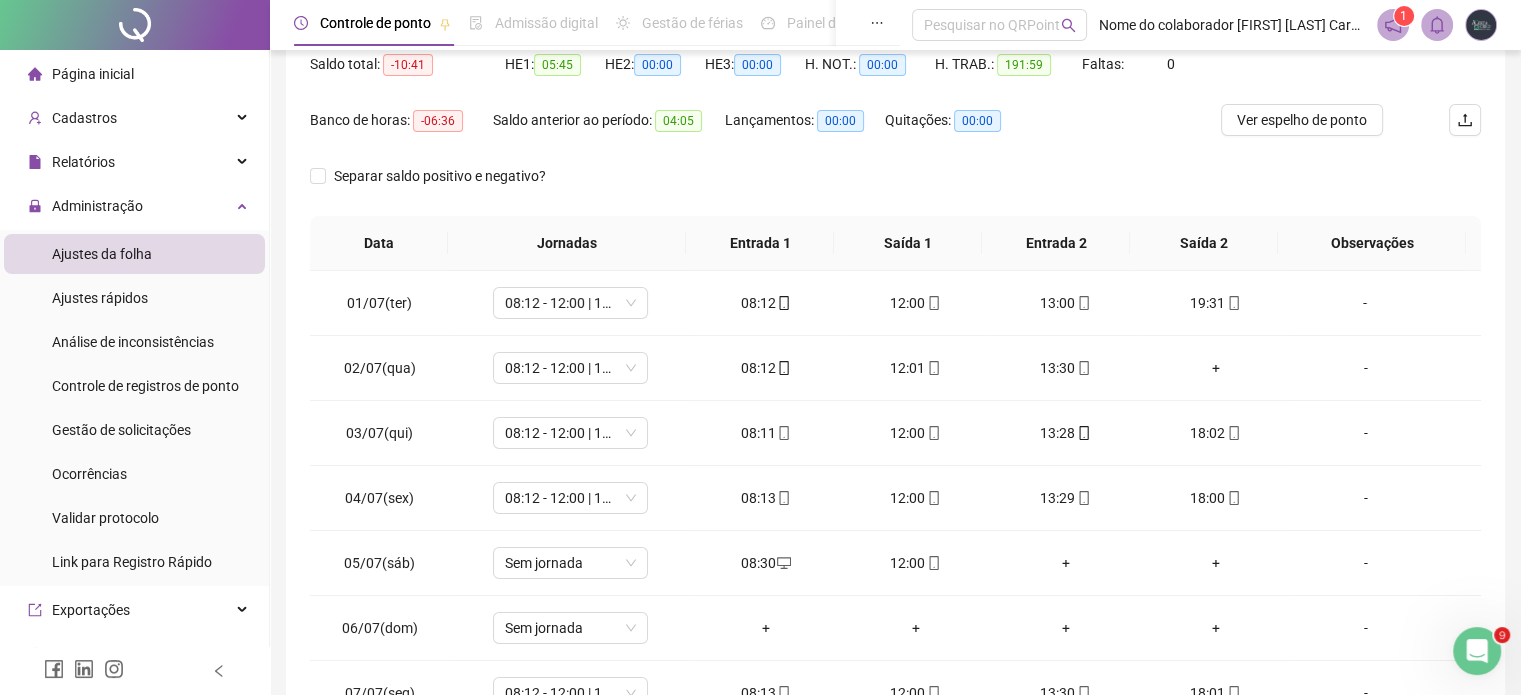 scroll, scrollTop: 326, scrollLeft: 0, axis: vertical 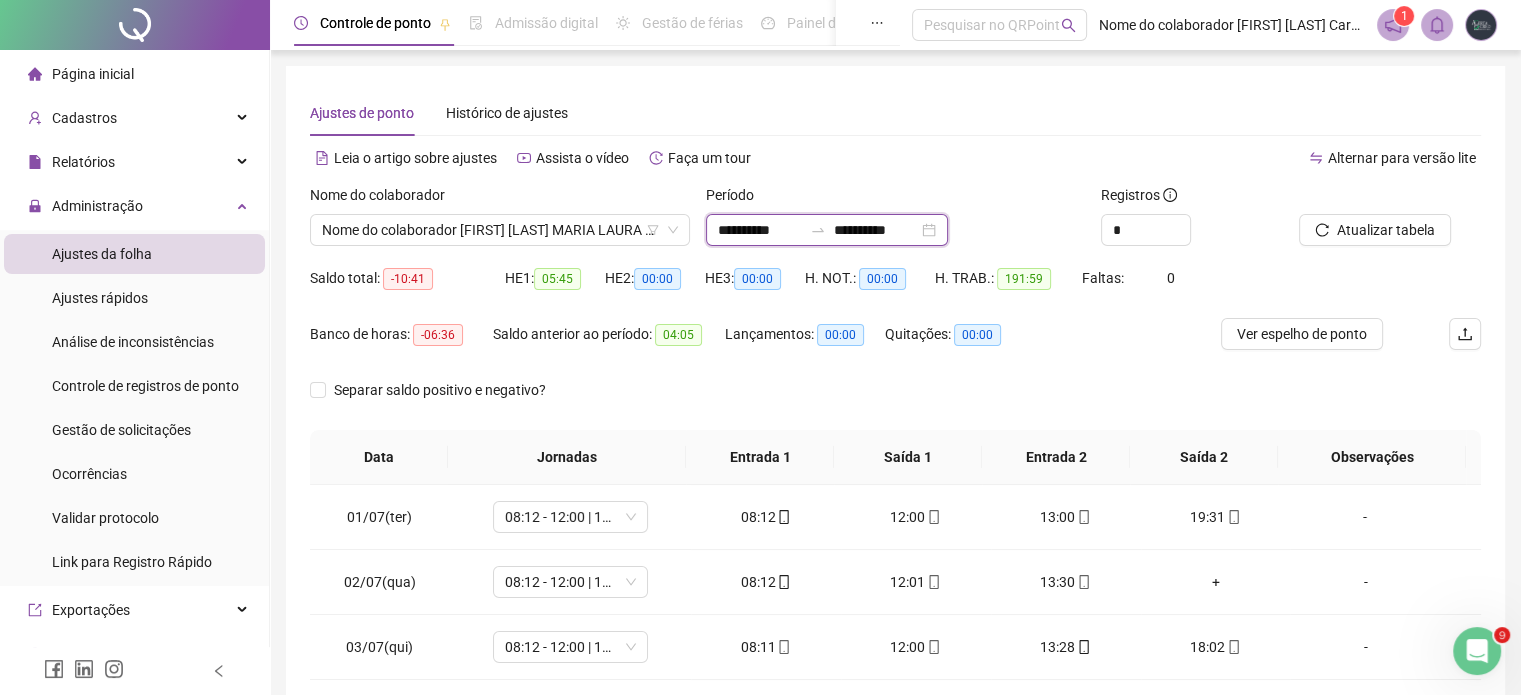 click on "**********" at bounding box center [760, 230] 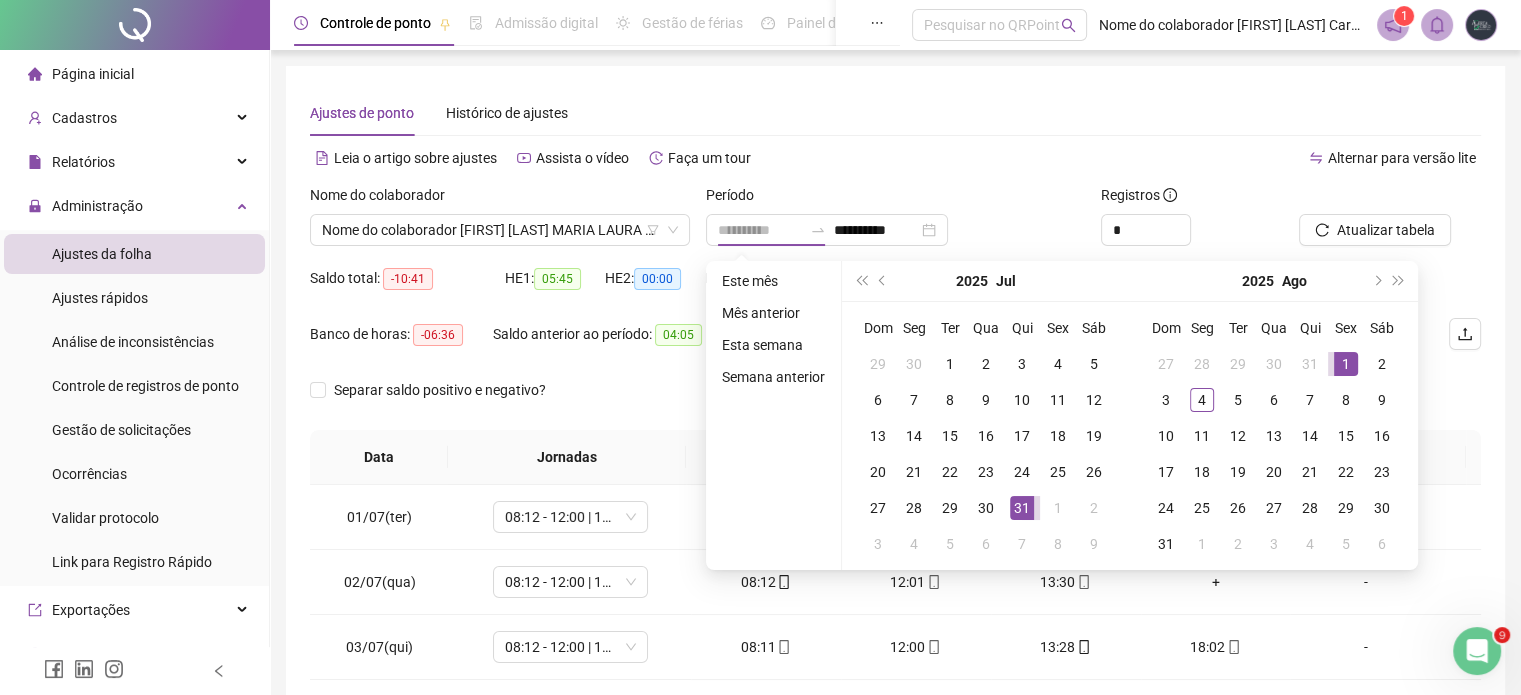click on "1" at bounding box center [1346, 364] 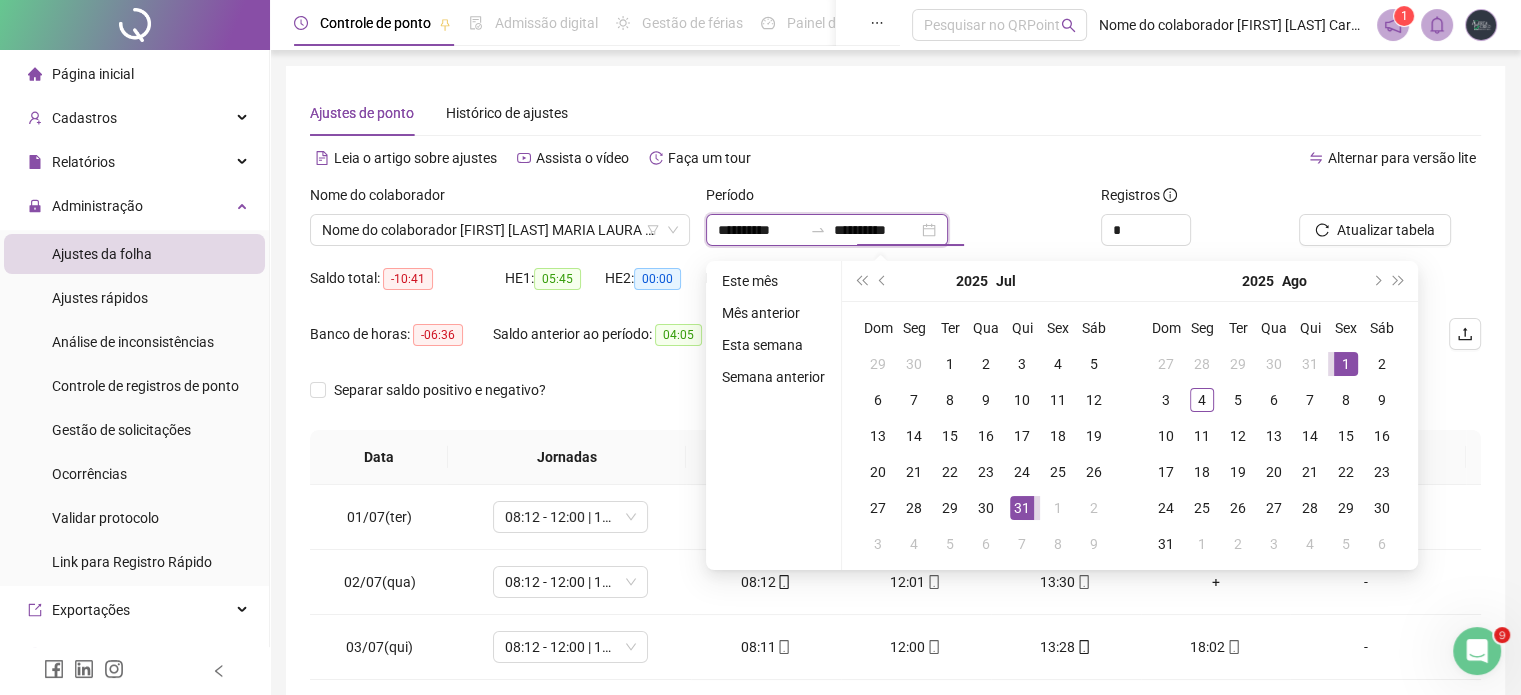 click on "**********" at bounding box center [760, 230] 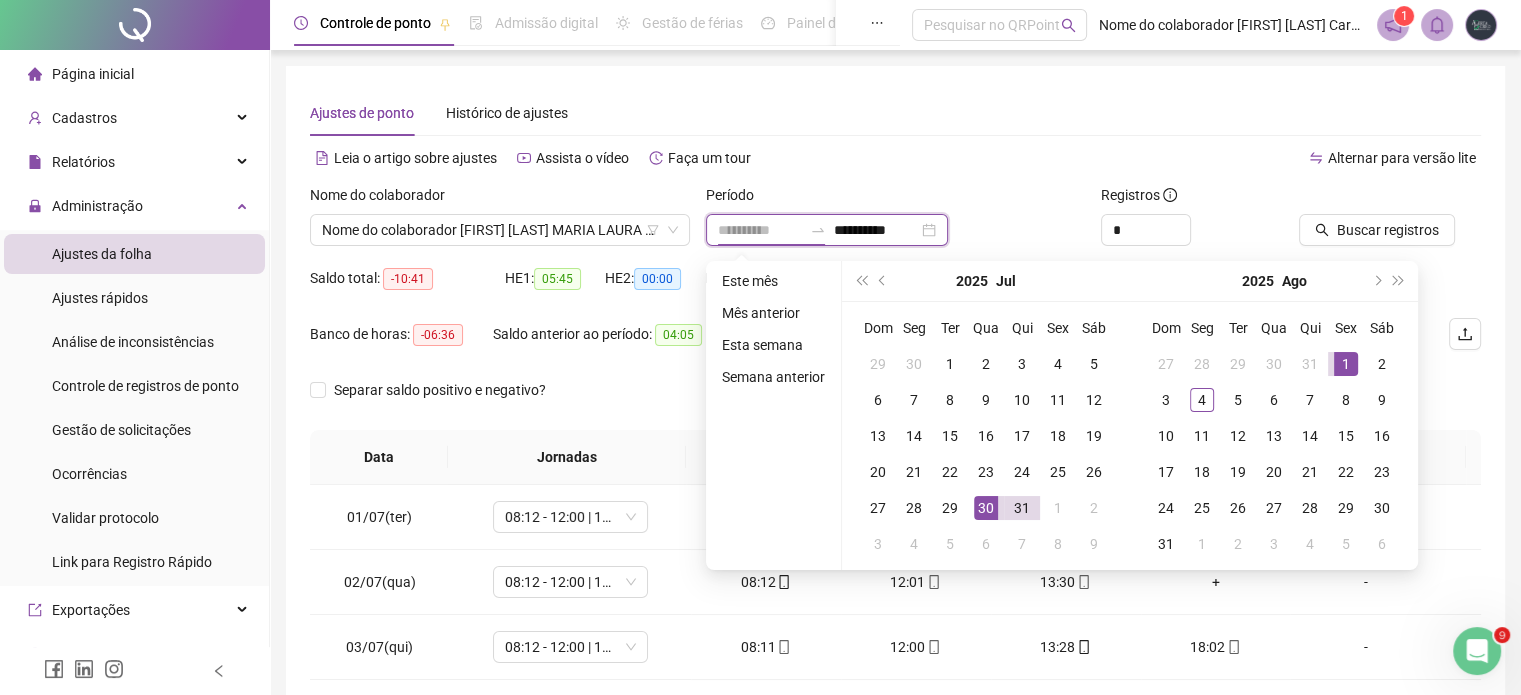 type on "**********" 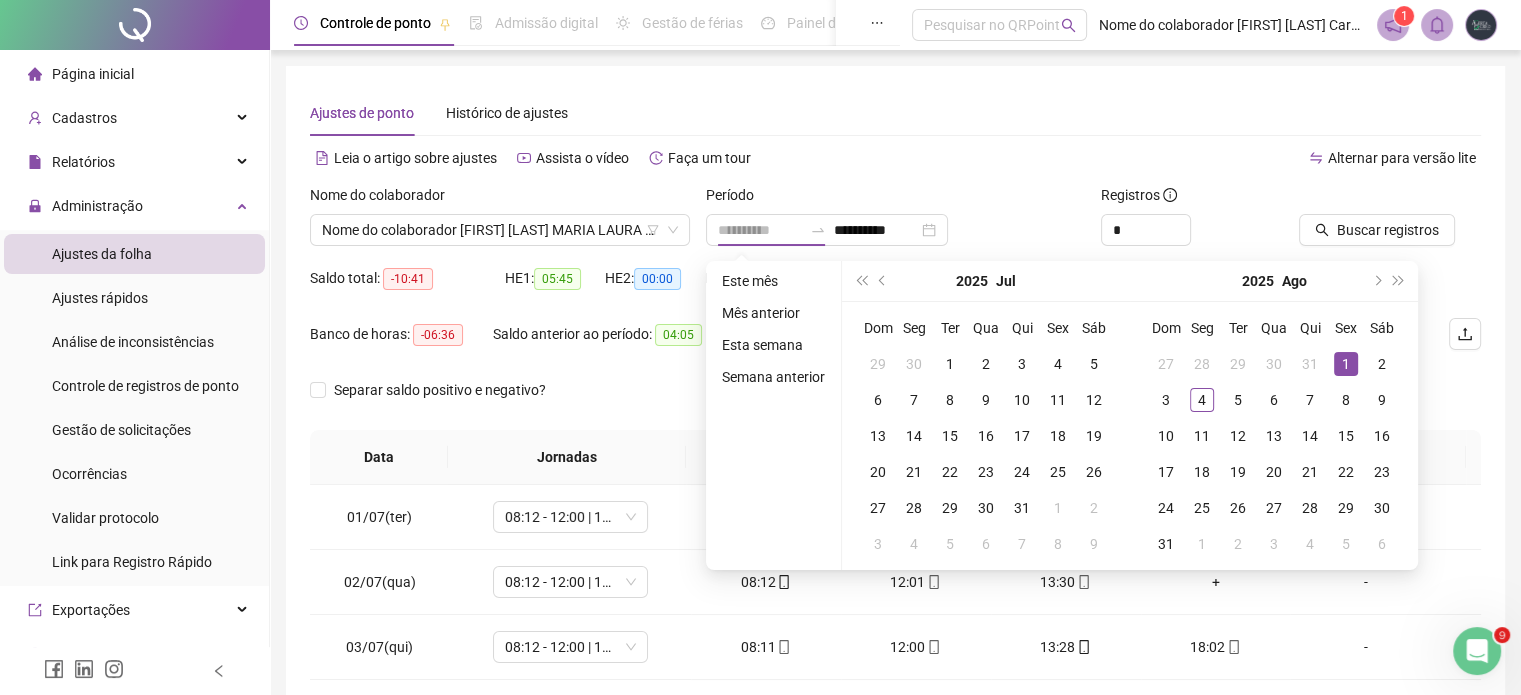 click on "1" at bounding box center [1346, 364] 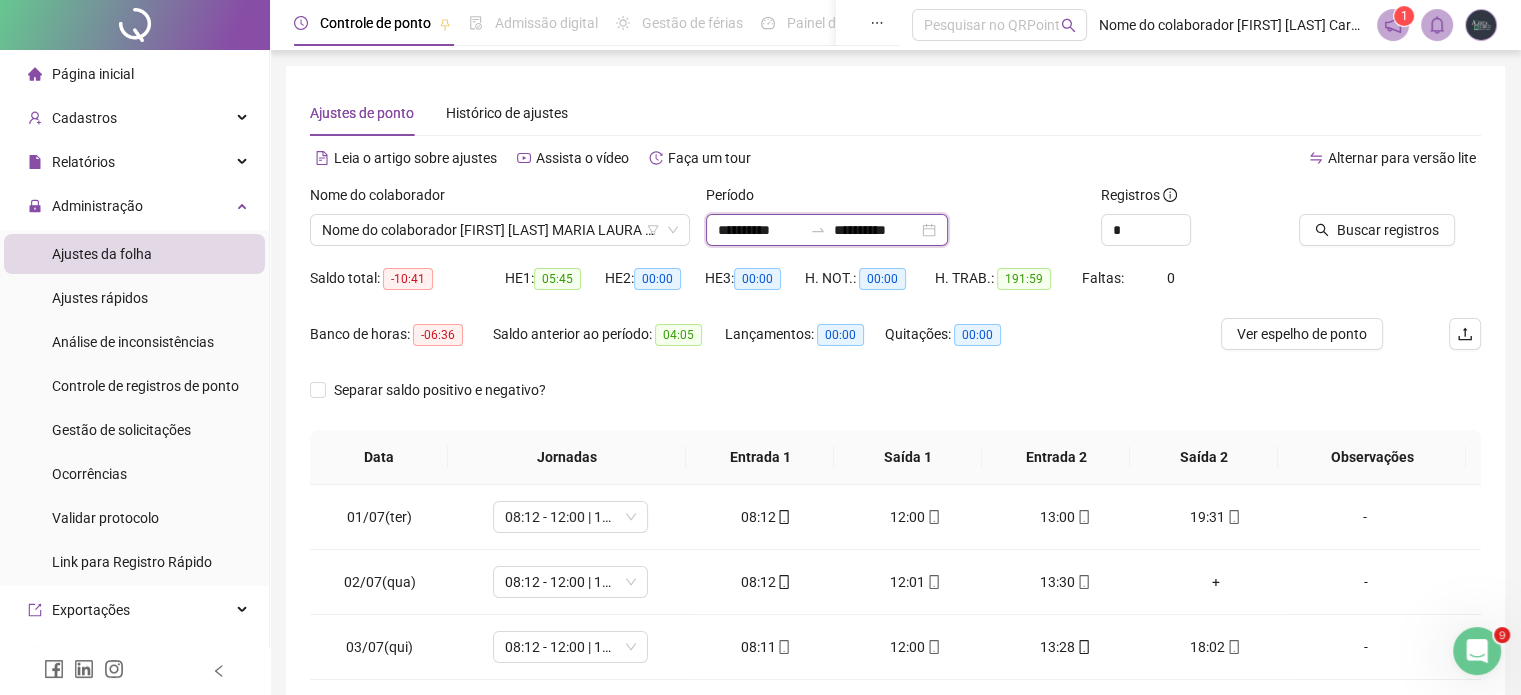 click on "**********" at bounding box center (876, 230) 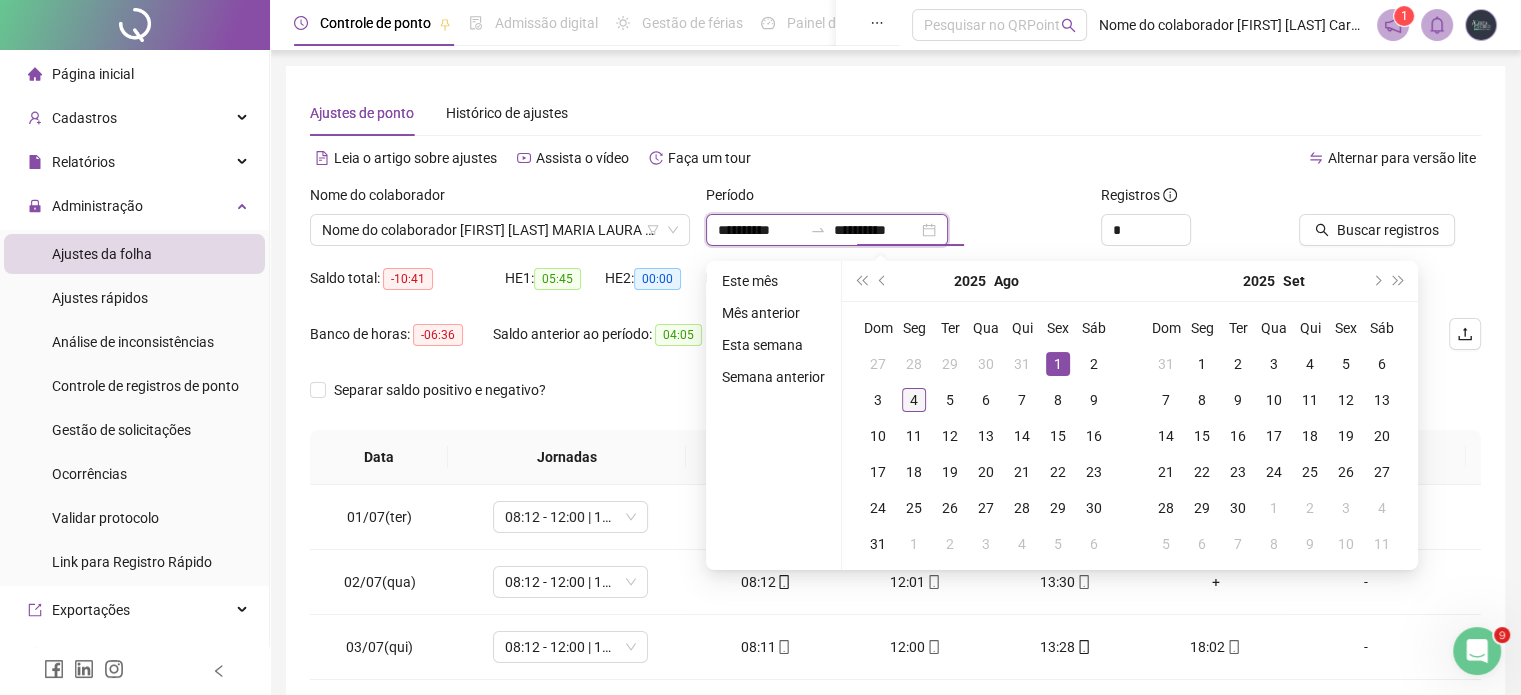type on "**********" 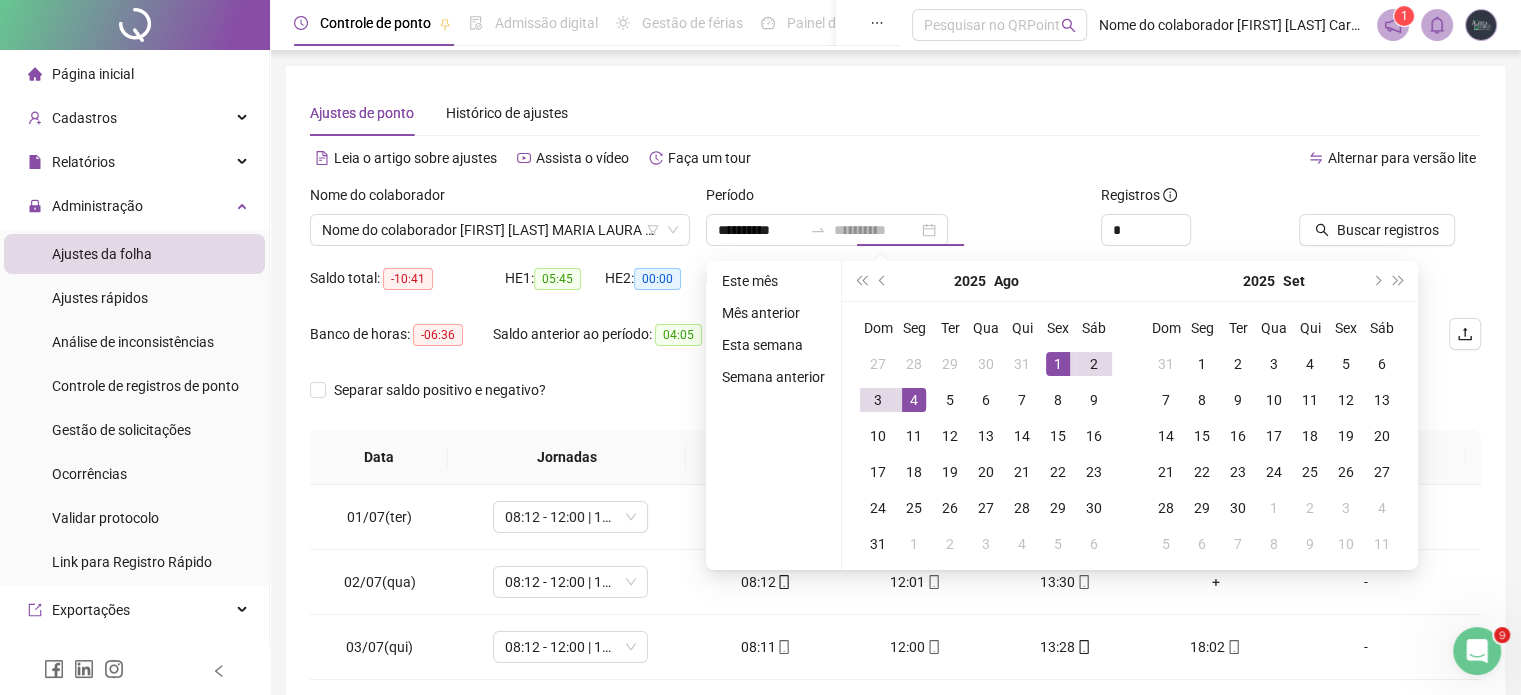 click on "4" at bounding box center [914, 400] 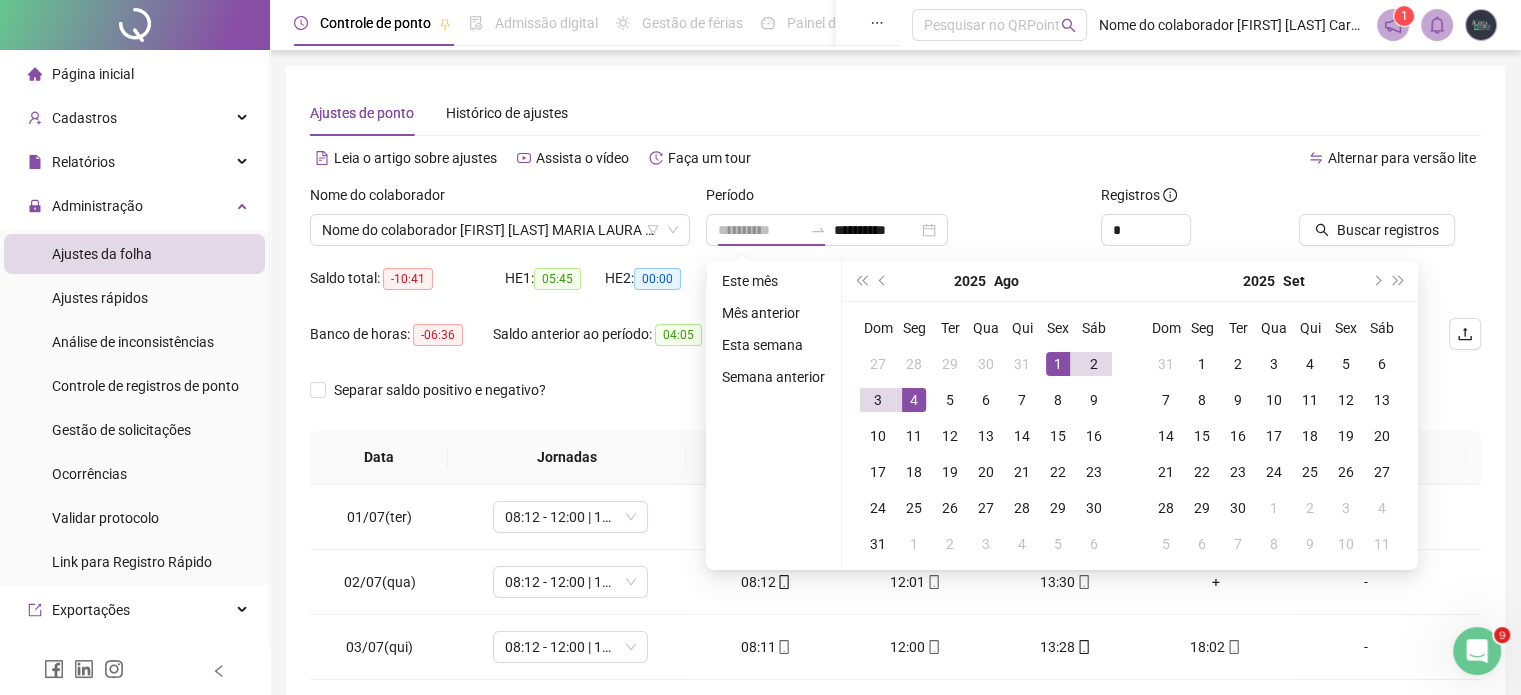 click on "1" at bounding box center (1058, 364) 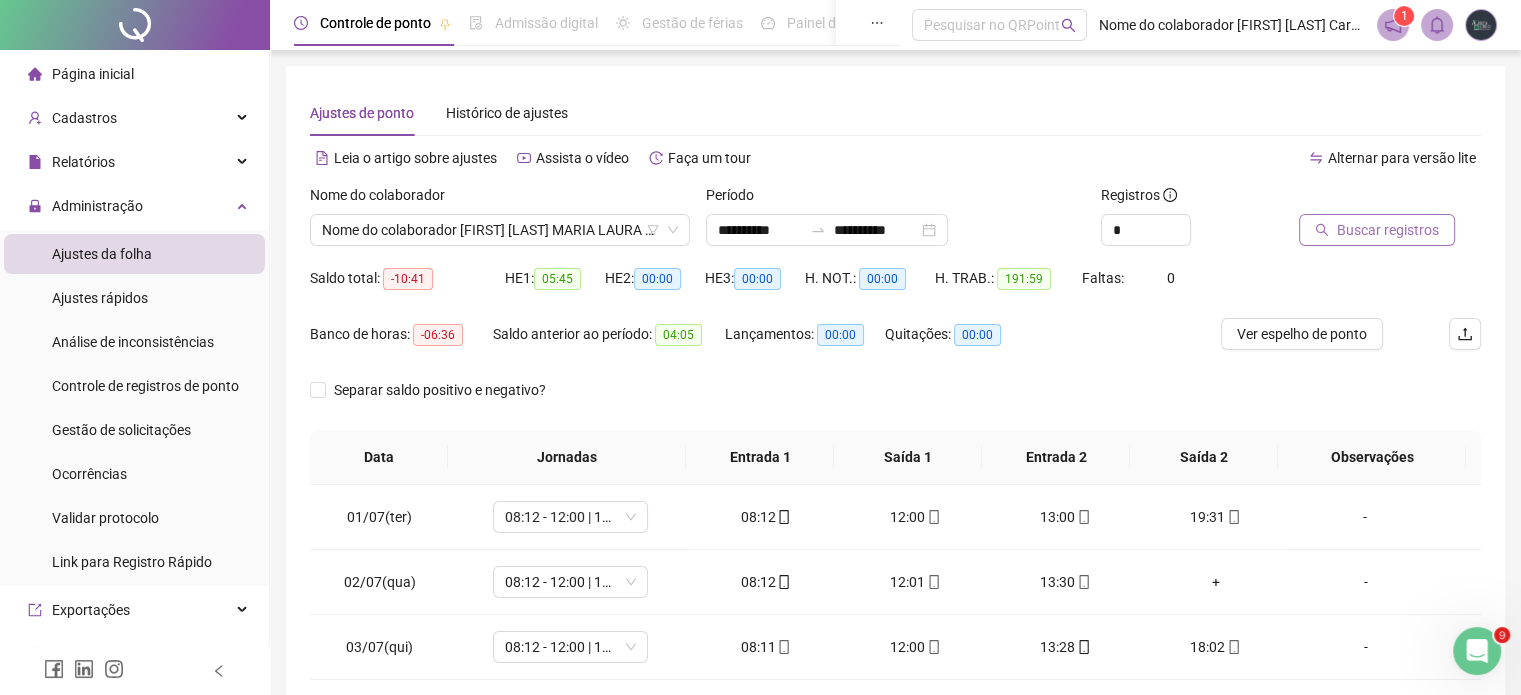 click on "Buscar registros" at bounding box center [1377, 230] 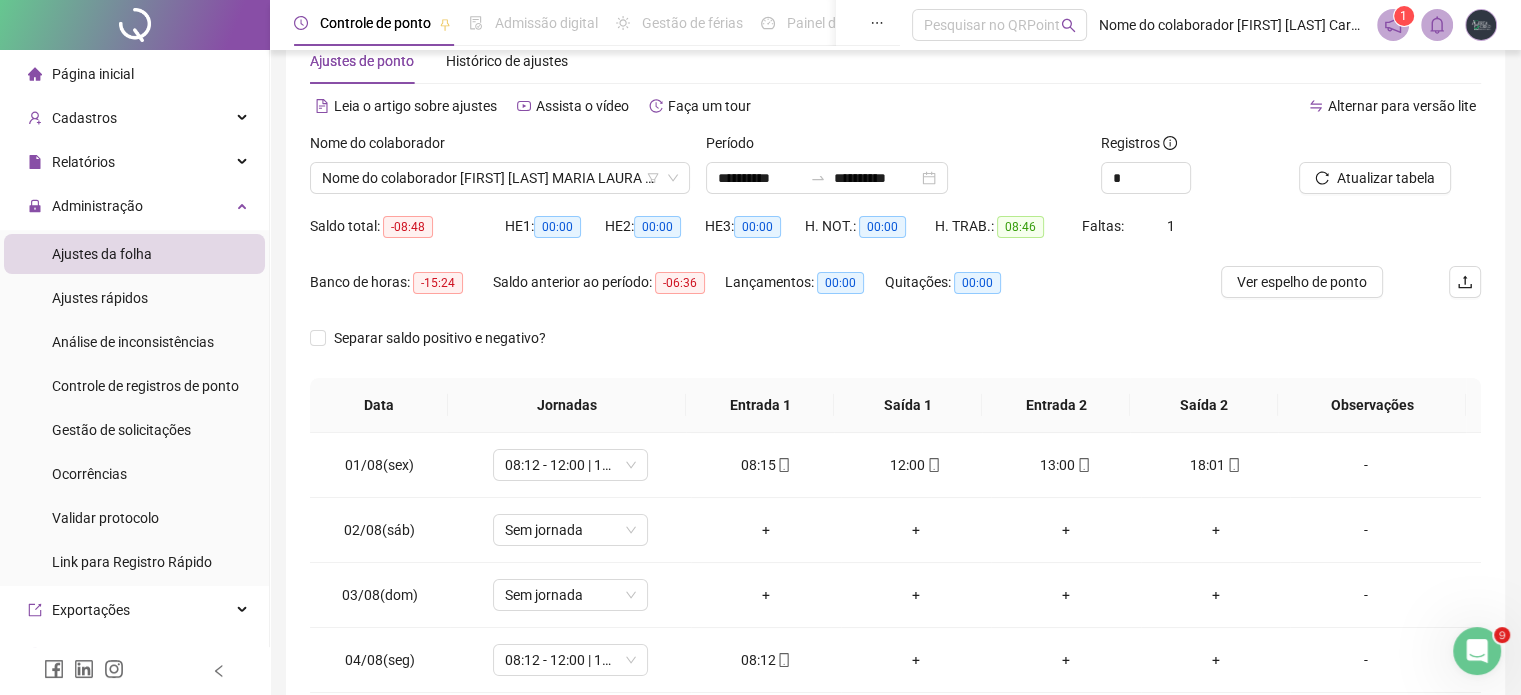 scroll, scrollTop: 0, scrollLeft: 0, axis: both 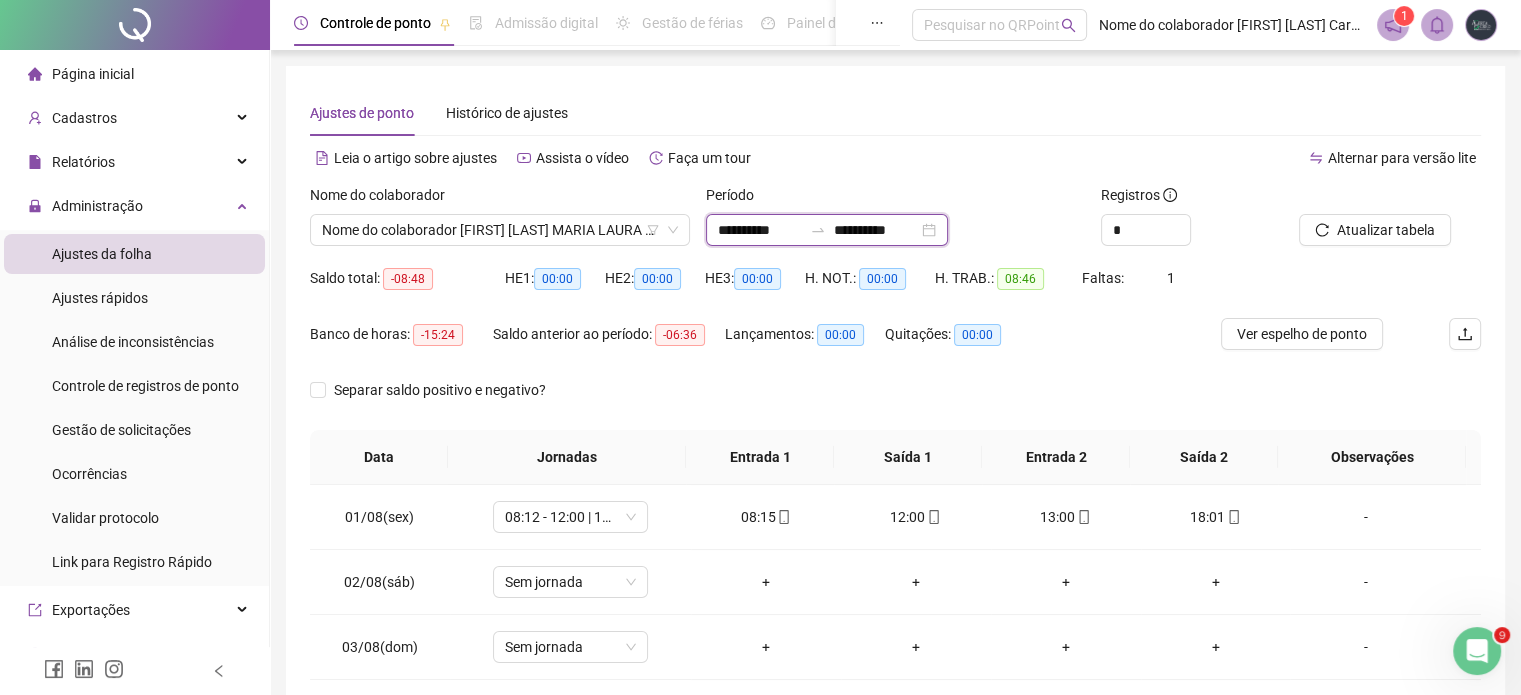 click on "**********" at bounding box center (760, 230) 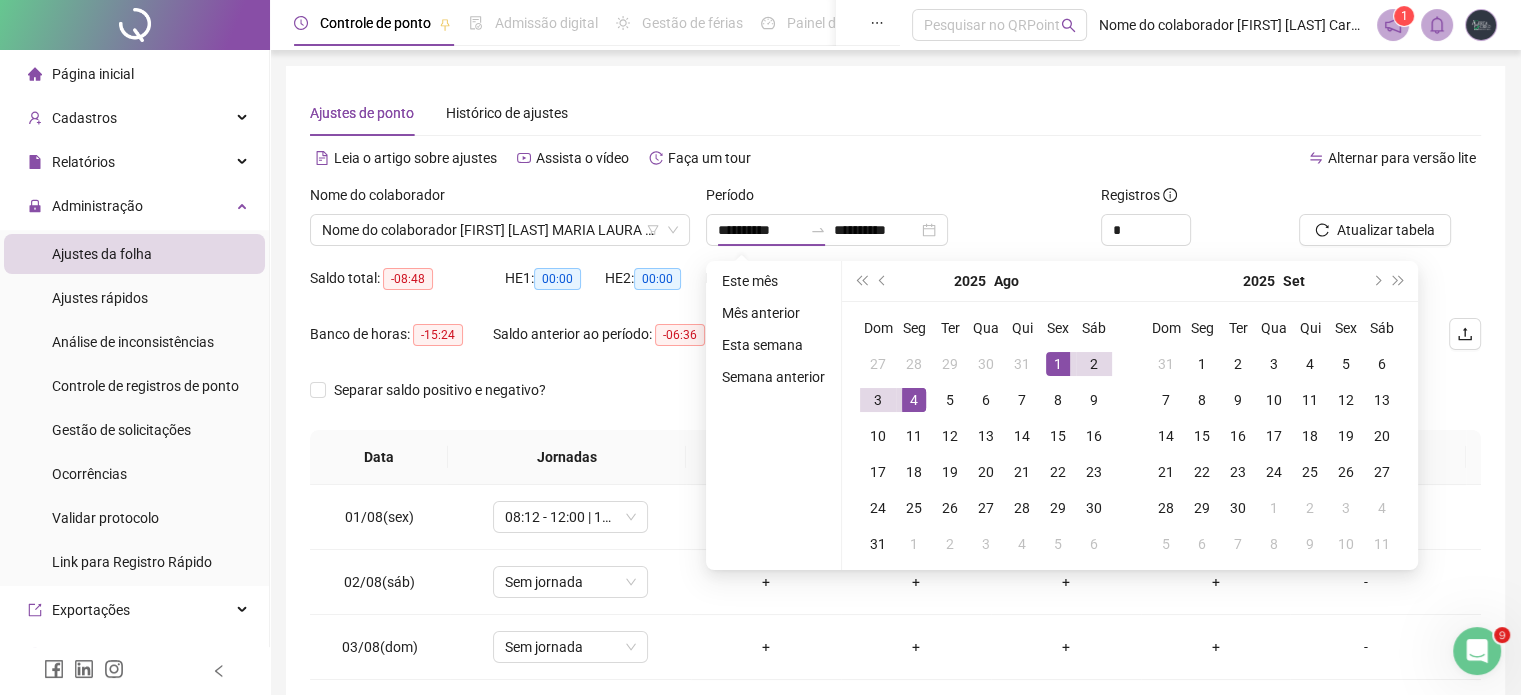 click on "2025 Ago" at bounding box center [986, 281] 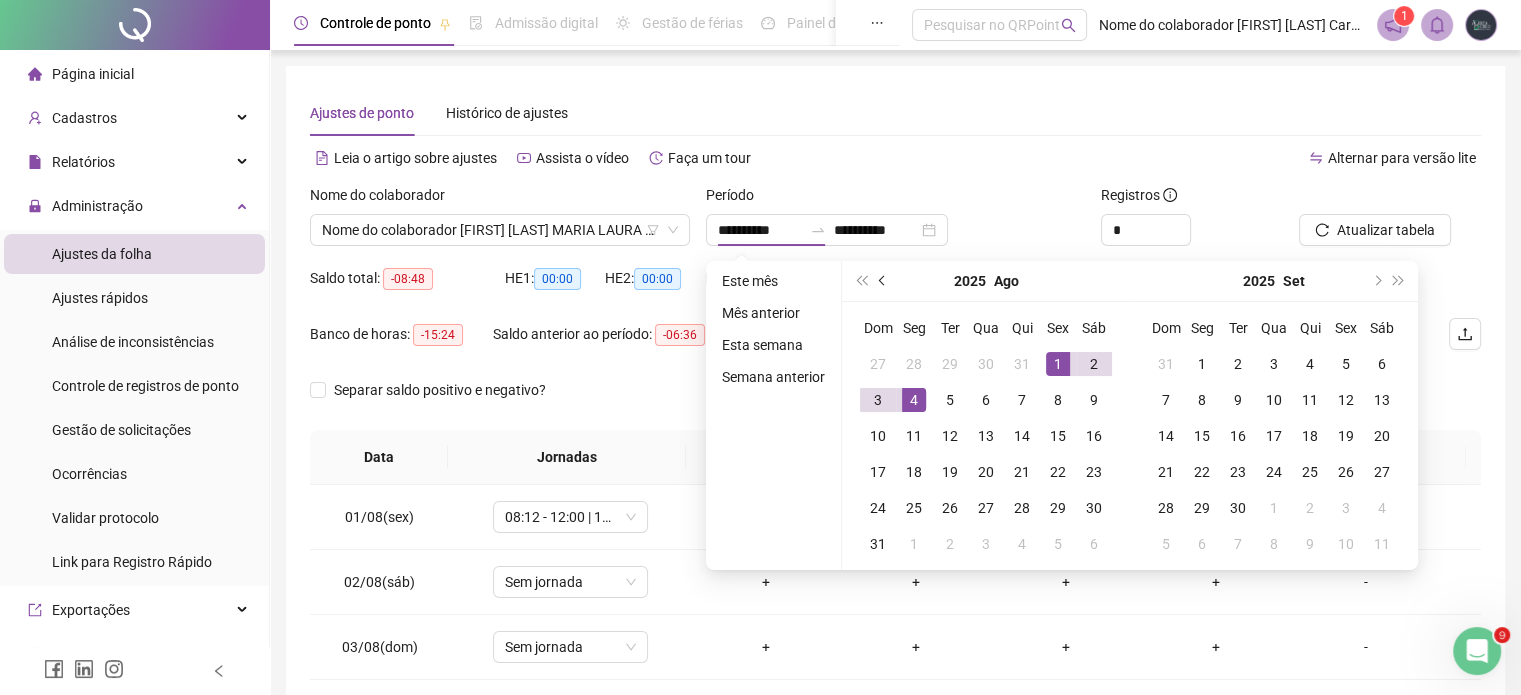 click at bounding box center (883, 281) 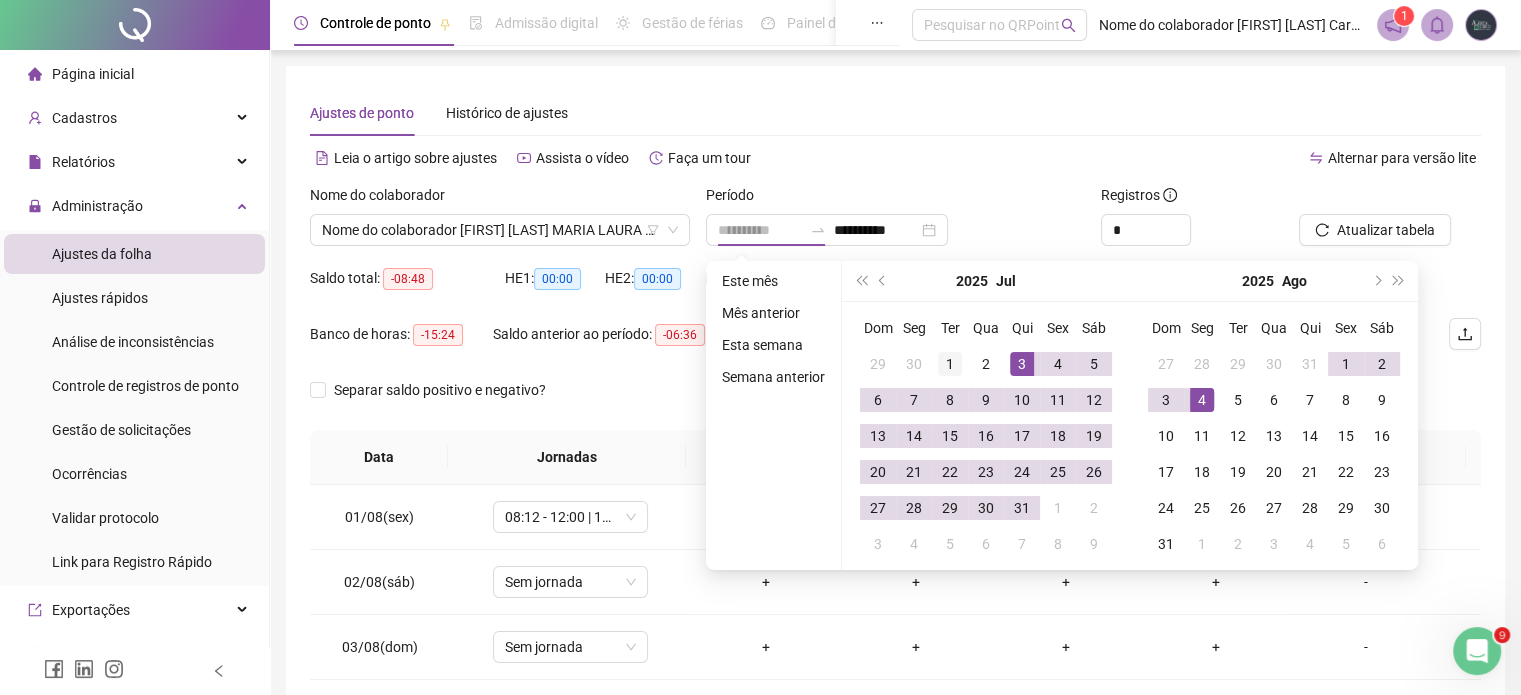 type on "**********" 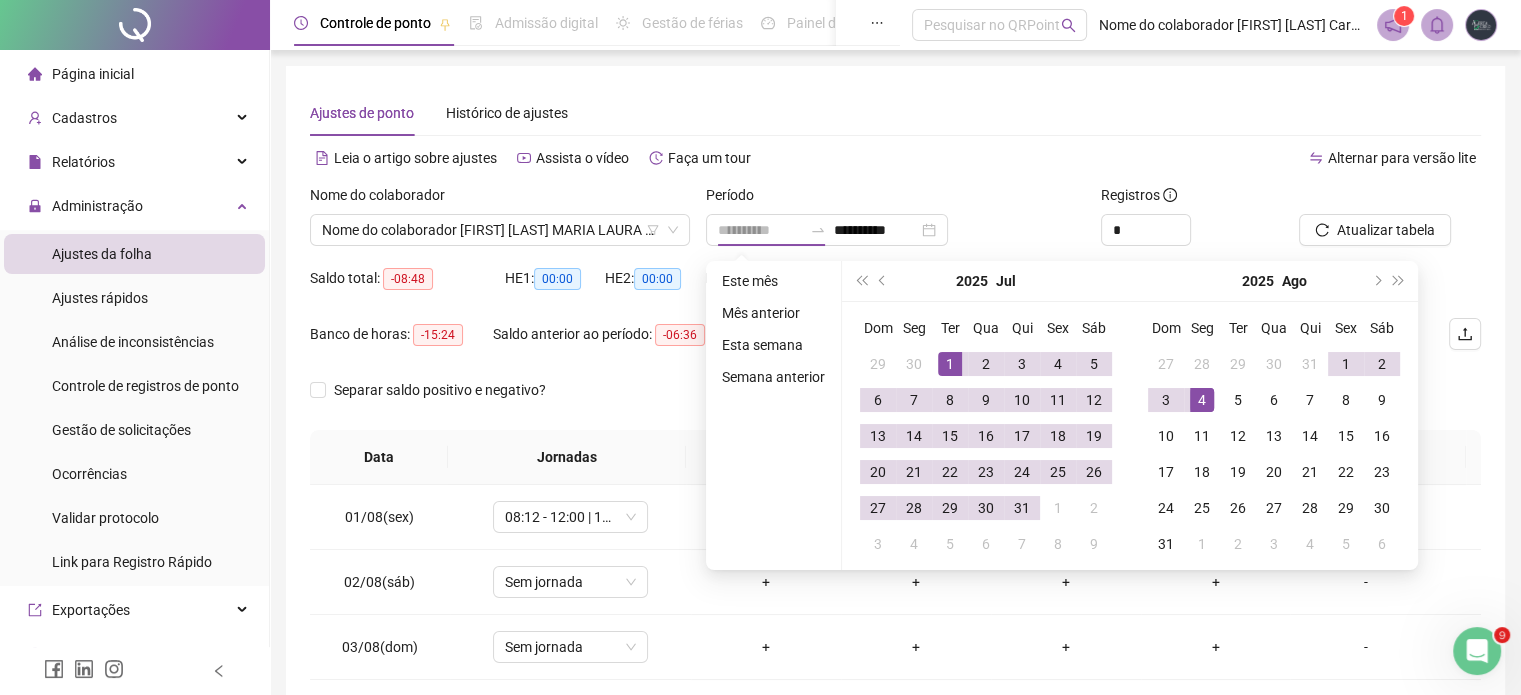 click on "1" at bounding box center [950, 364] 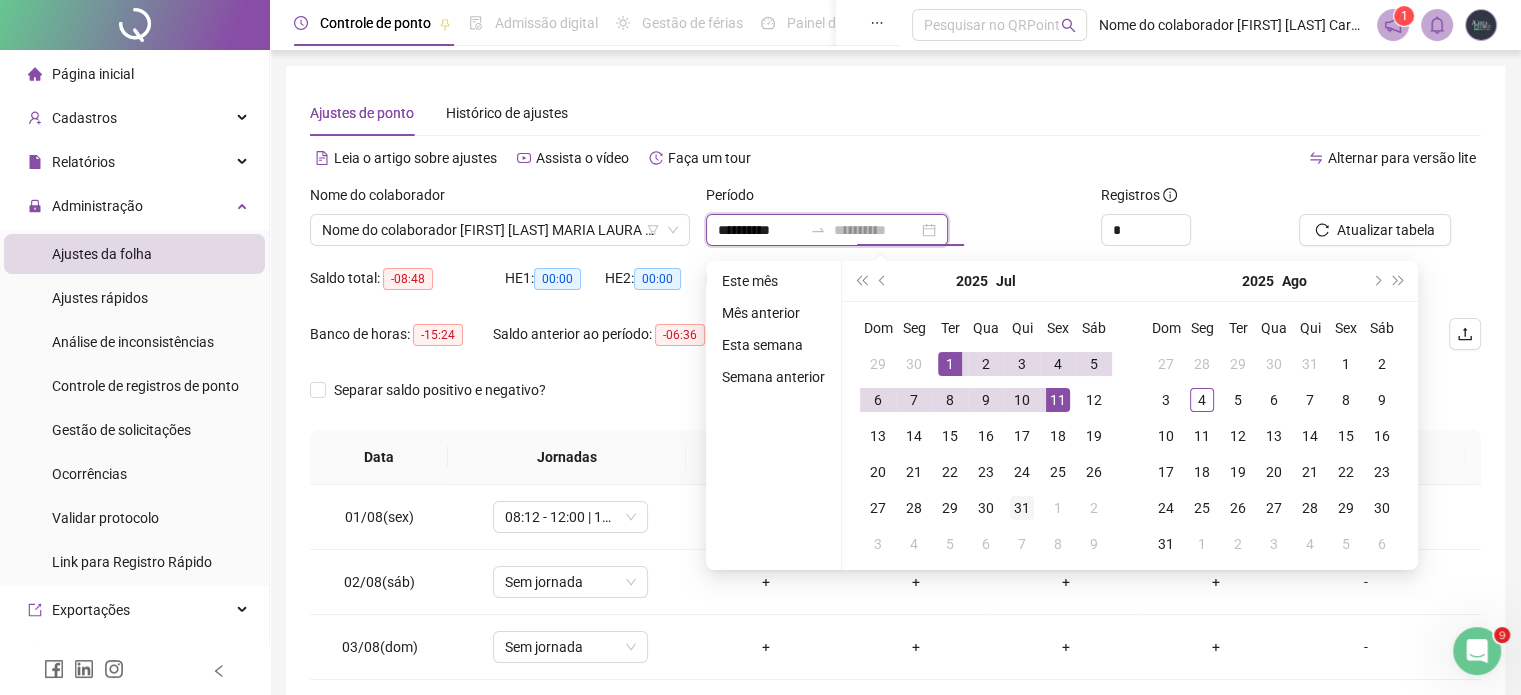 type on "**********" 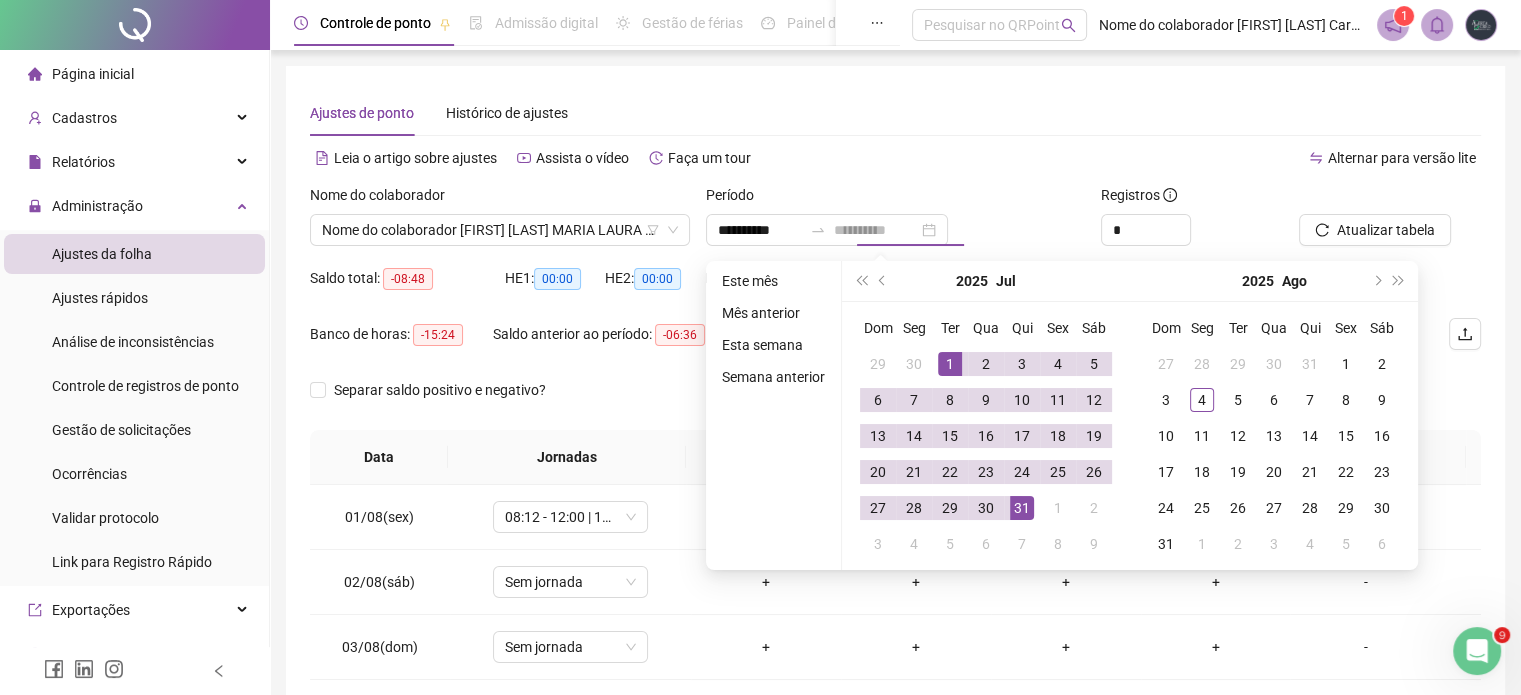 click on "31" at bounding box center (1022, 508) 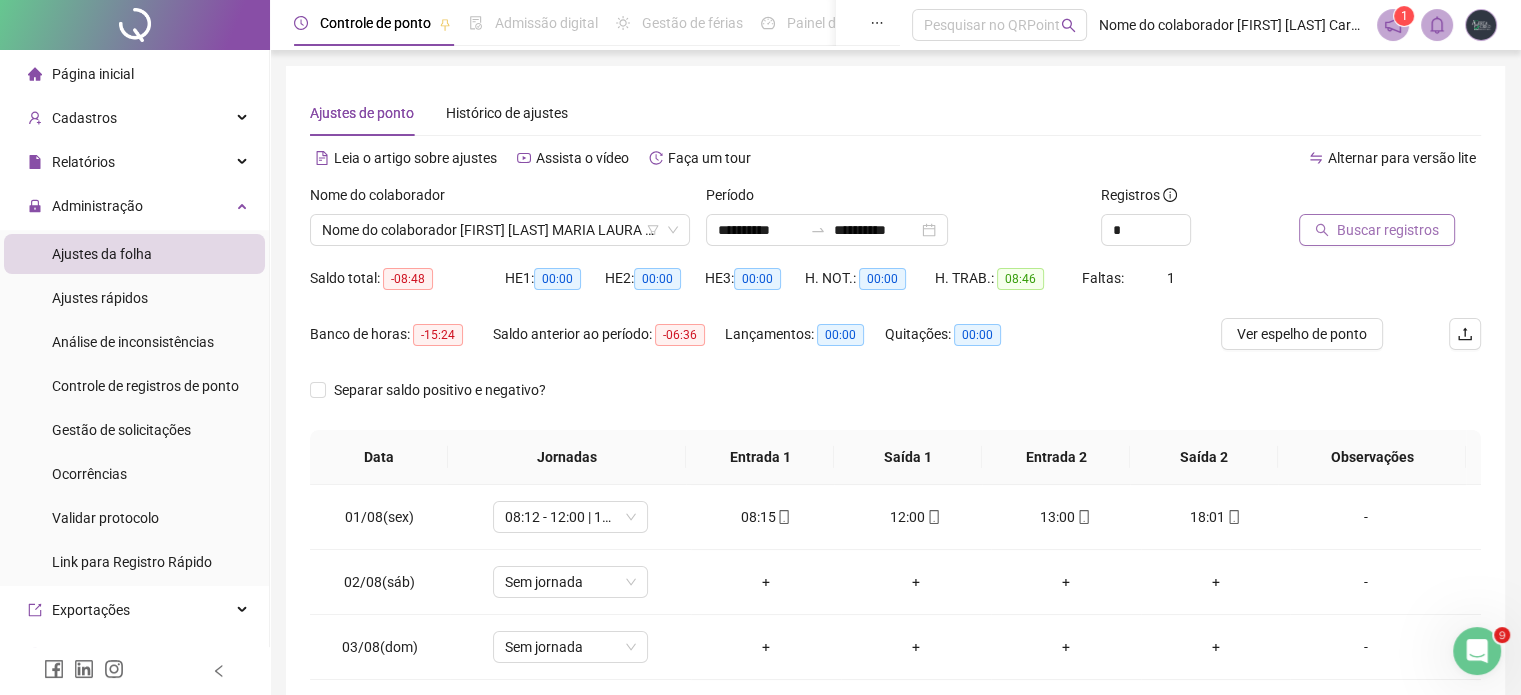 click on "Buscar registros" at bounding box center (1388, 230) 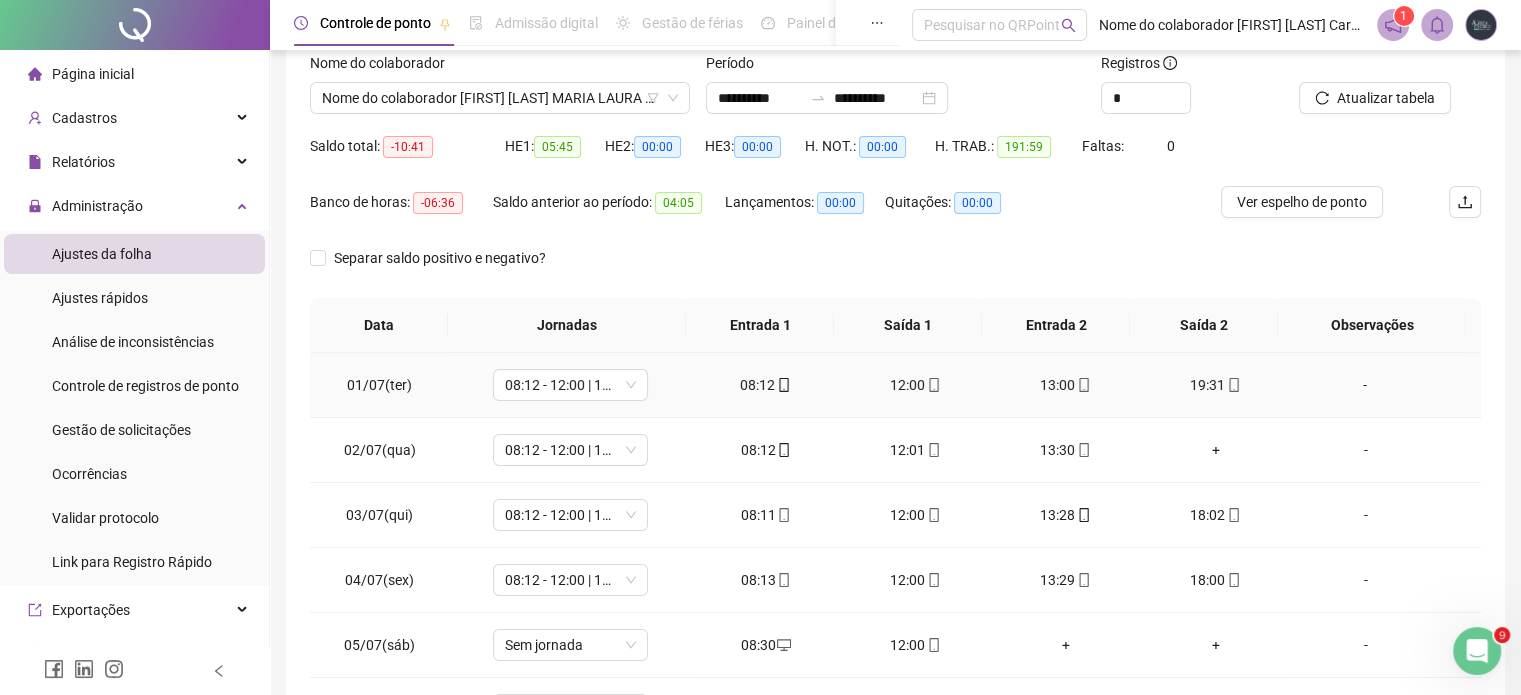 scroll, scrollTop: 100, scrollLeft: 0, axis: vertical 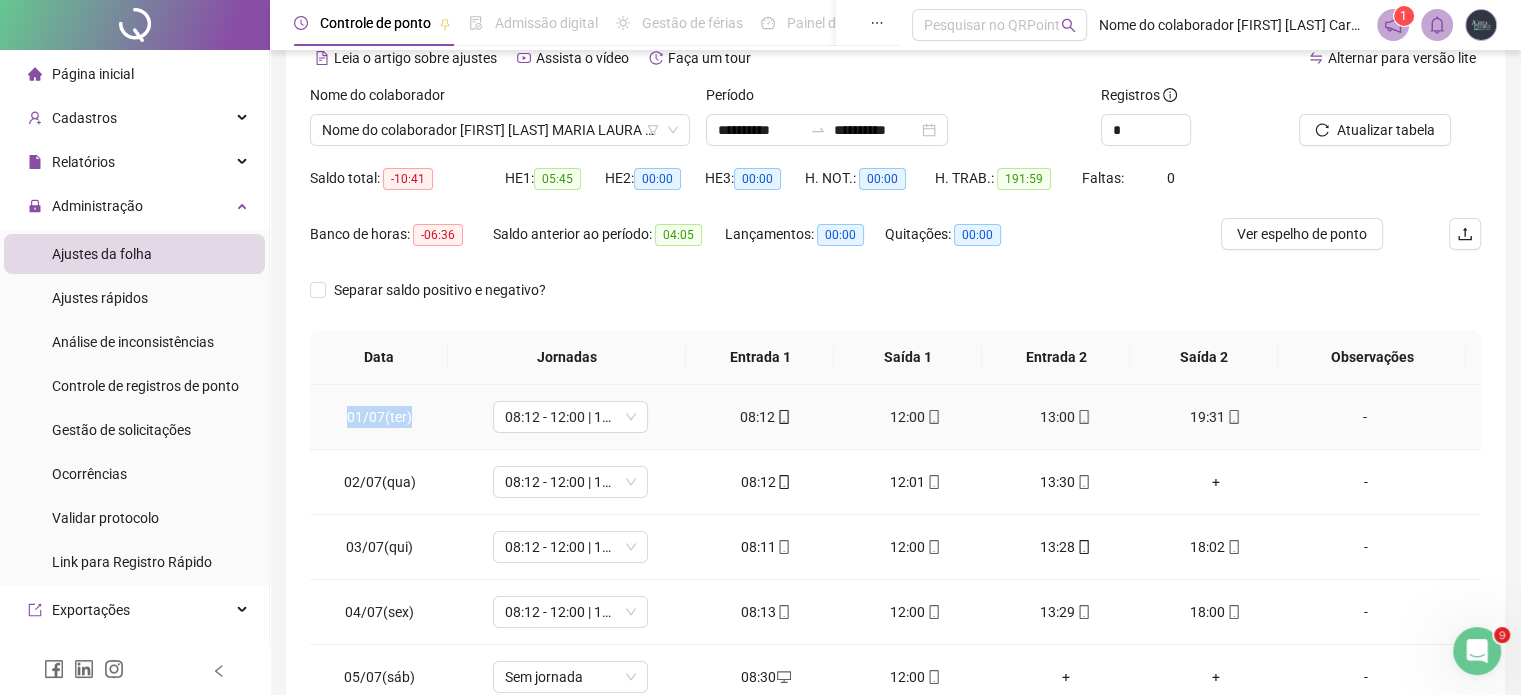 drag, startPoint x: 344, startPoint y: 417, endPoint x: 419, endPoint y: 415, distance: 75.026665 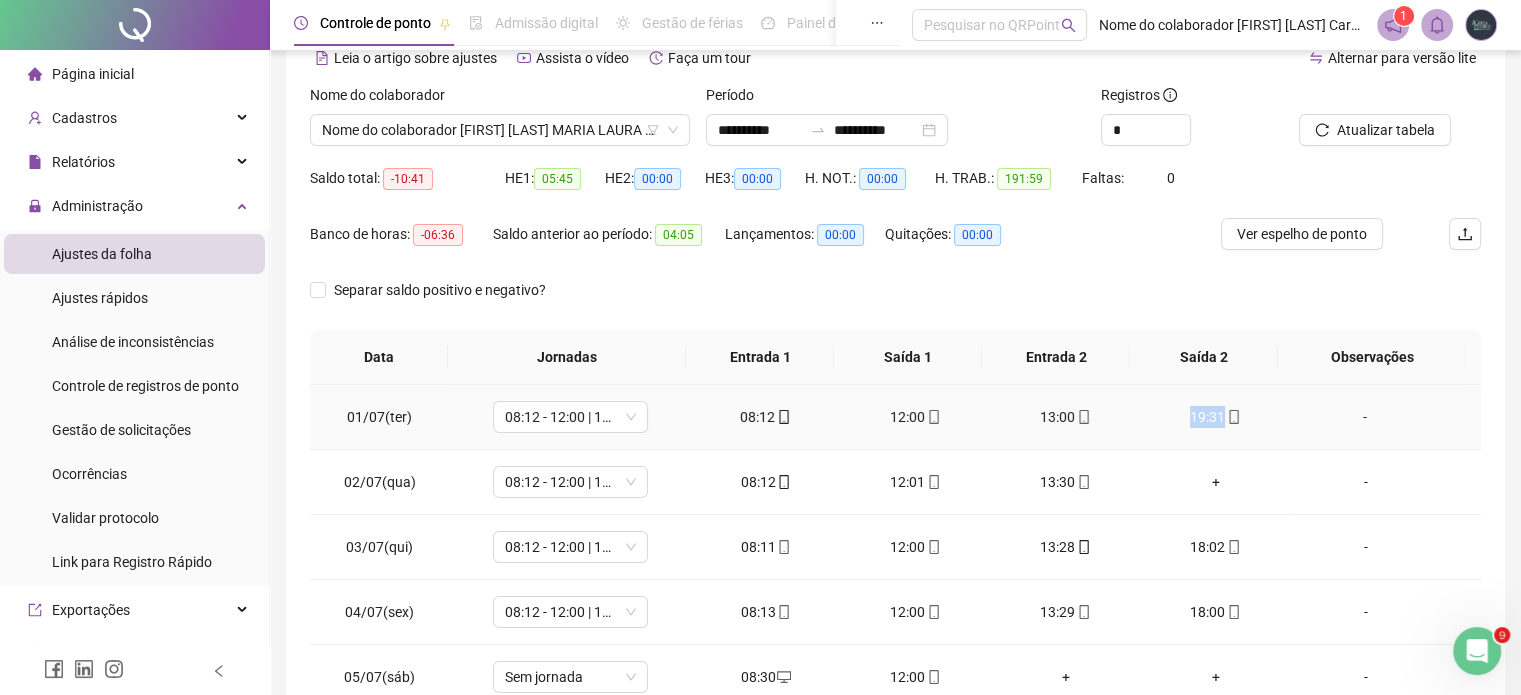 drag, startPoint x: 1184, startPoint y: 418, endPoint x: 1232, endPoint y: 414, distance: 48.166378 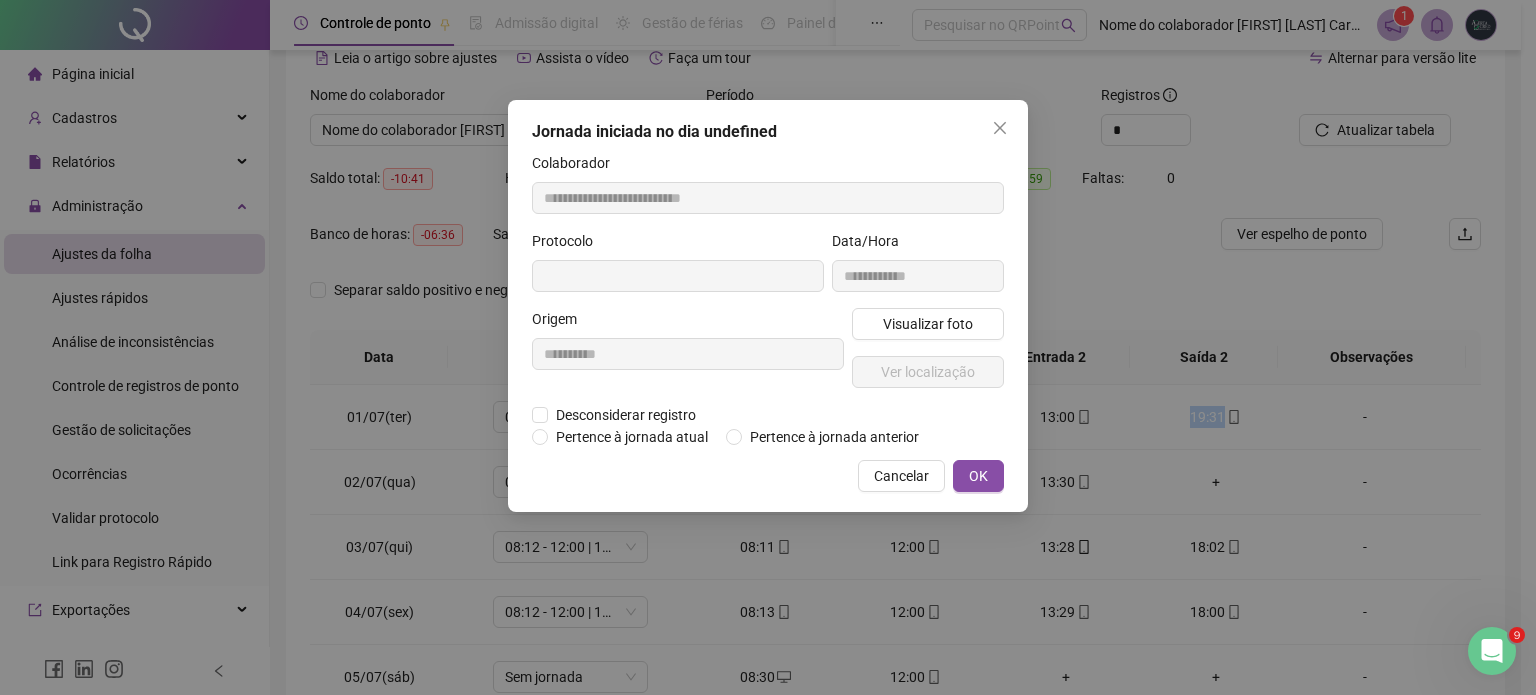 type on "**********" 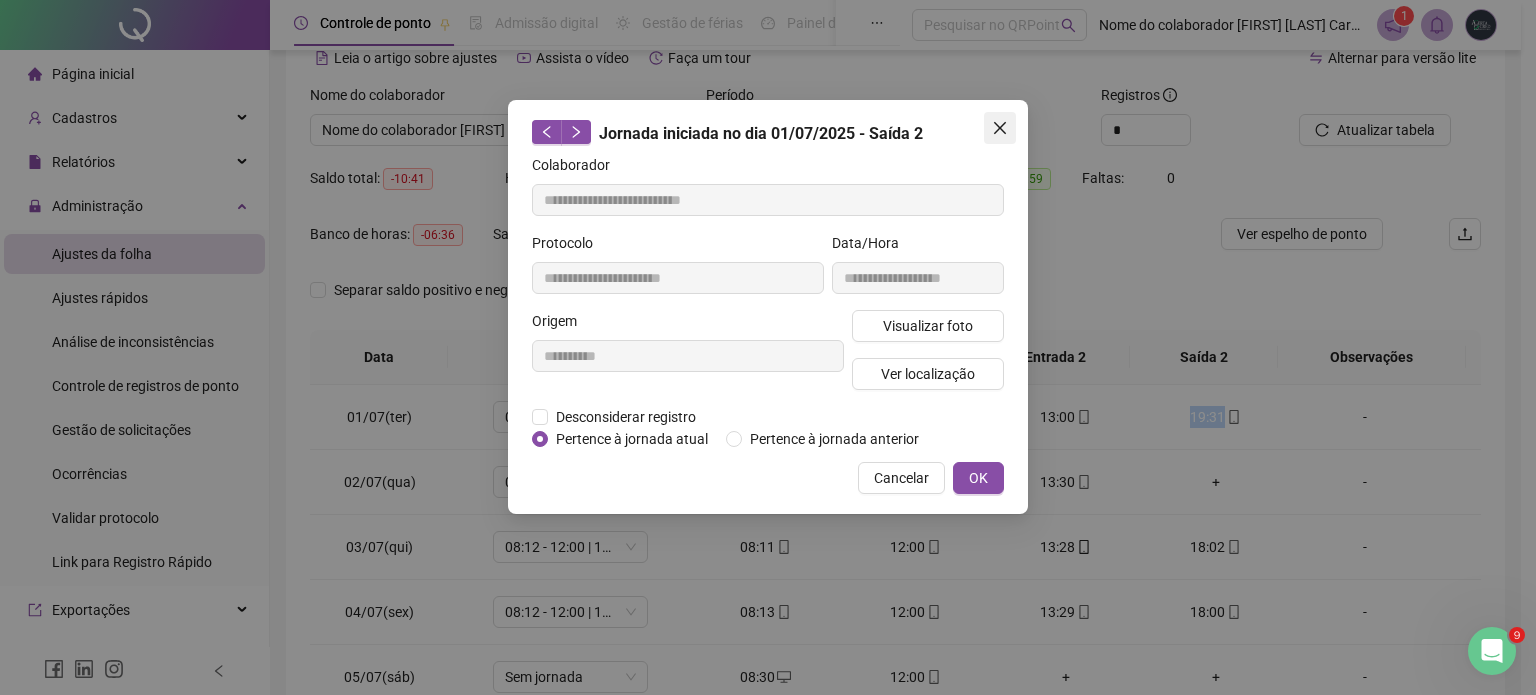 click 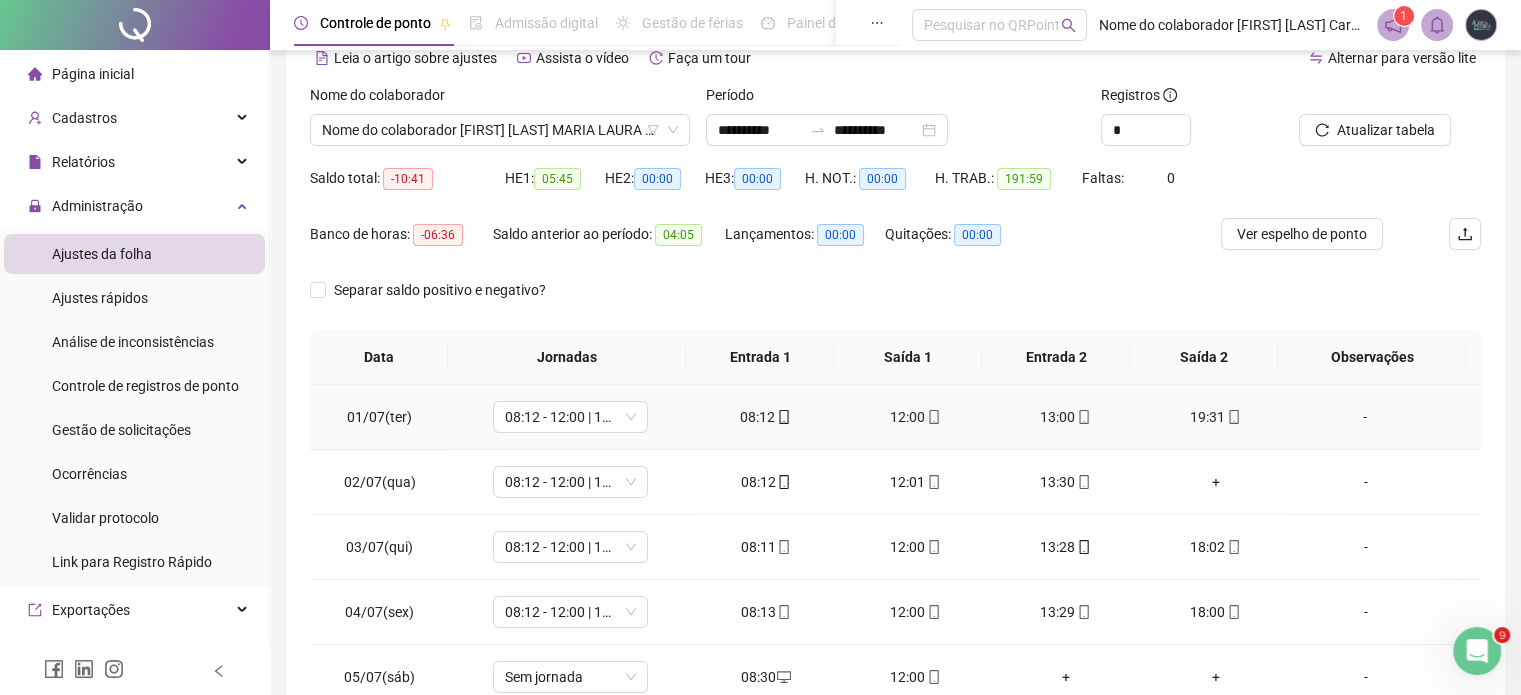click on "19:31" at bounding box center [1216, 417] 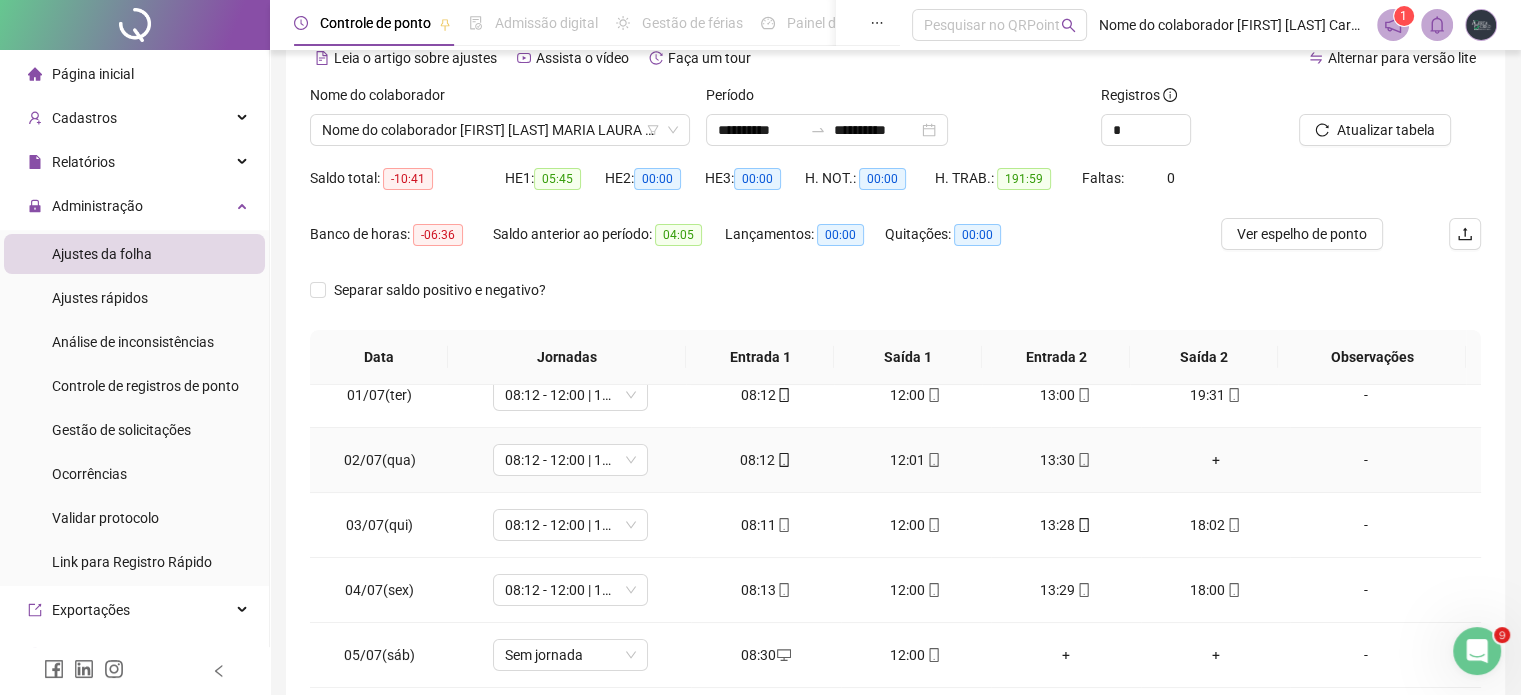 scroll, scrollTop: 0, scrollLeft: 0, axis: both 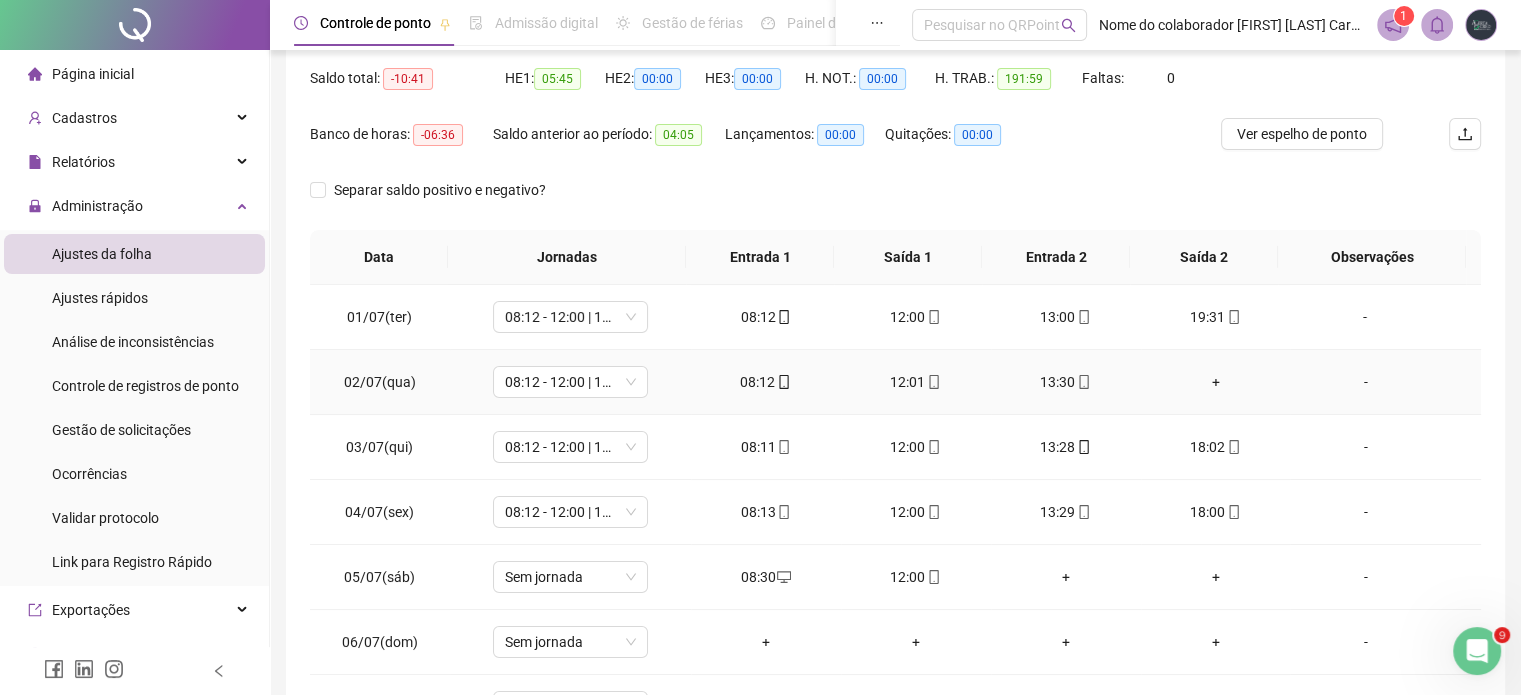 click on "+" at bounding box center (1216, 382) 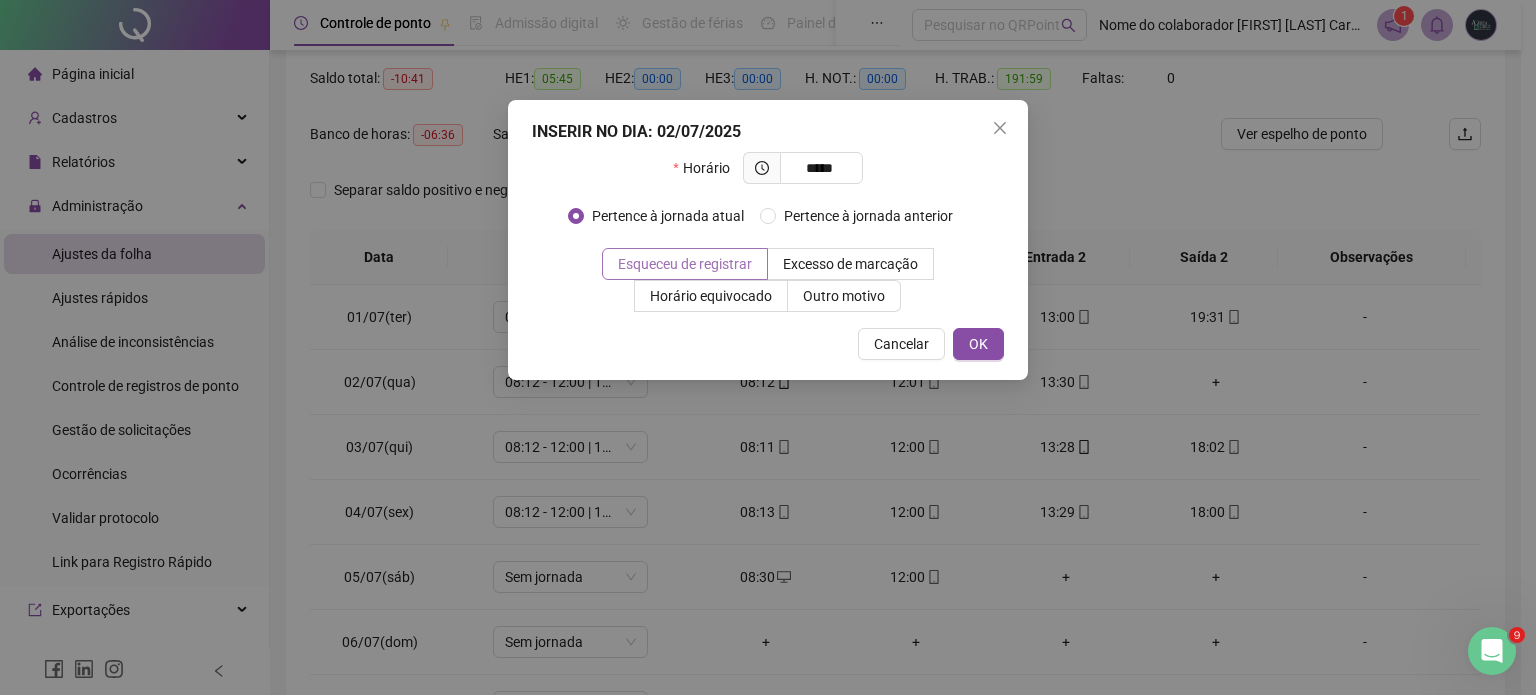 type on "*****" 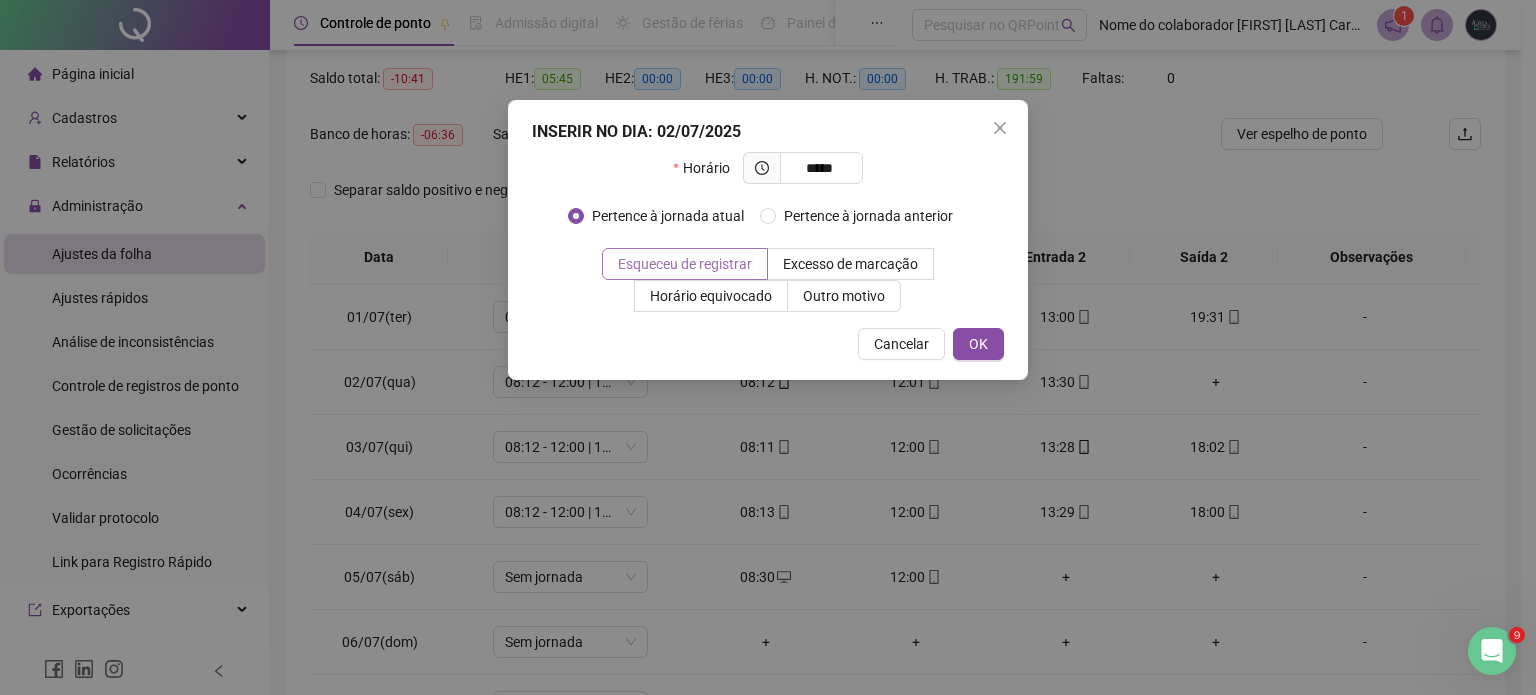 drag, startPoint x: 708, startPoint y: 267, endPoint x: 732, endPoint y: 267, distance: 24 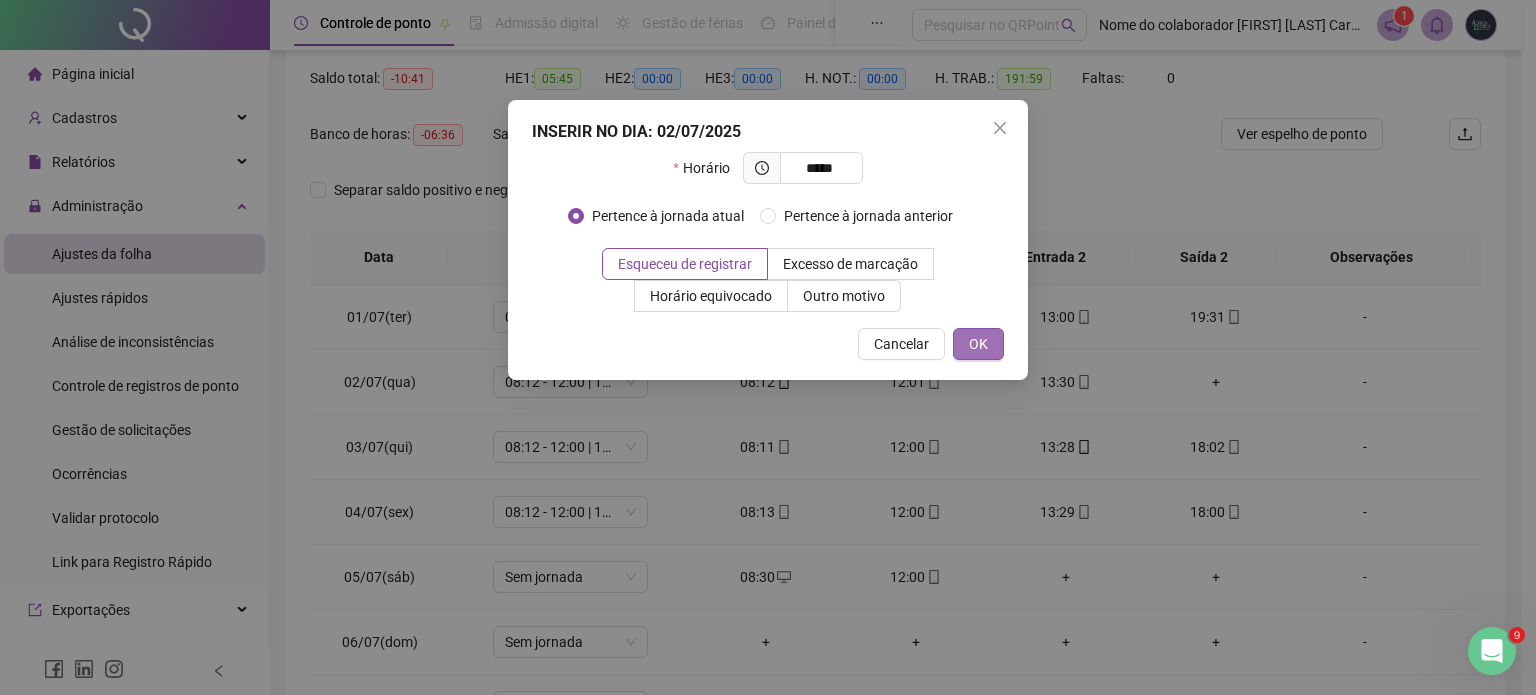 drag, startPoint x: 996, startPoint y: 331, endPoint x: 995, endPoint y: 342, distance: 11.045361 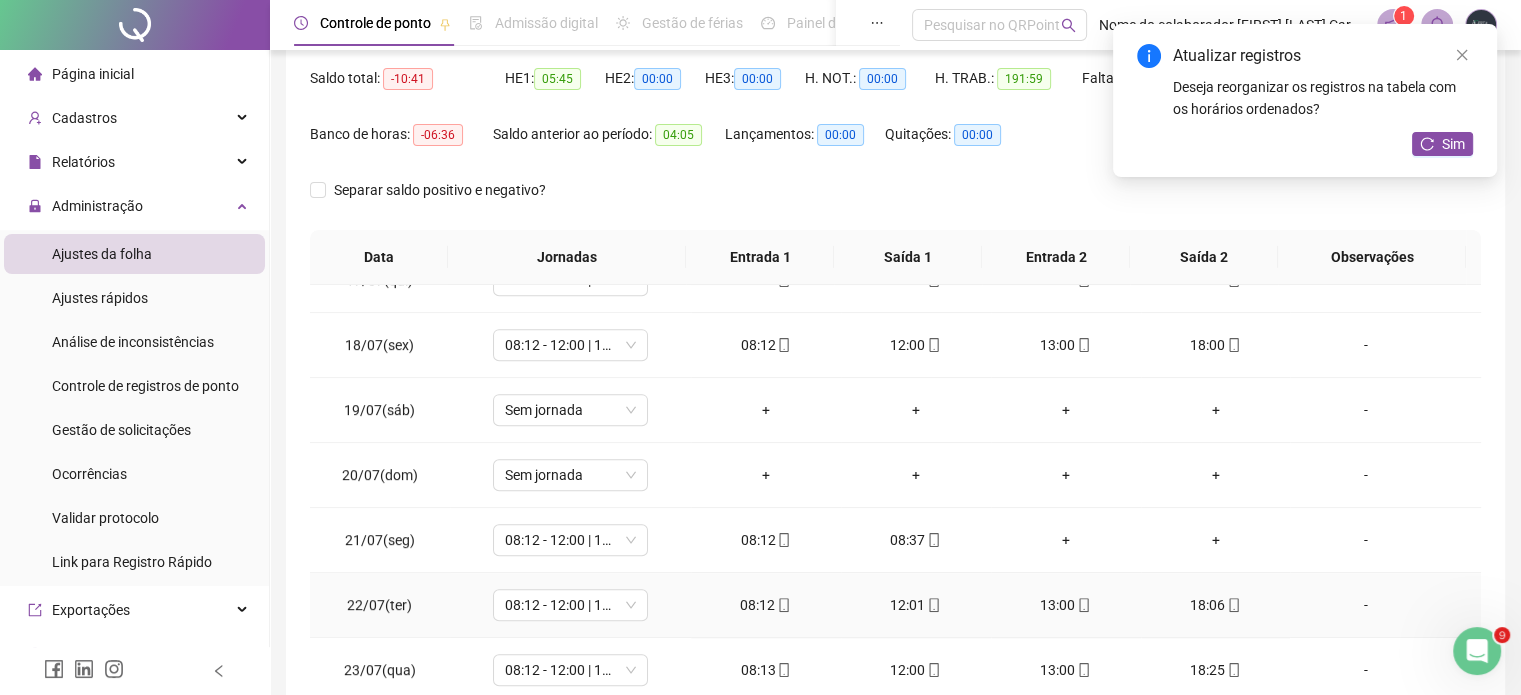 scroll, scrollTop: 1100, scrollLeft: 0, axis: vertical 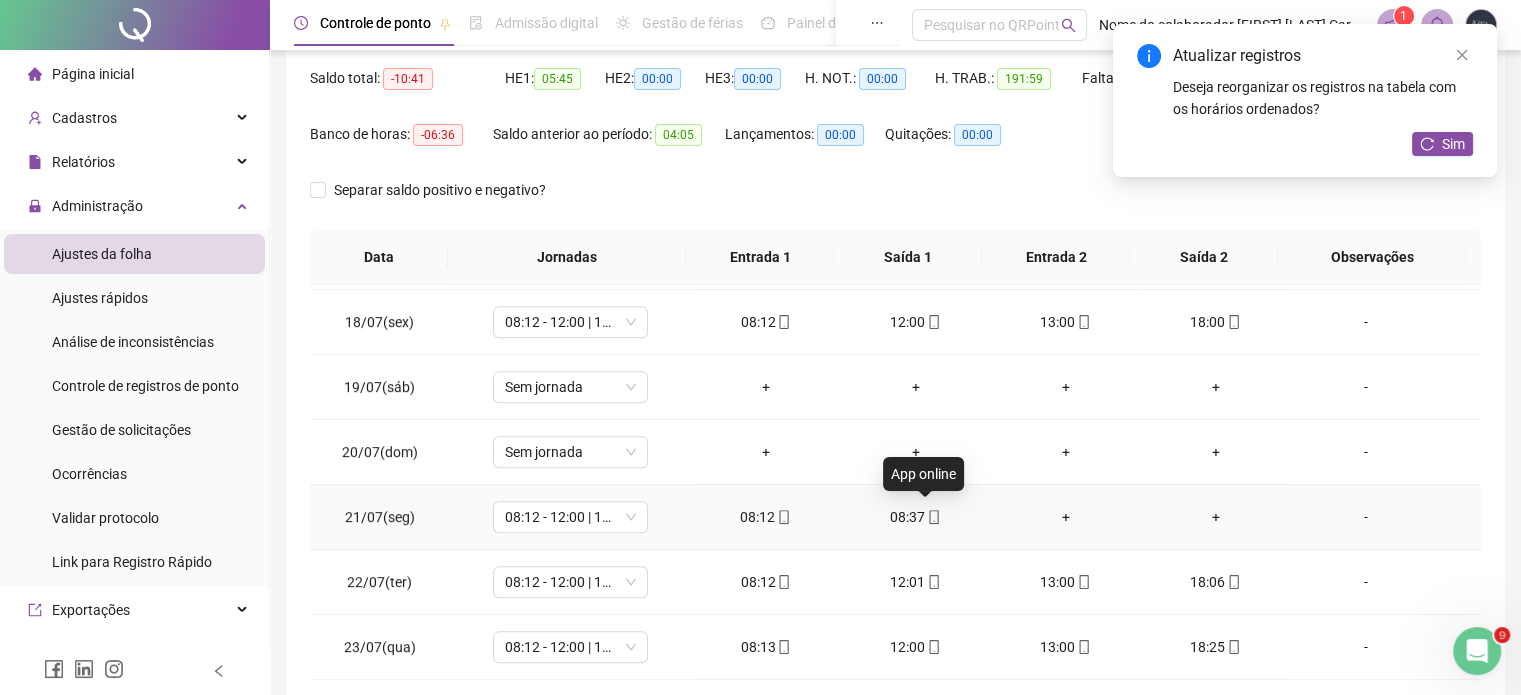 click 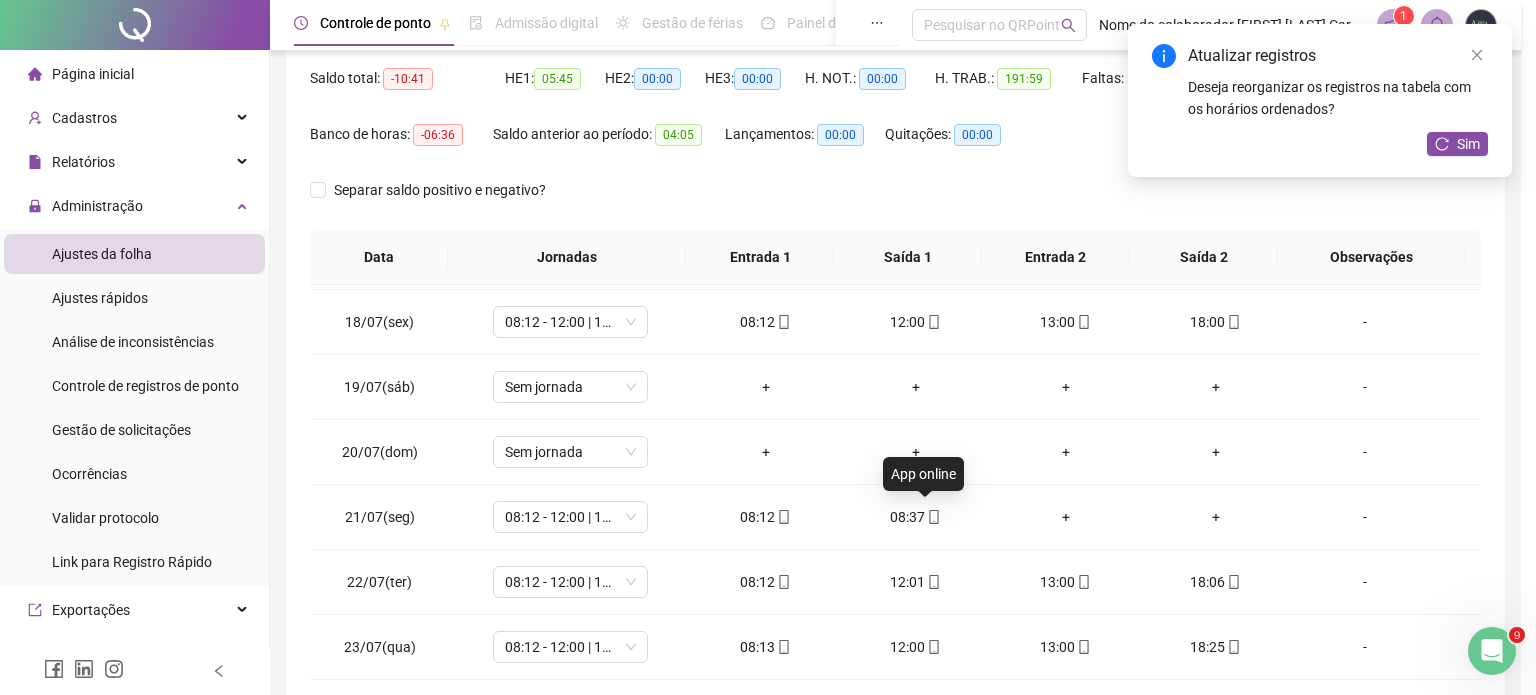 type on "**********" 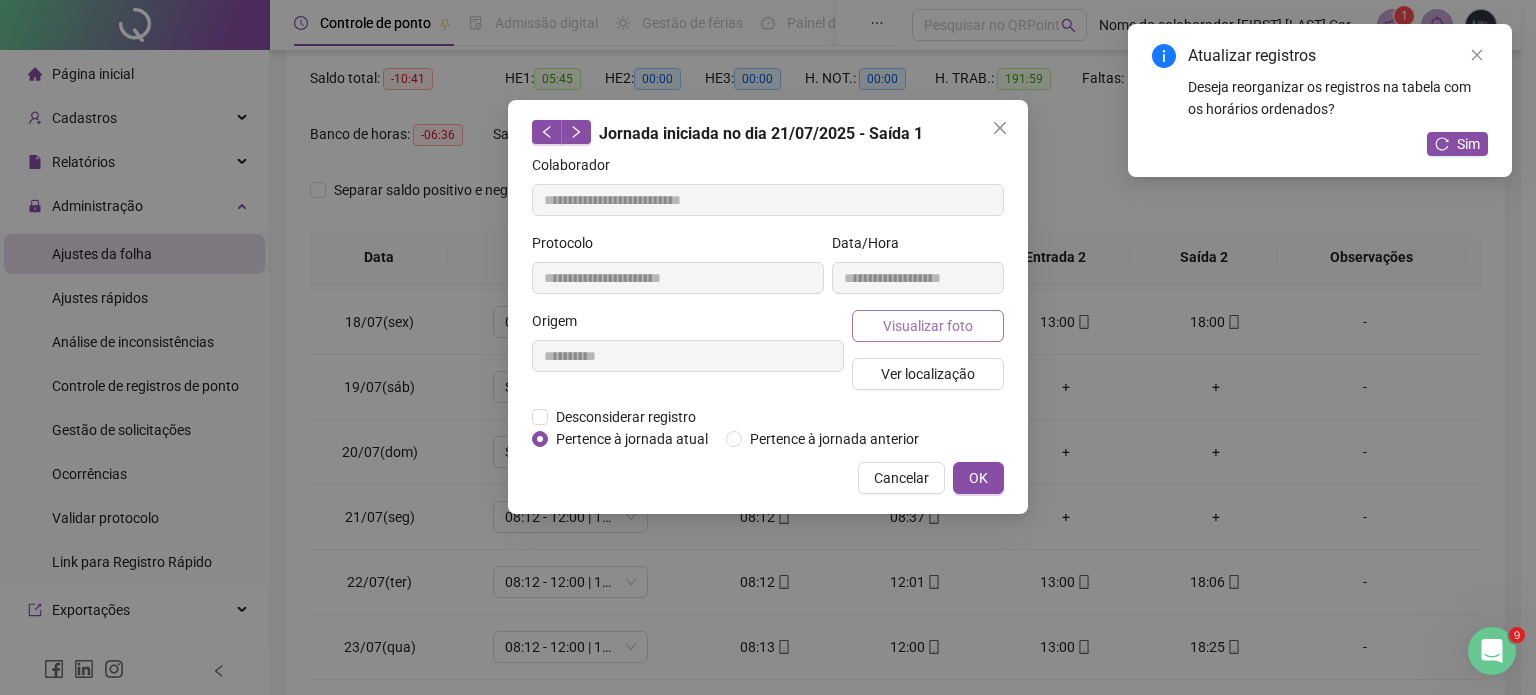 click on "Visualizar foto" at bounding box center [928, 326] 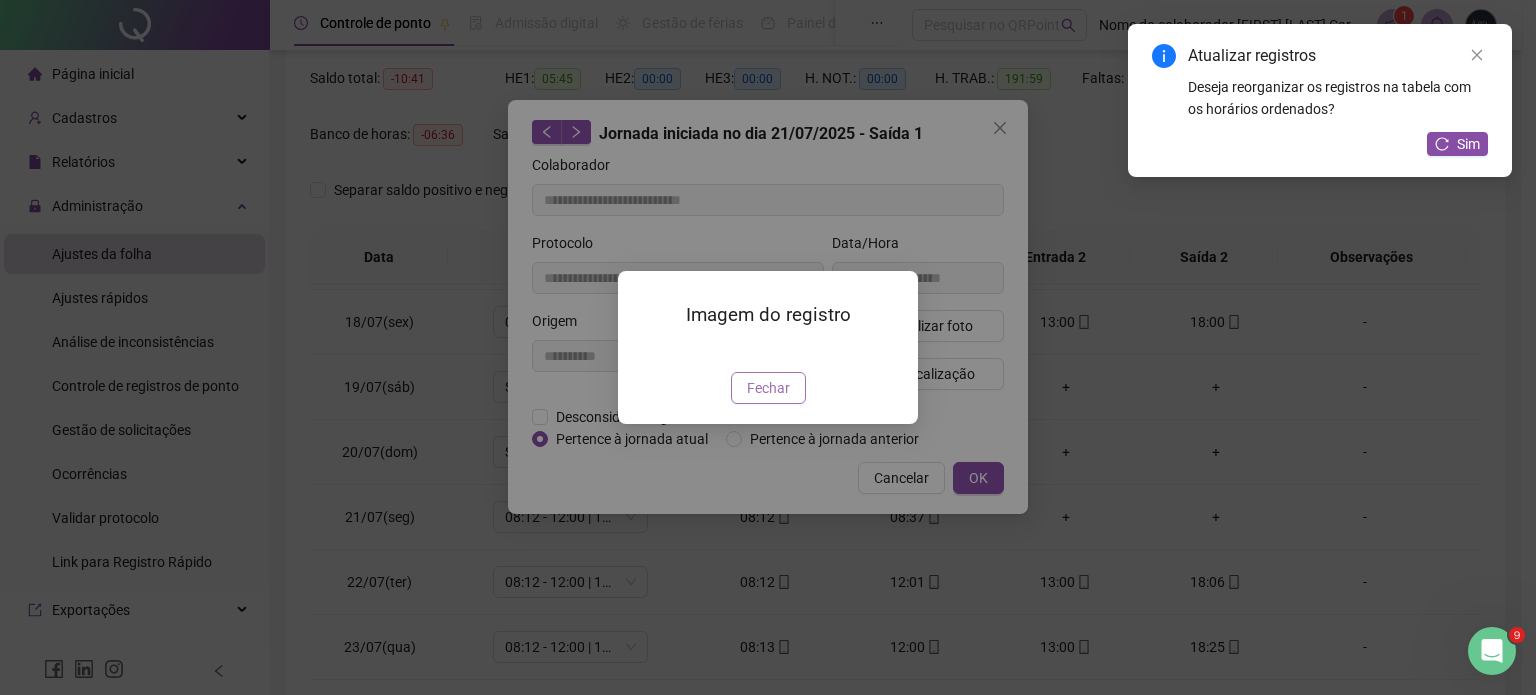 click on "Fechar" at bounding box center [768, 388] 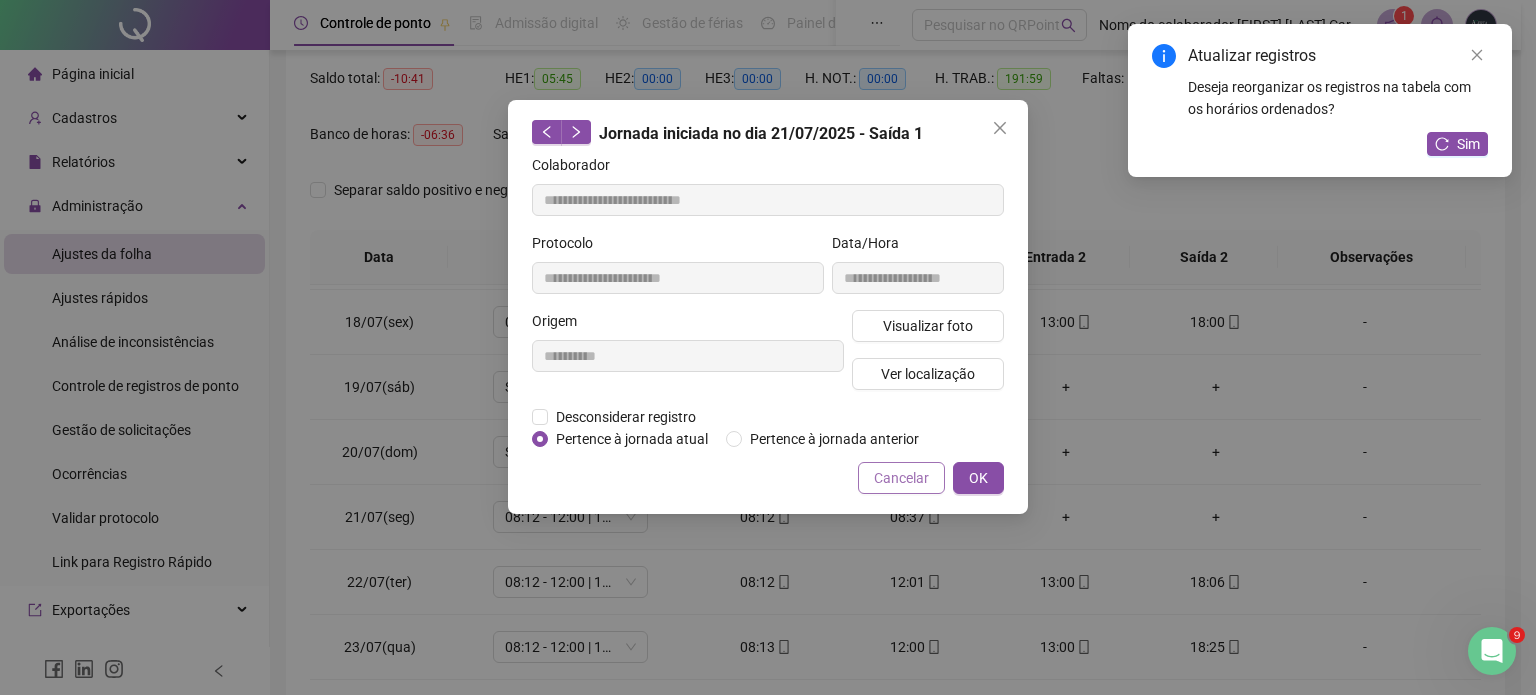 click on "Cancelar" at bounding box center [901, 478] 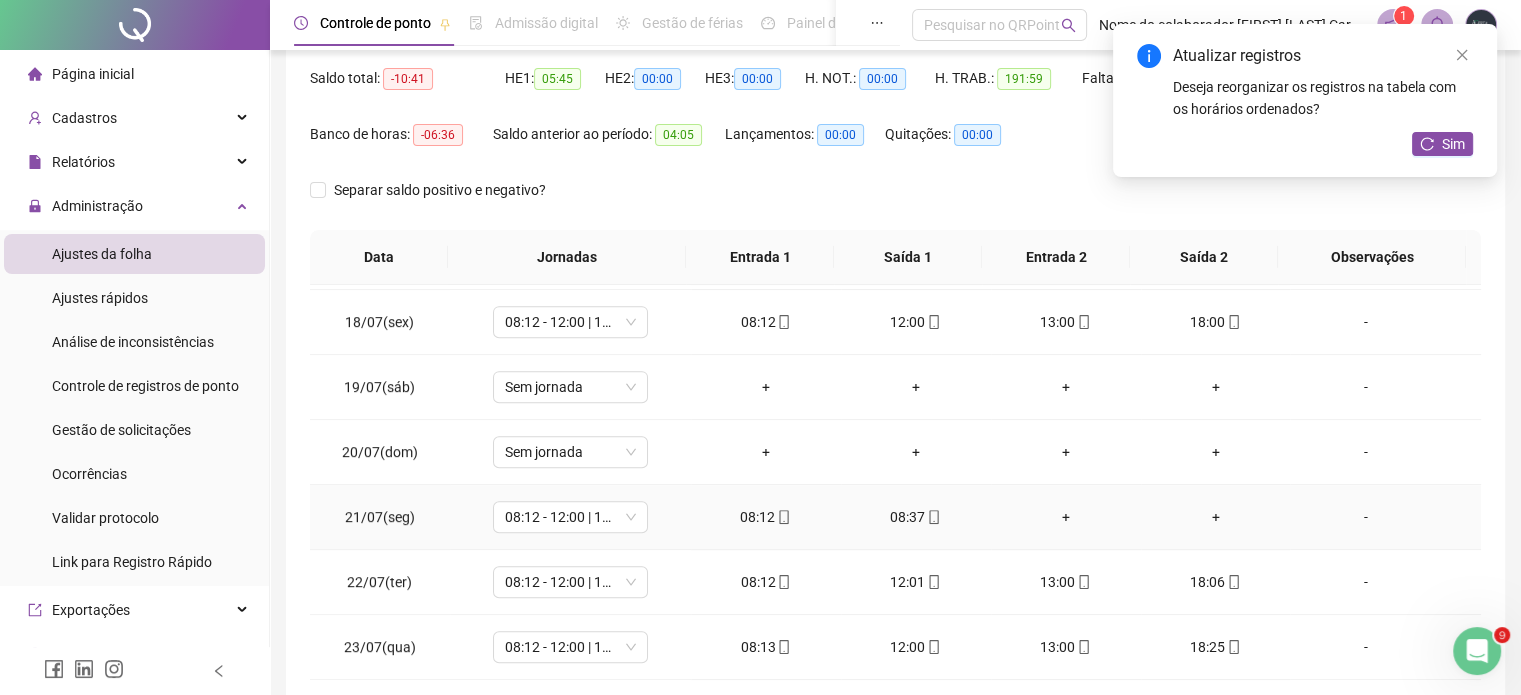 click 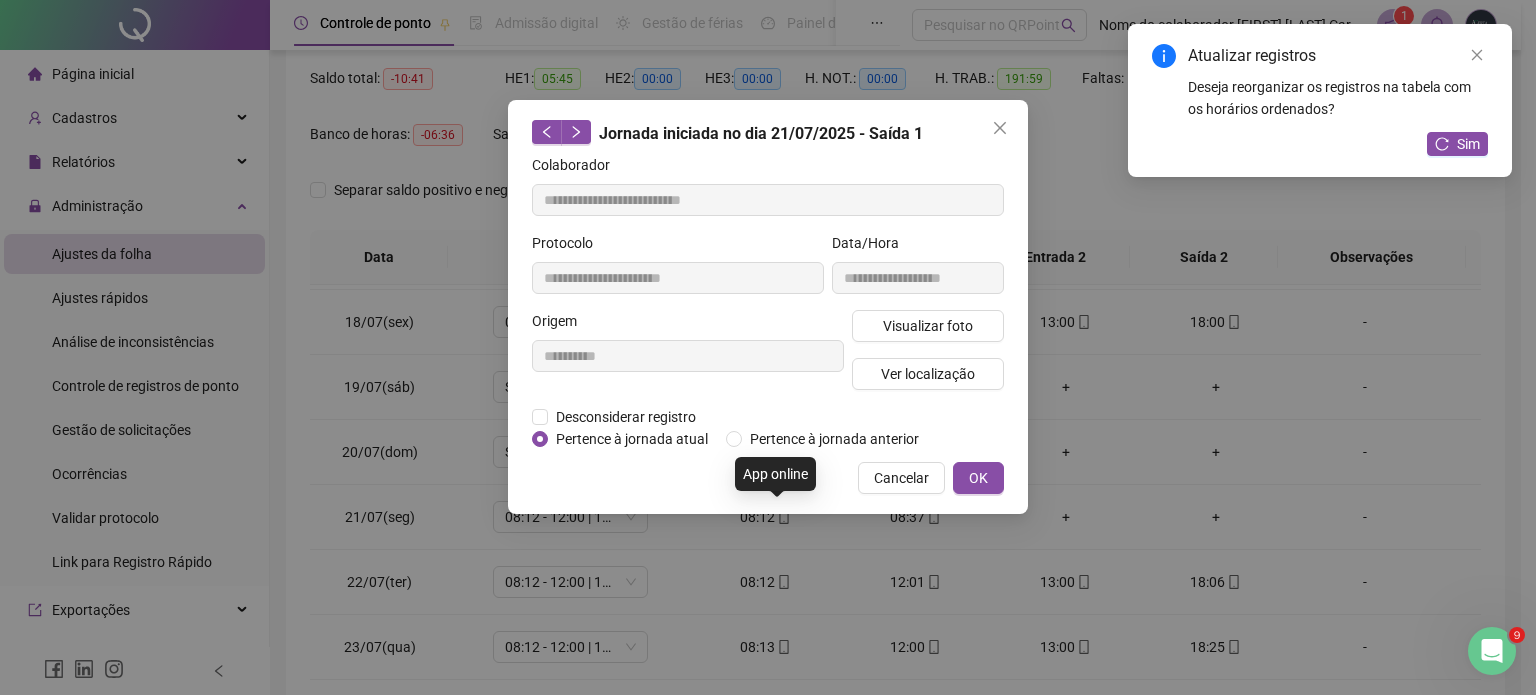 type on "**********" 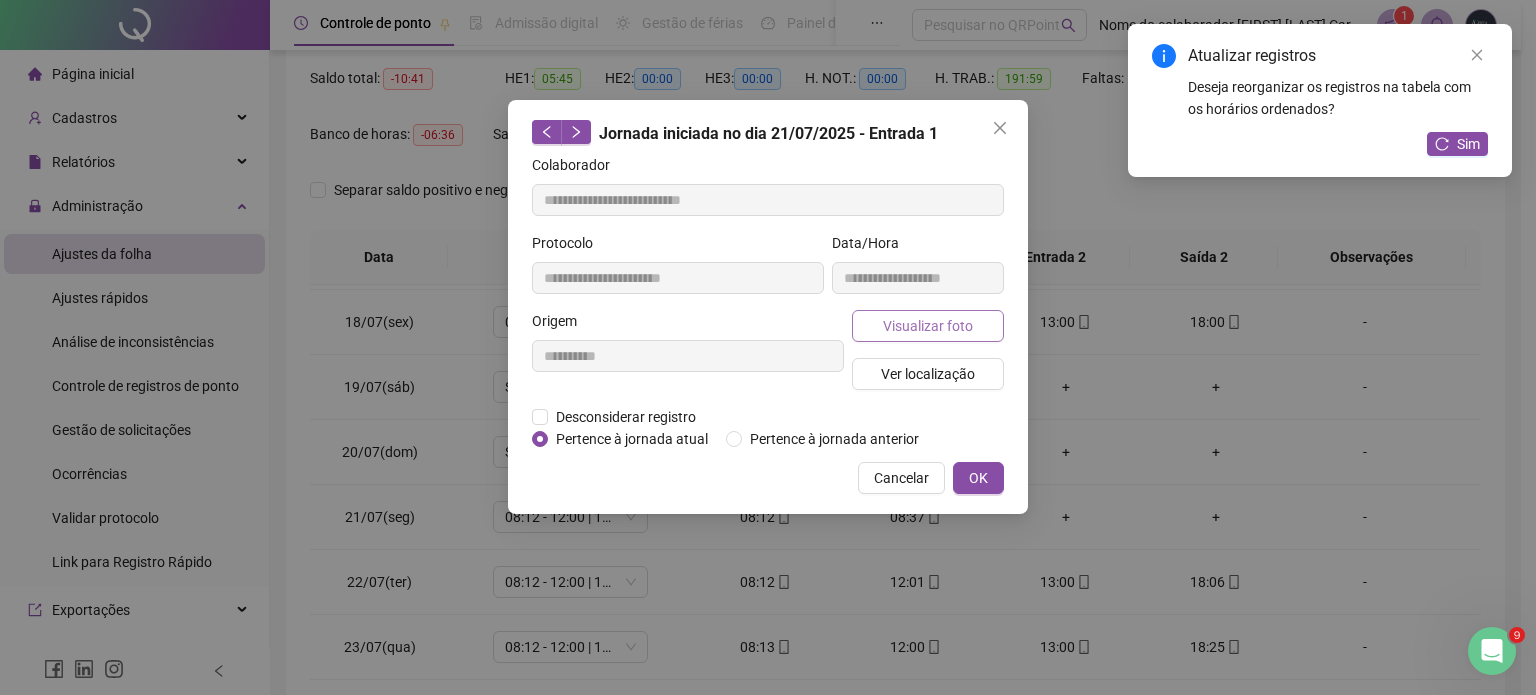click on "Visualizar foto" at bounding box center [928, 326] 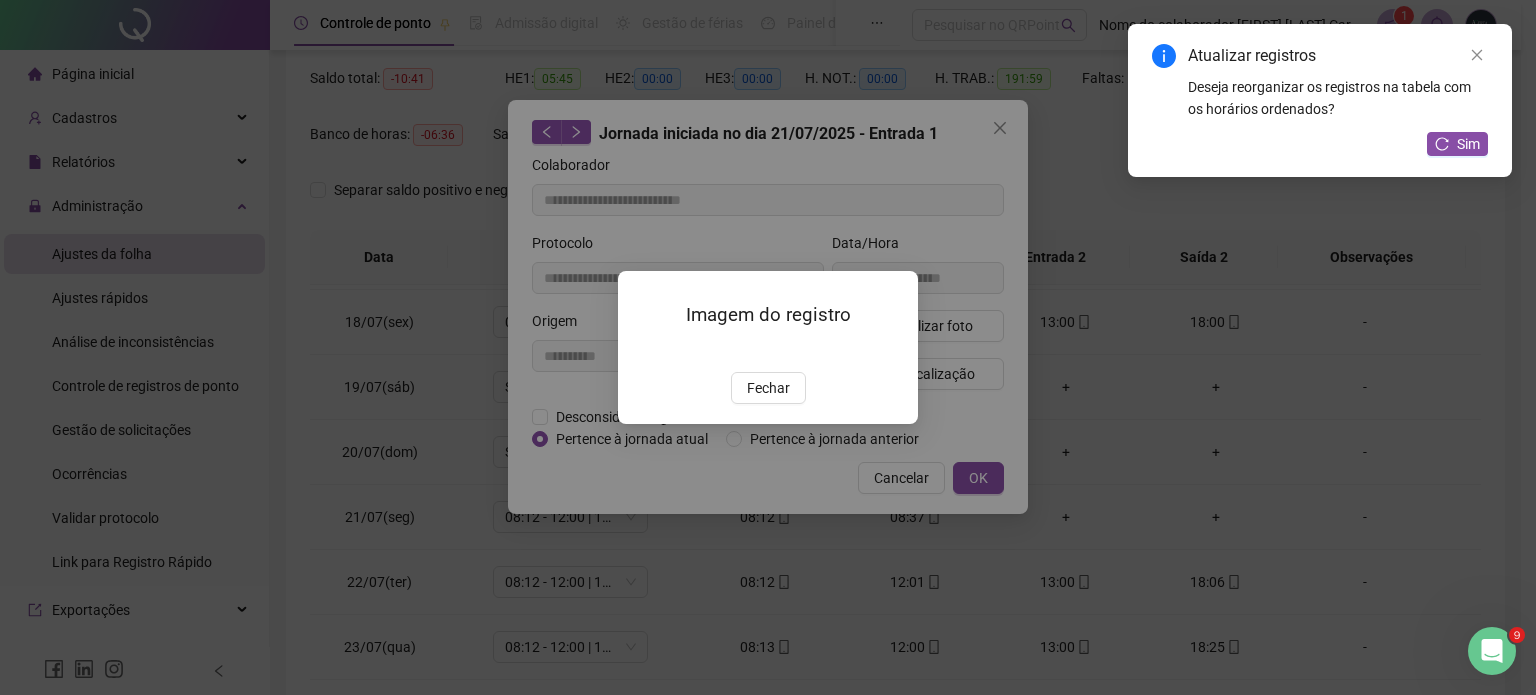 drag, startPoint x: 768, startPoint y: 507, endPoint x: 804, endPoint y: 463, distance: 56.85068 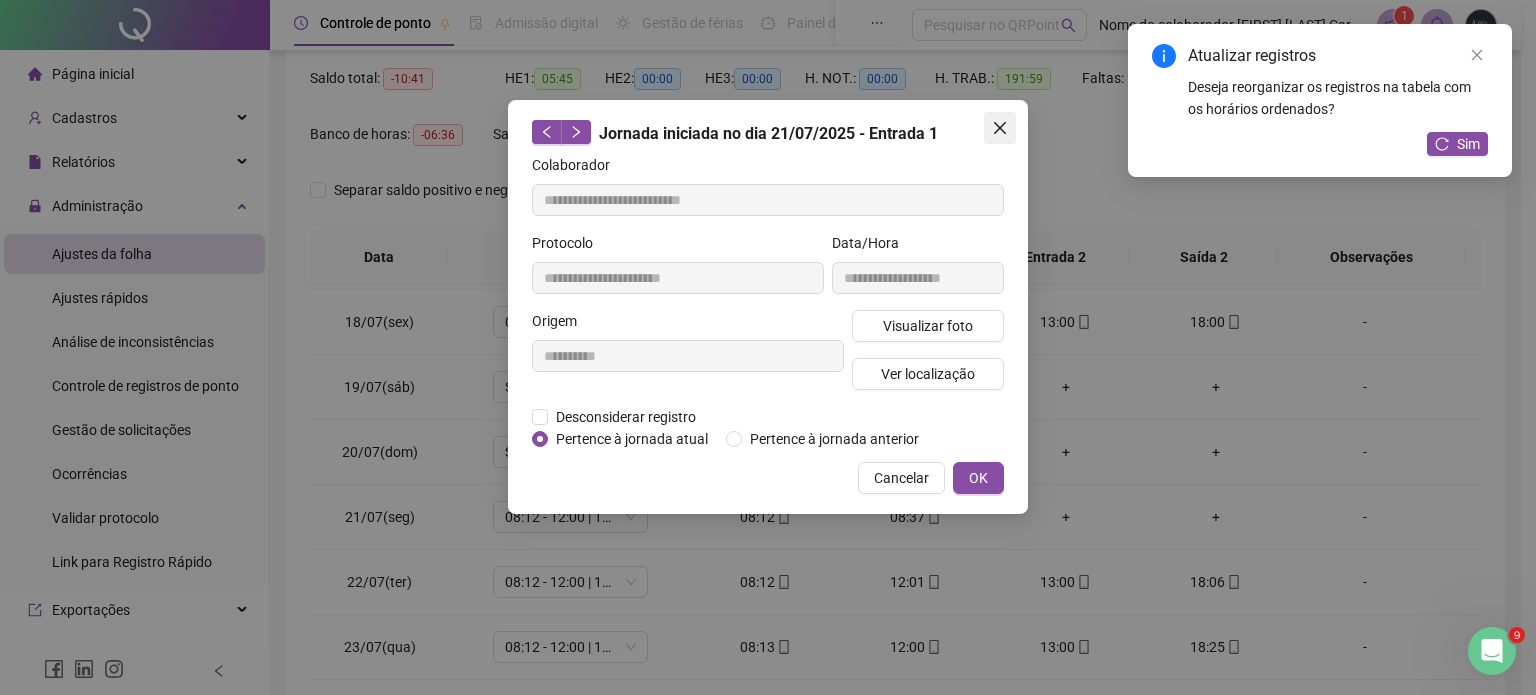 click 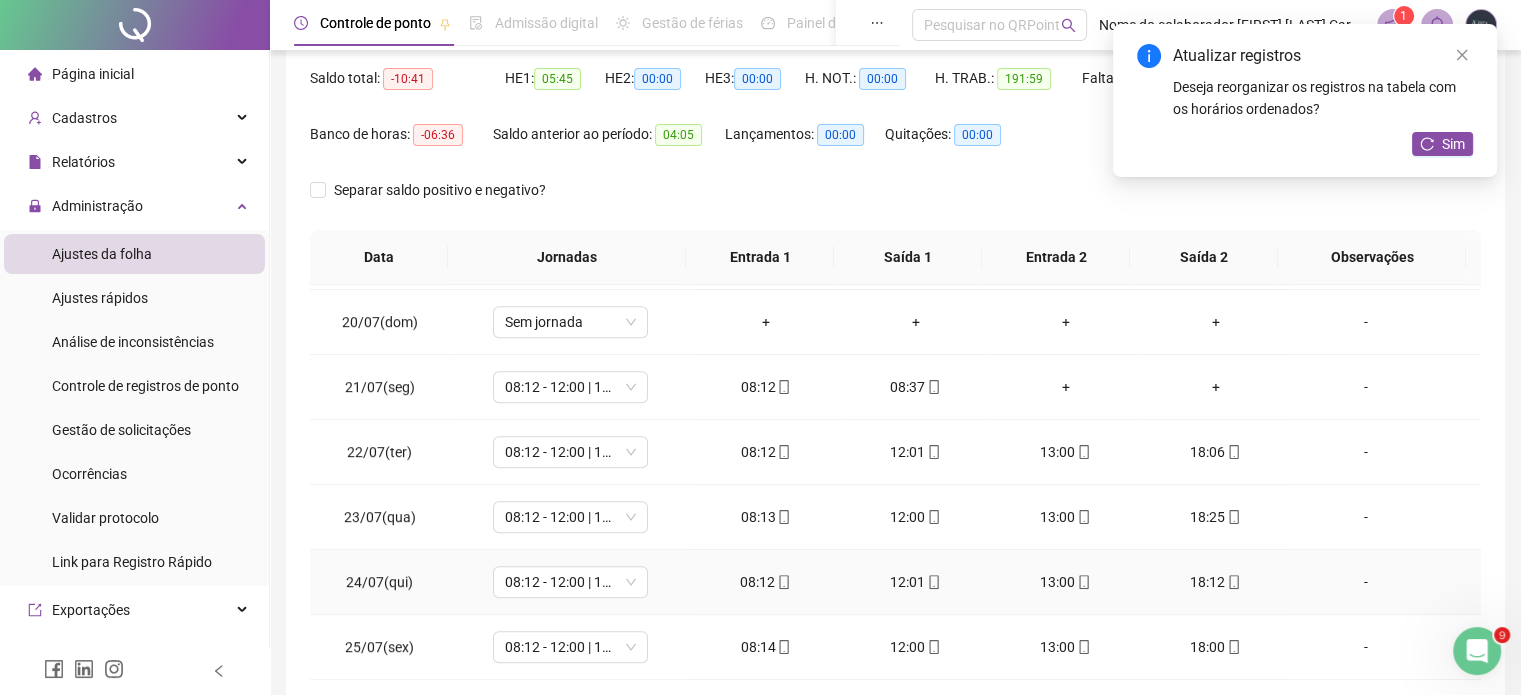 scroll, scrollTop: 1200, scrollLeft: 0, axis: vertical 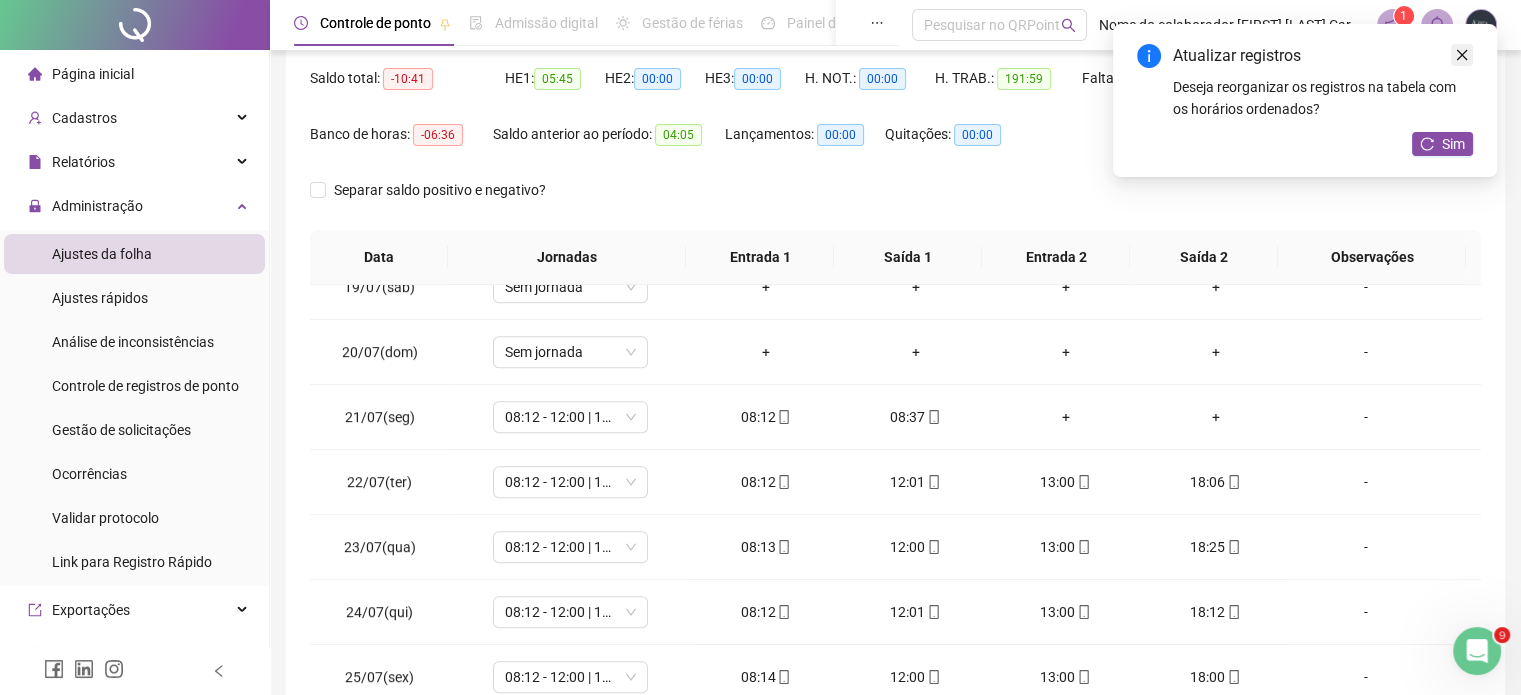 click 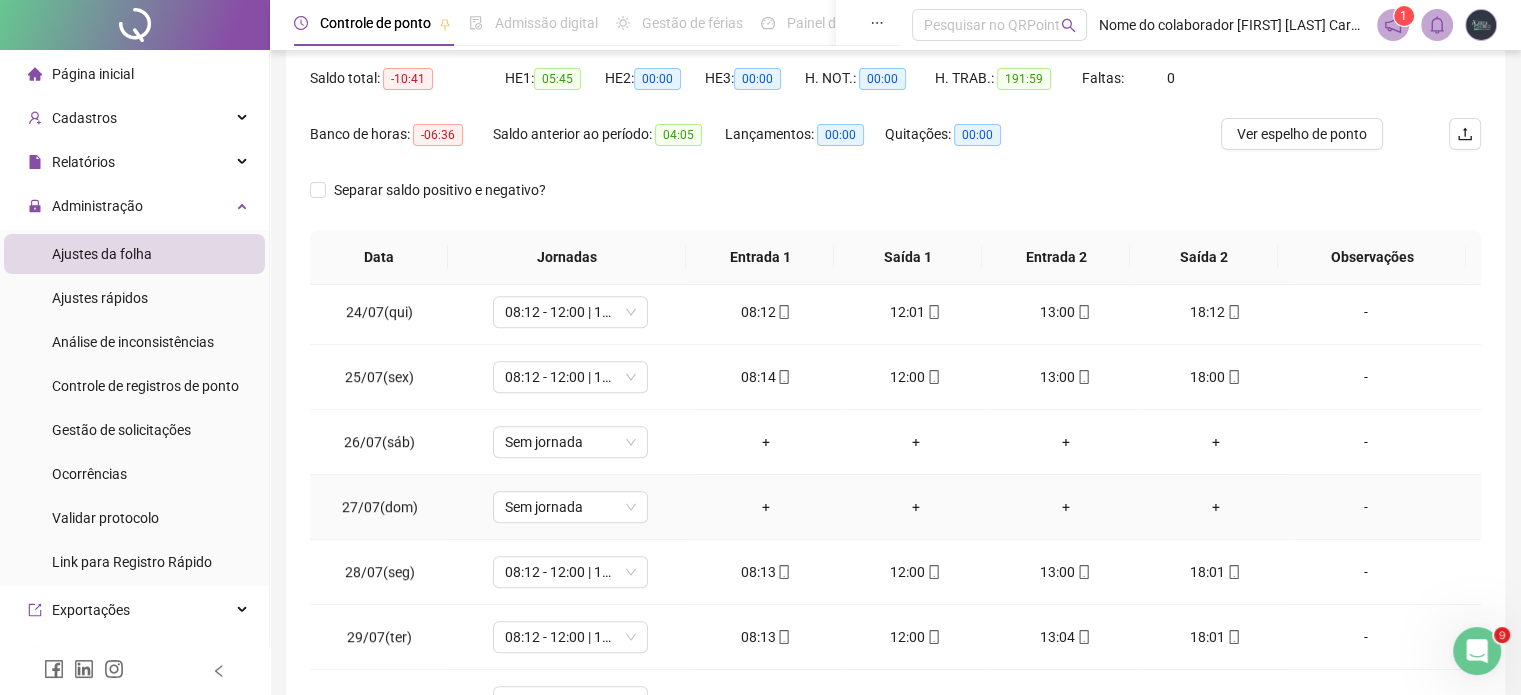 scroll, scrollTop: 1581, scrollLeft: 0, axis: vertical 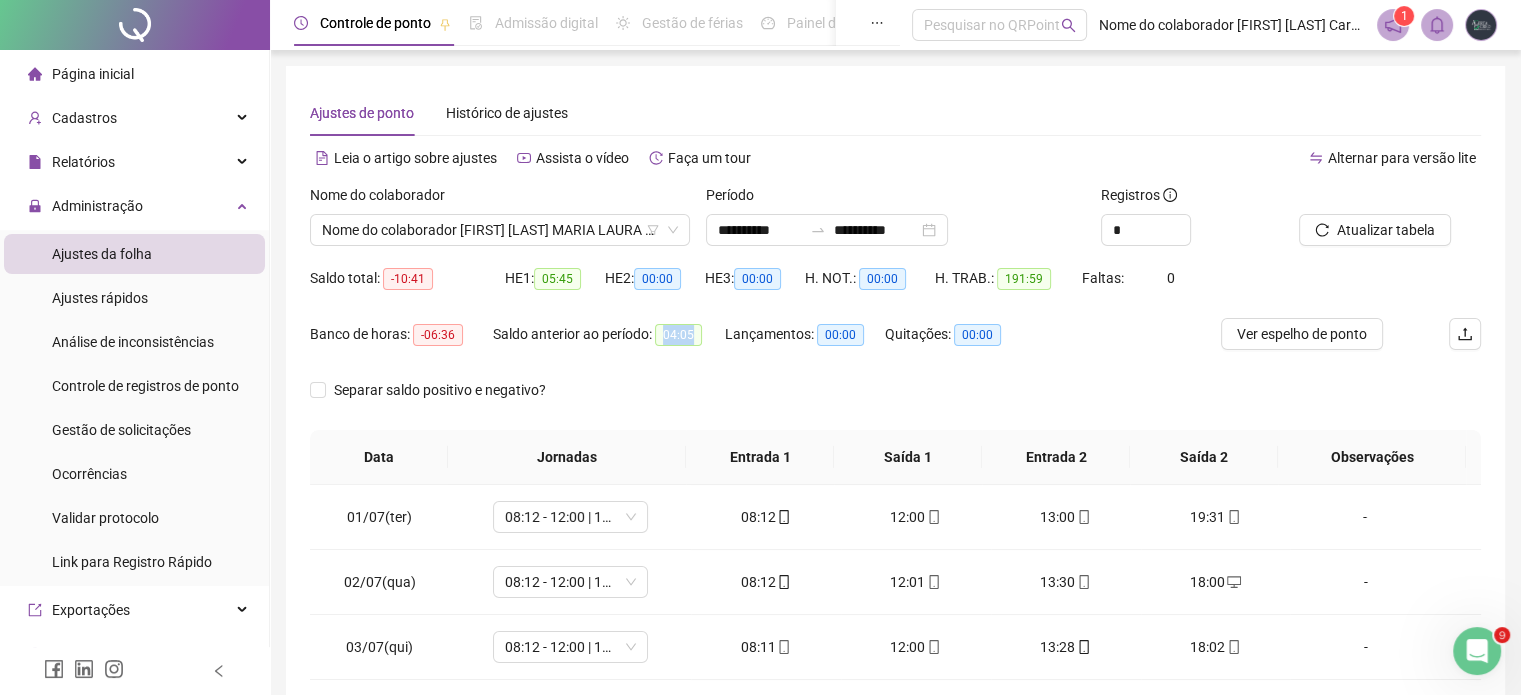 drag, startPoint x: 672, startPoint y: 330, endPoint x: 704, endPoint y: 325, distance: 32.38827 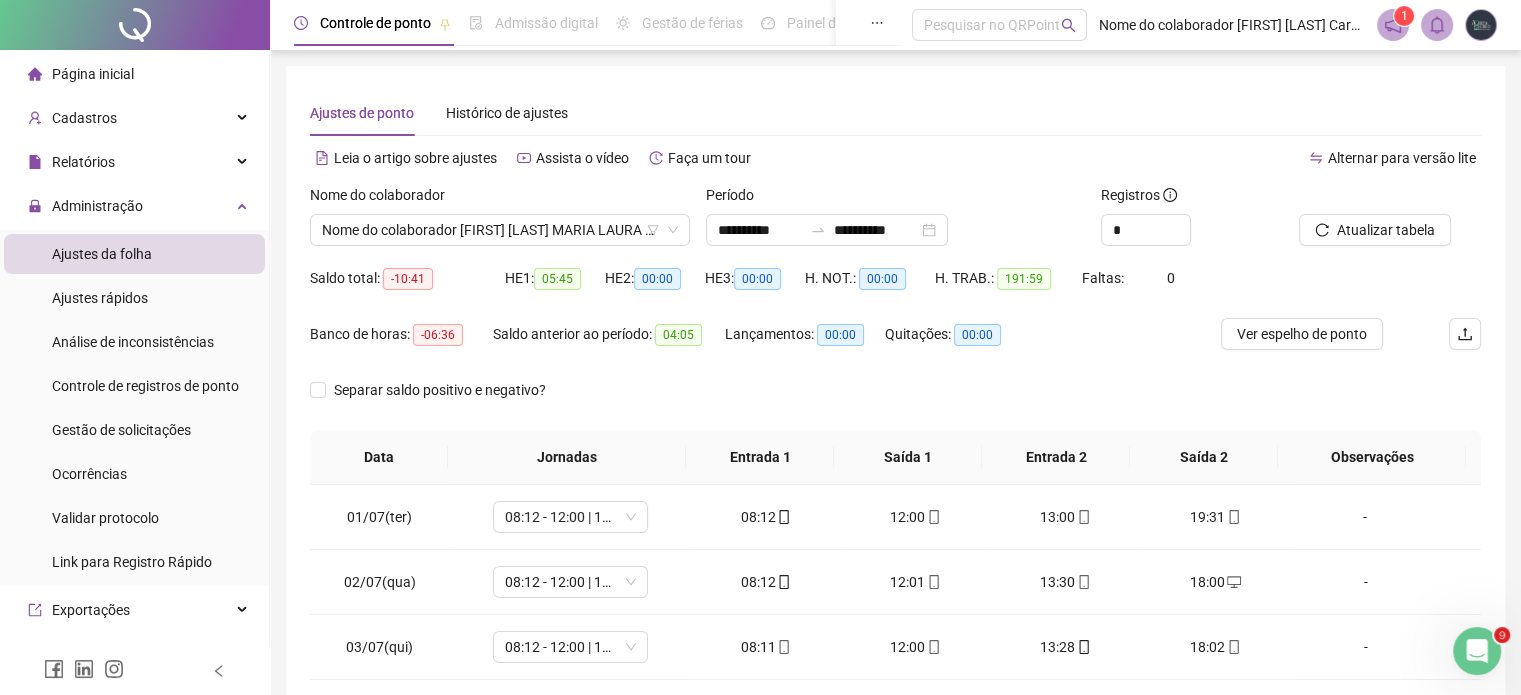 click on "Separar saldo positivo e negativo?" at bounding box center (895, 402) 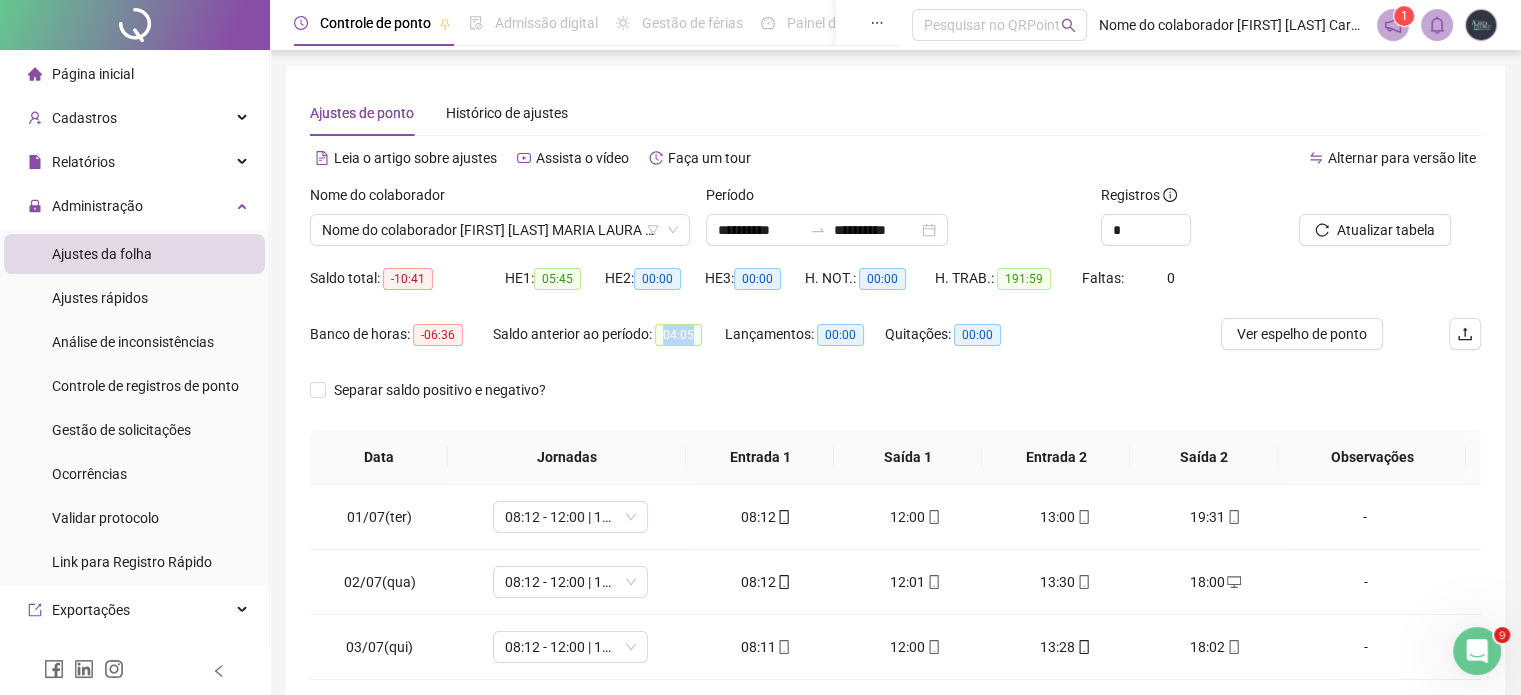 drag, startPoint x: 669, startPoint y: 336, endPoint x: 700, endPoint y: 343, distance: 31.780497 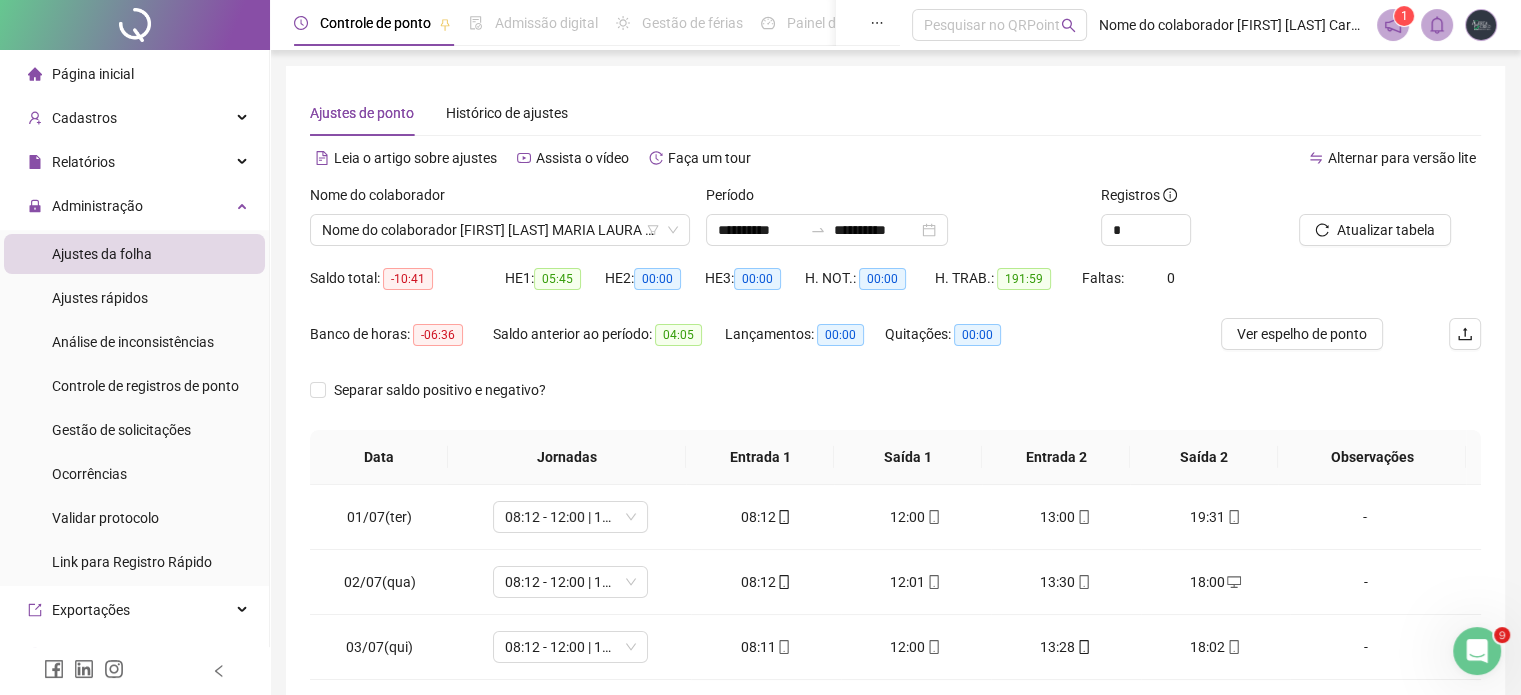 click on "Separar saldo positivo e negativo?" at bounding box center [895, 402] 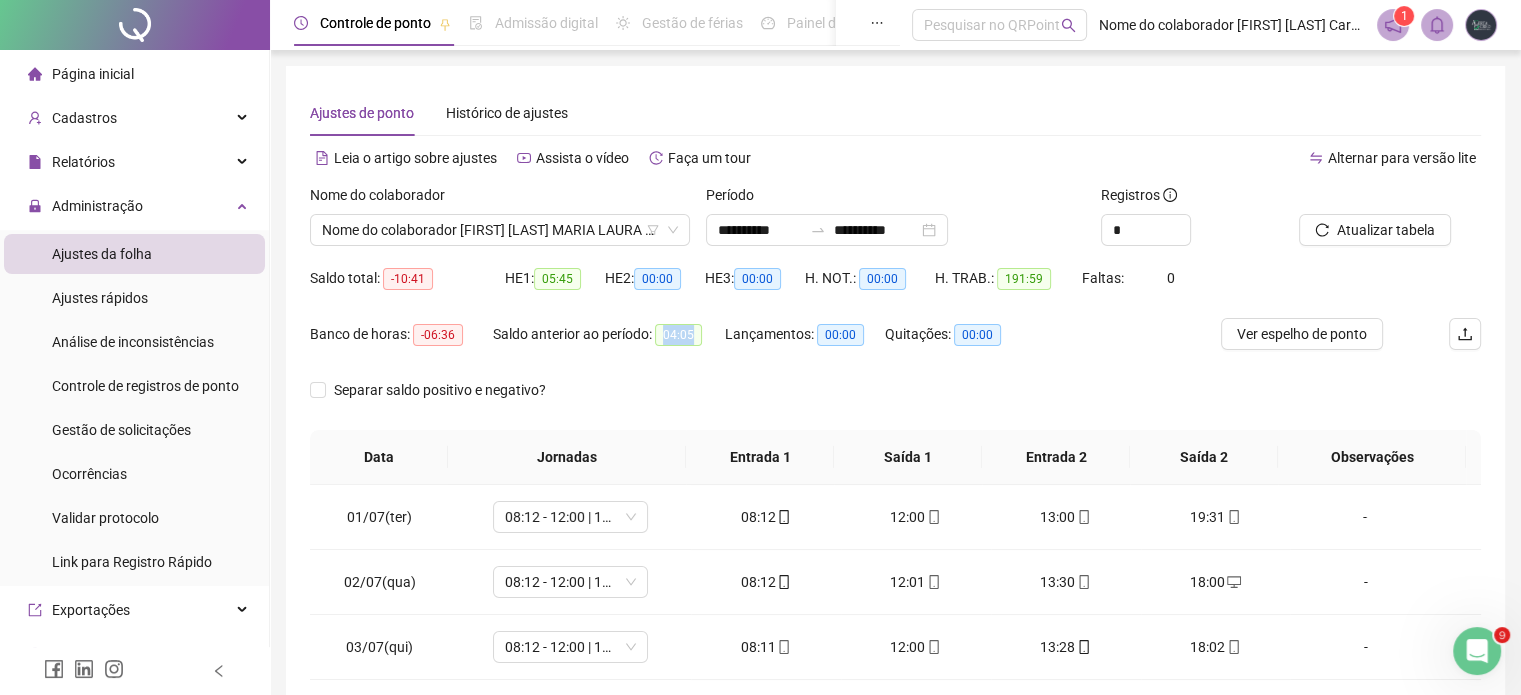 drag, startPoint x: 664, startPoint y: 324, endPoint x: 720, endPoint y: 324, distance: 56 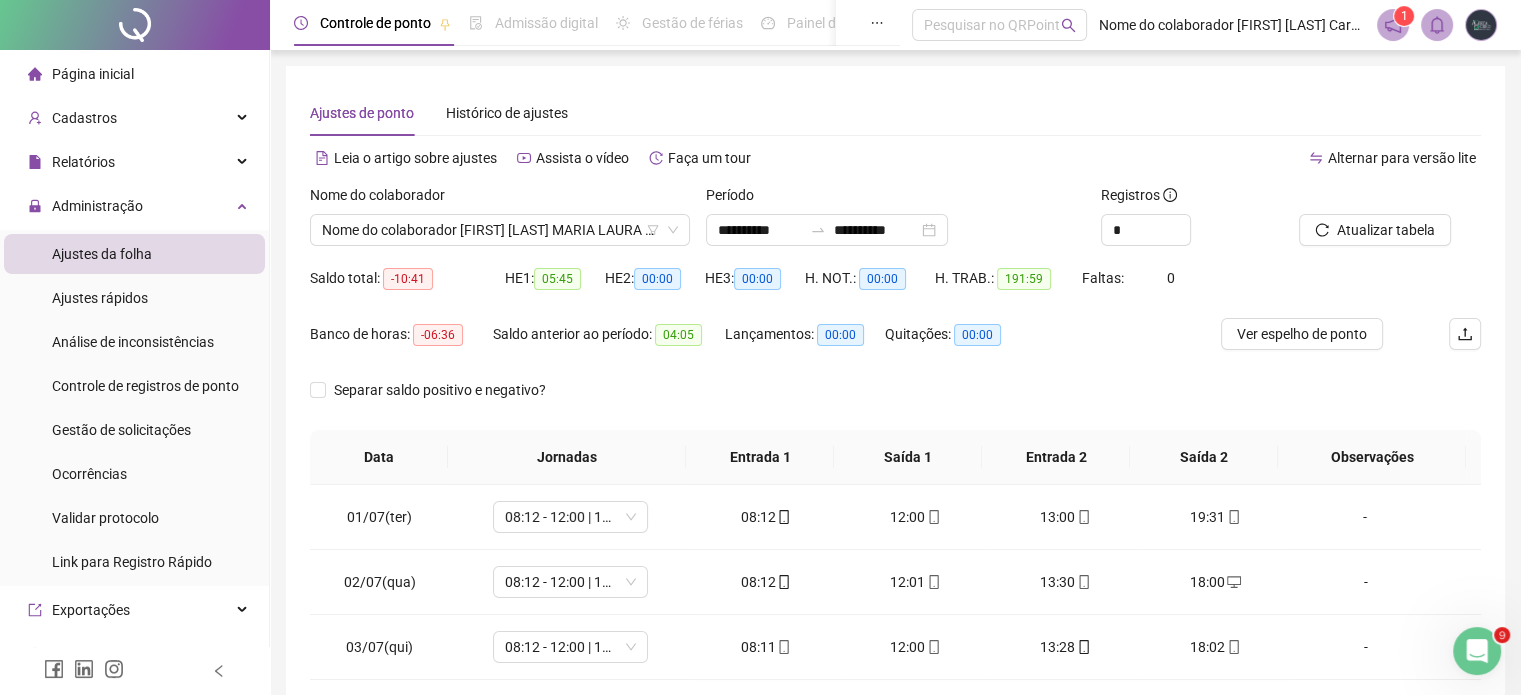 click on "Saldo anterior ao período:   04:05" at bounding box center [609, 346] 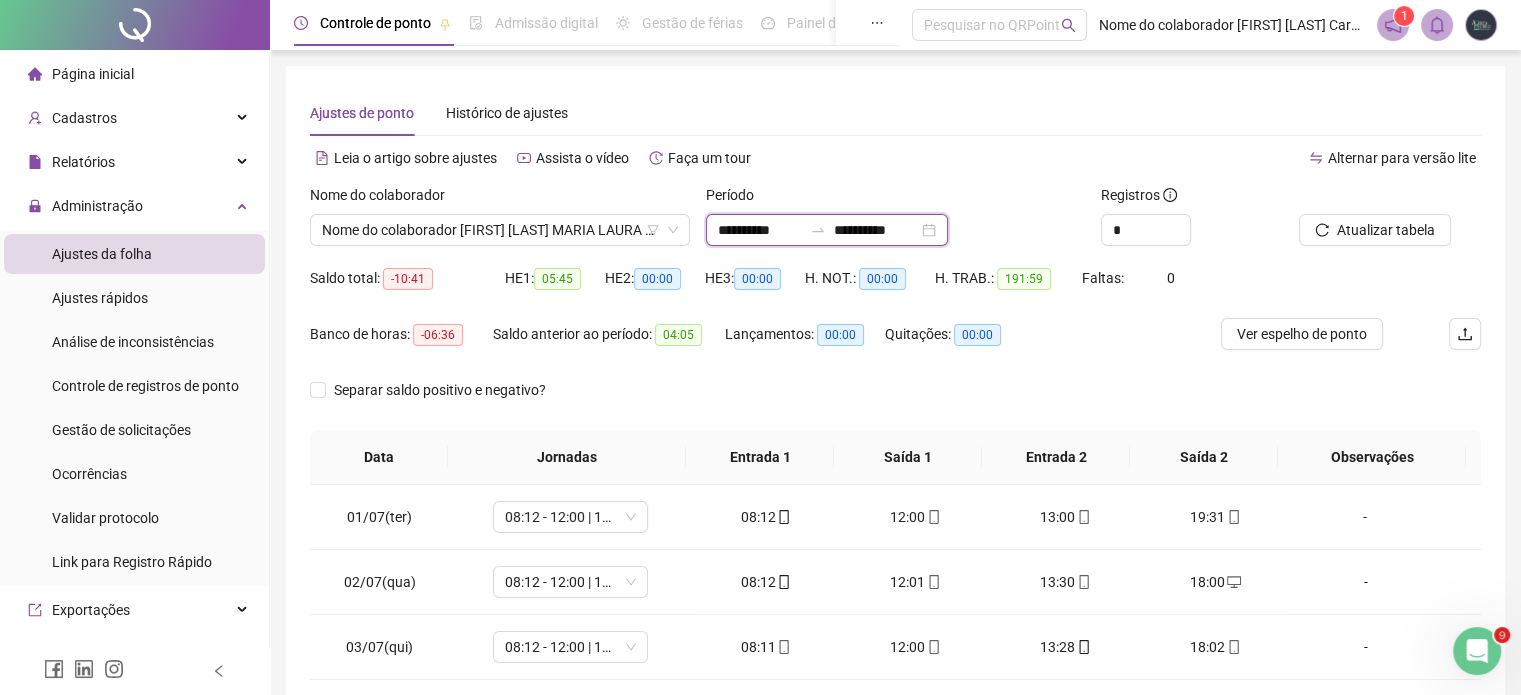 click on "**********" at bounding box center (760, 230) 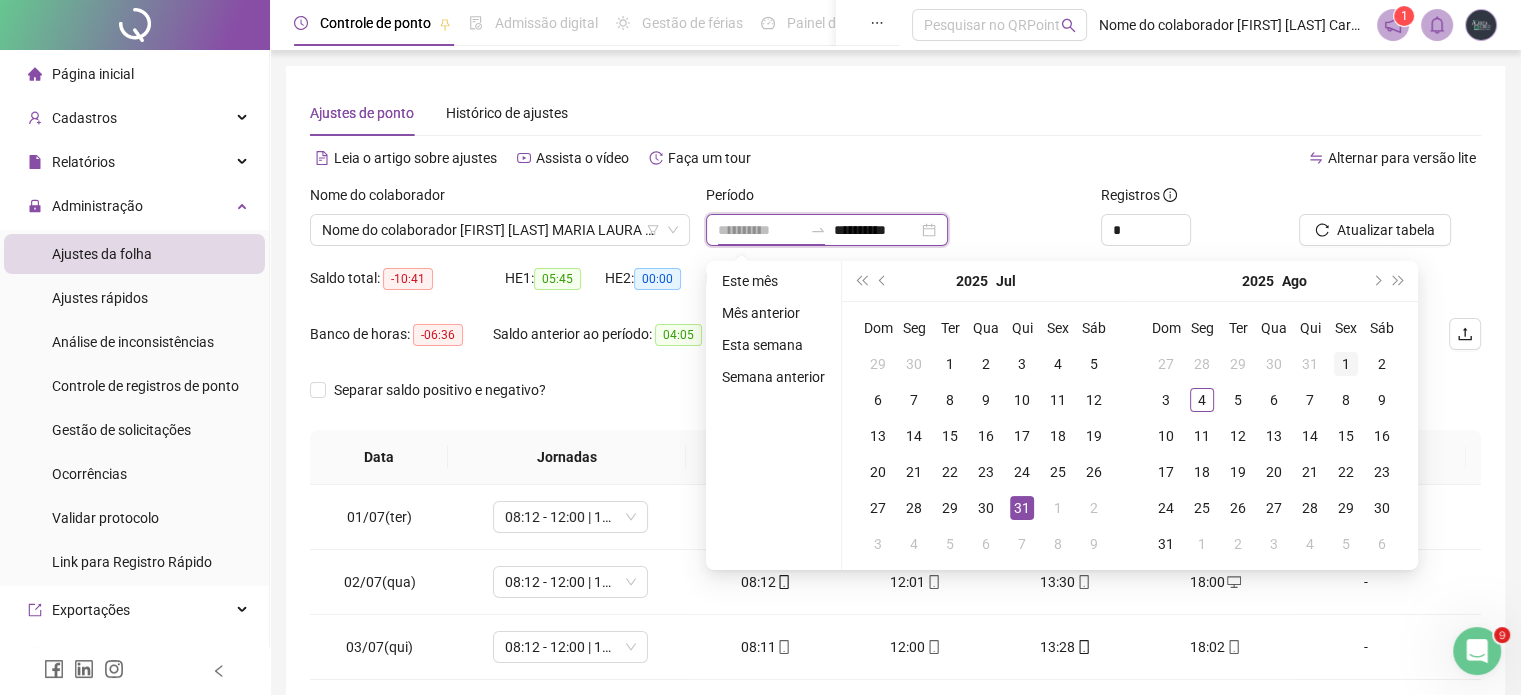 type on "**********" 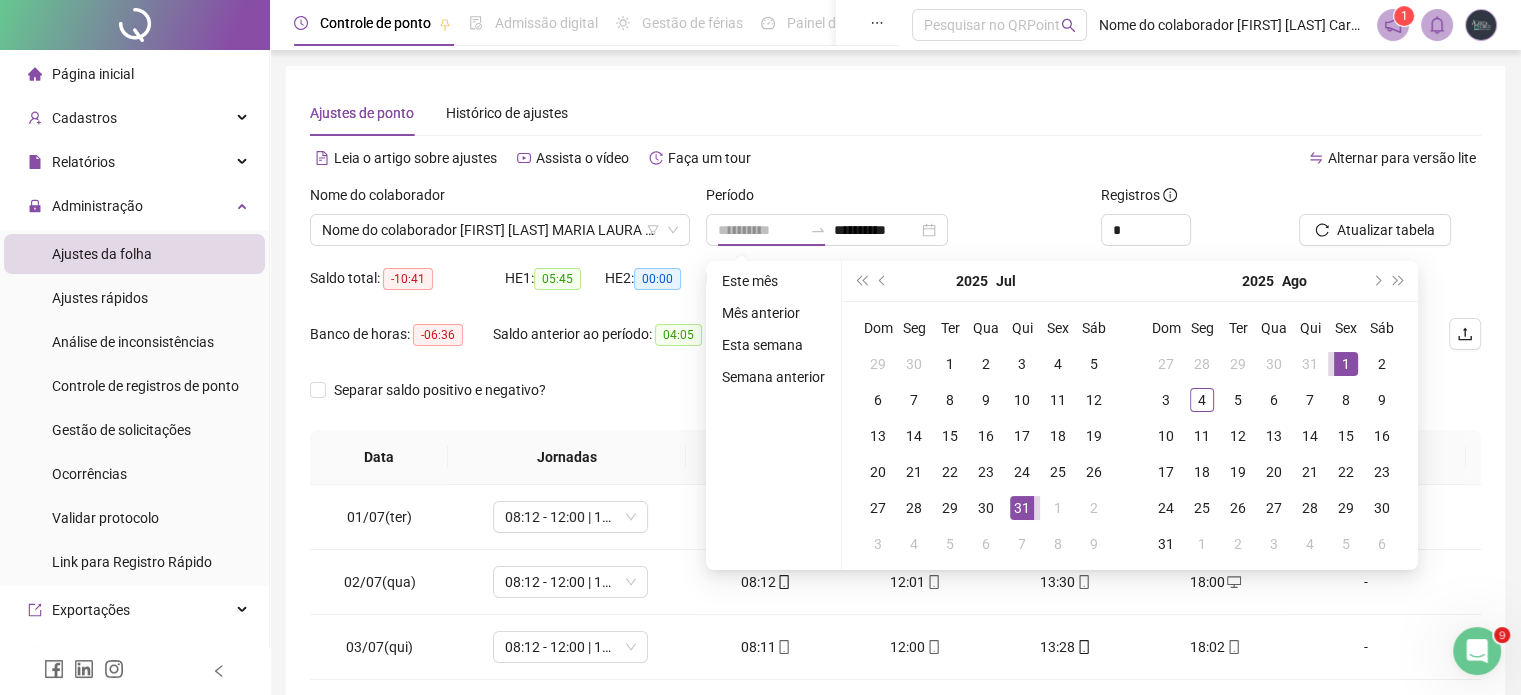 click on "1" at bounding box center [1346, 364] 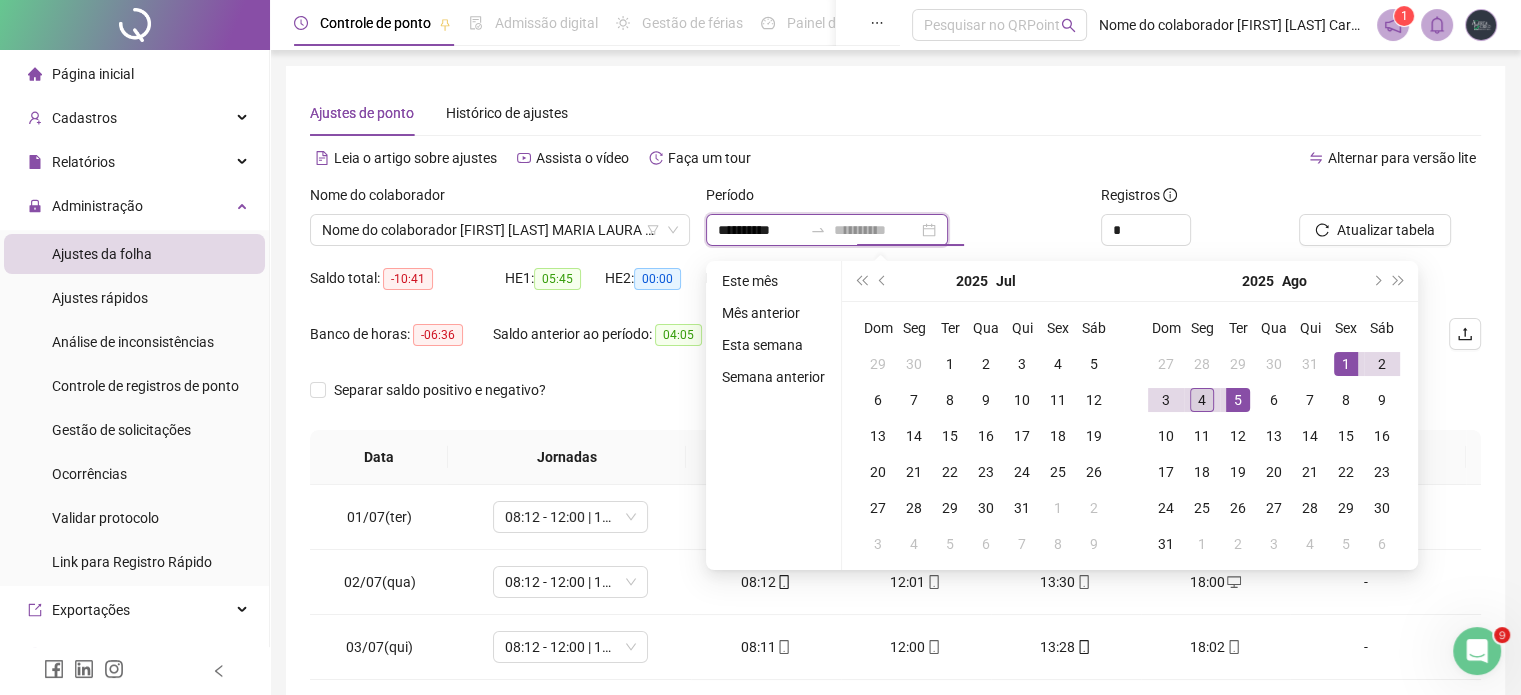 type on "**********" 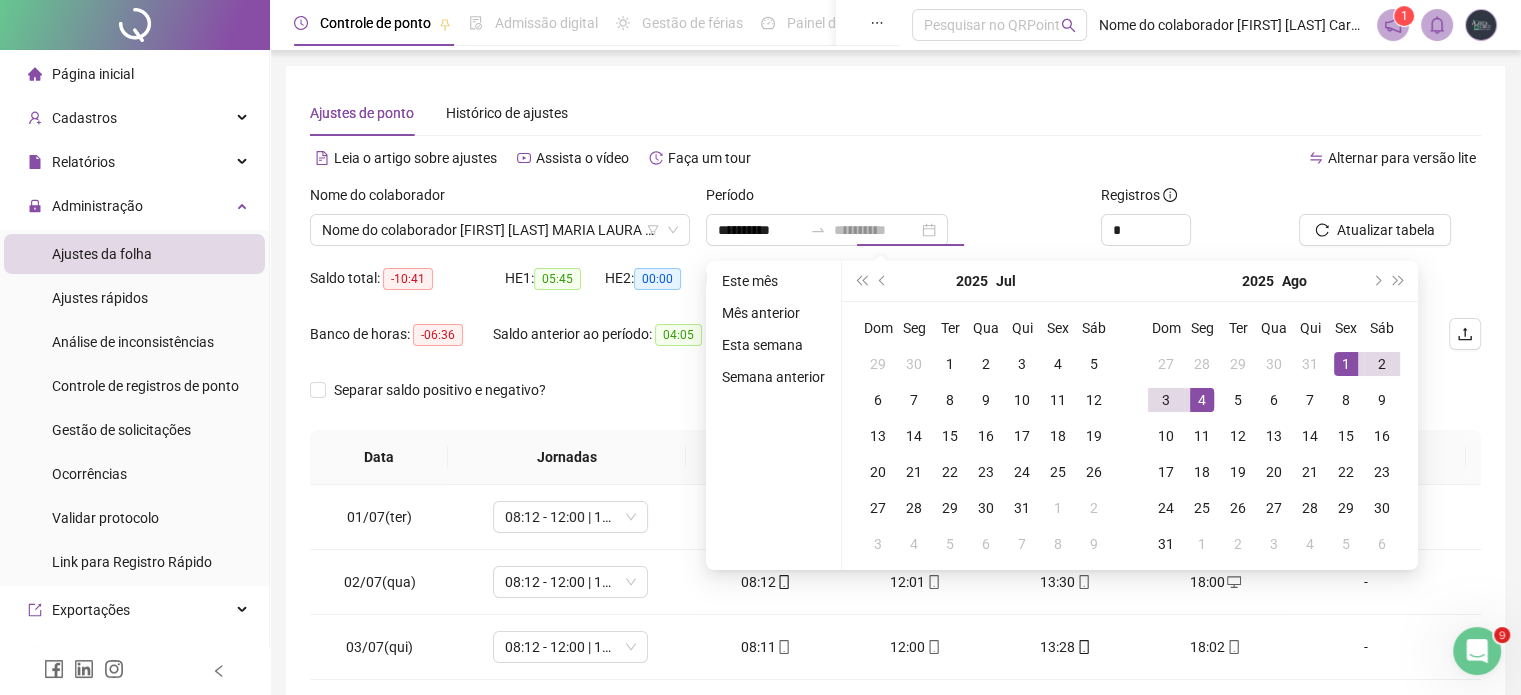 click on "4" at bounding box center [1202, 400] 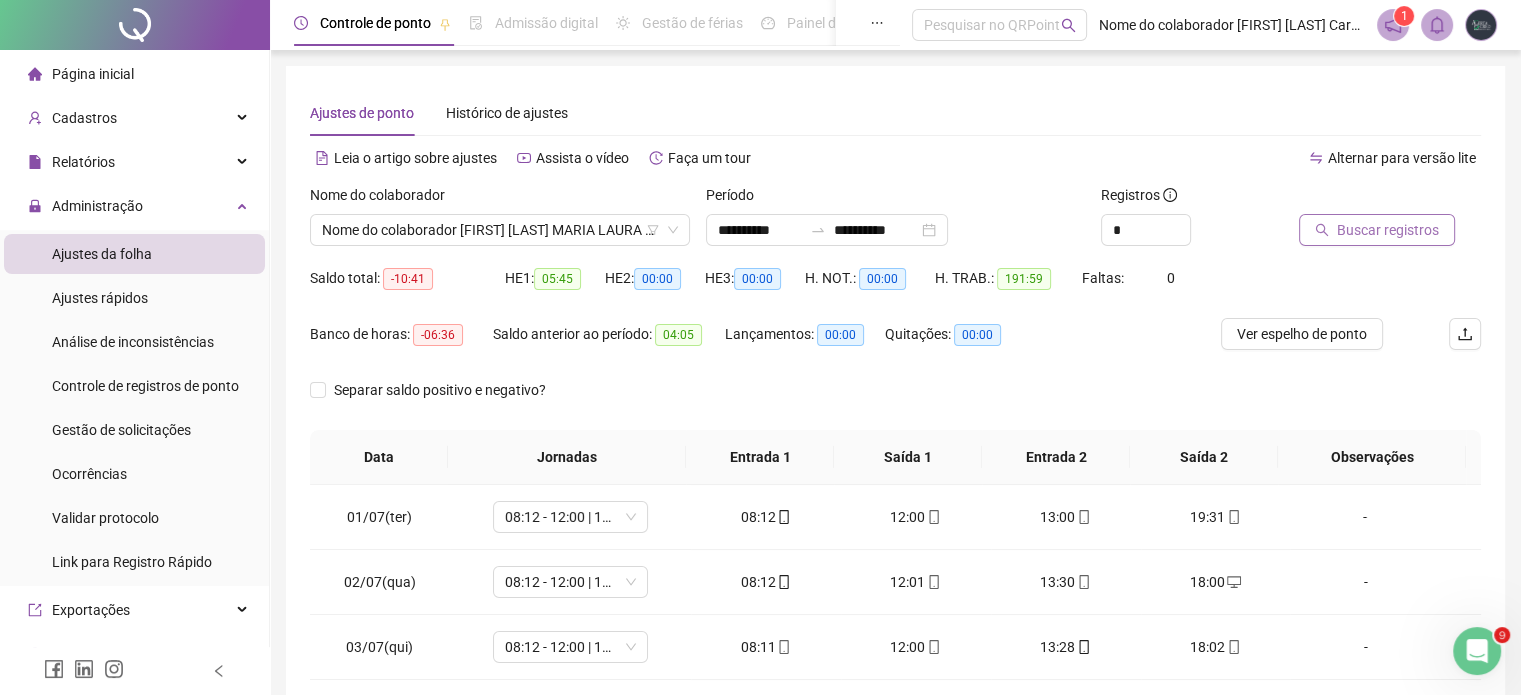 click on "Buscar registros" at bounding box center (1388, 230) 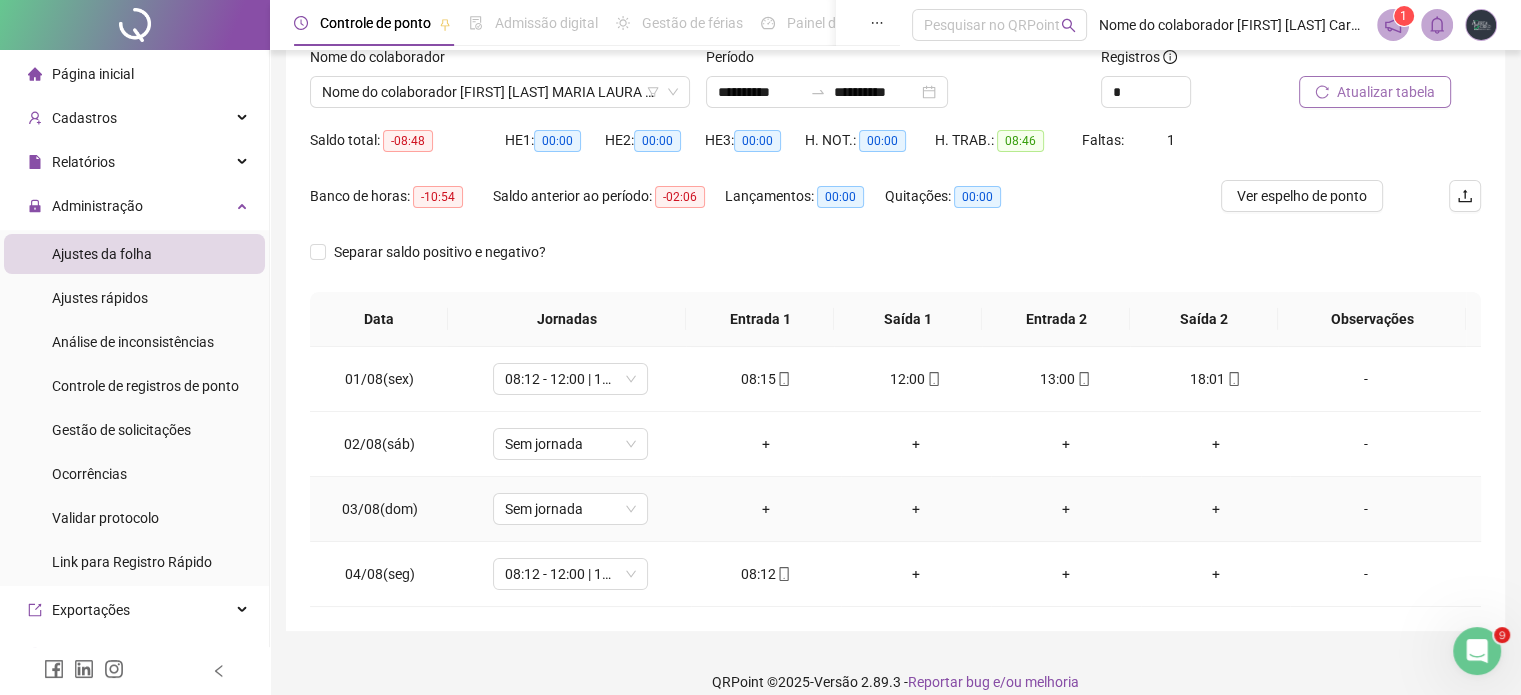 scroll, scrollTop: 159, scrollLeft: 0, axis: vertical 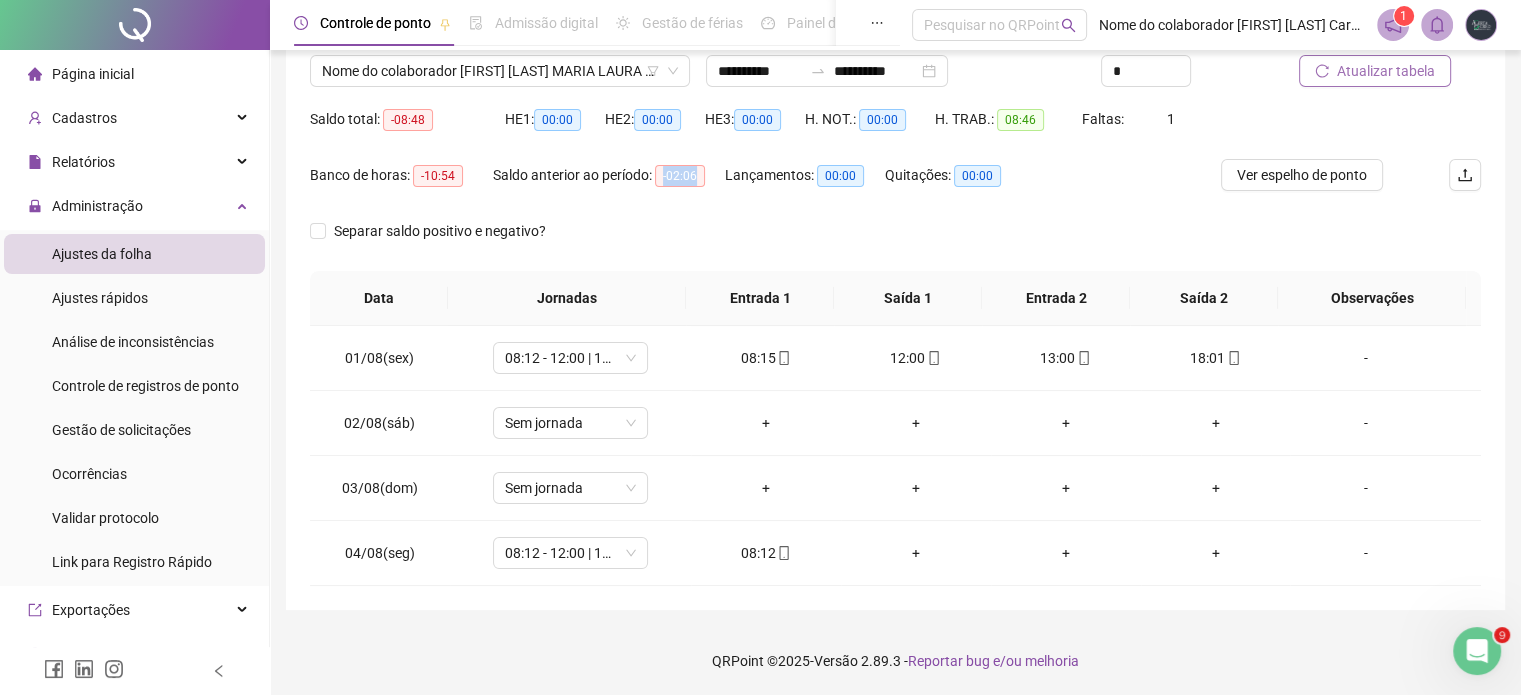 drag, startPoint x: 657, startPoint y: 167, endPoint x: 710, endPoint y: 176, distance: 53.75872 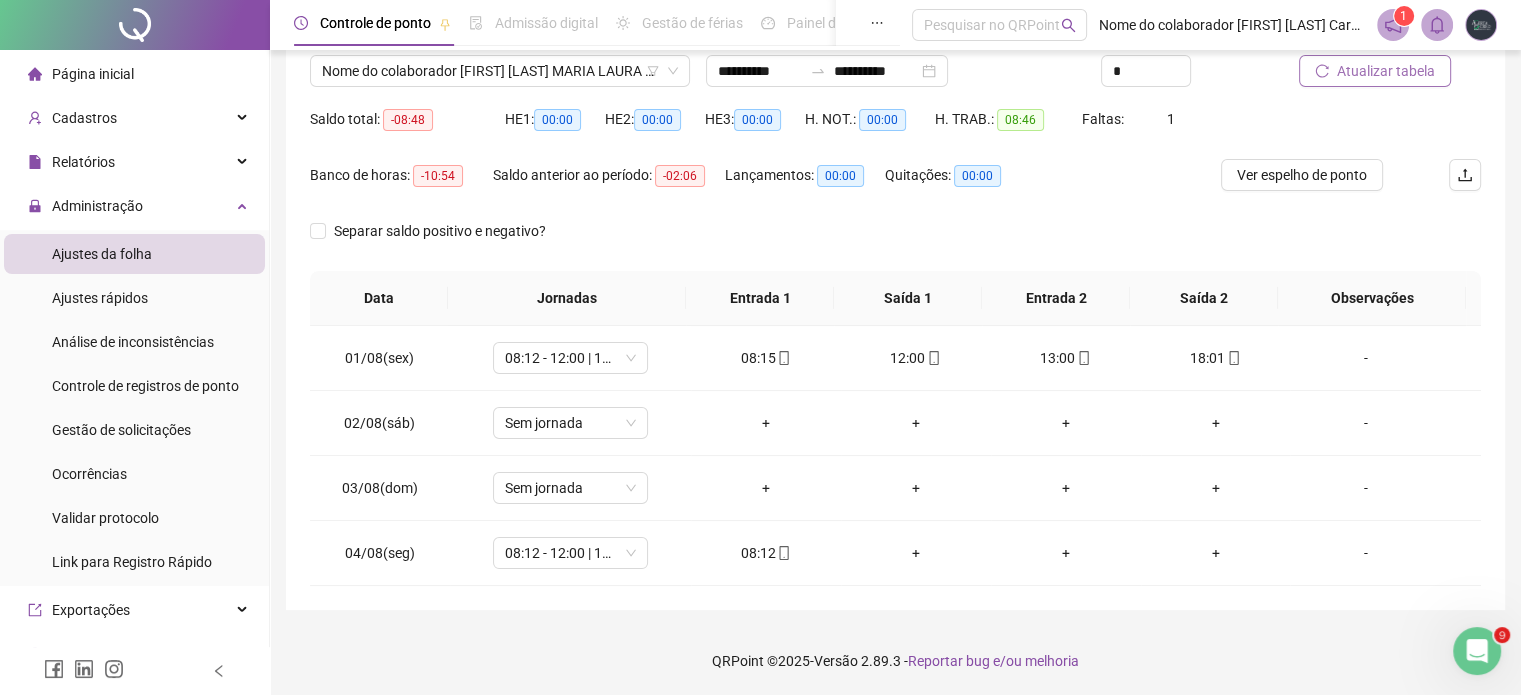click on "Separar saldo positivo e negativo?" at bounding box center [895, 243] 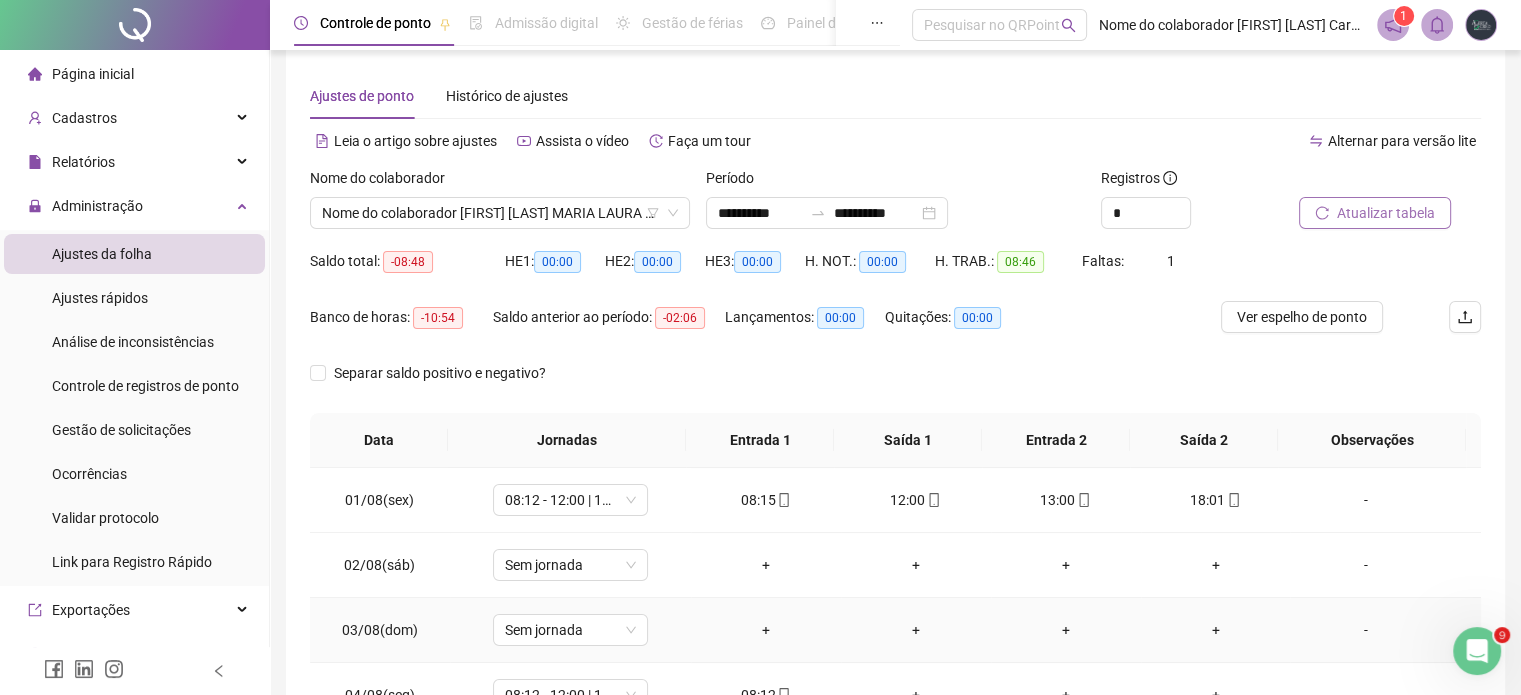scroll, scrollTop: 0, scrollLeft: 0, axis: both 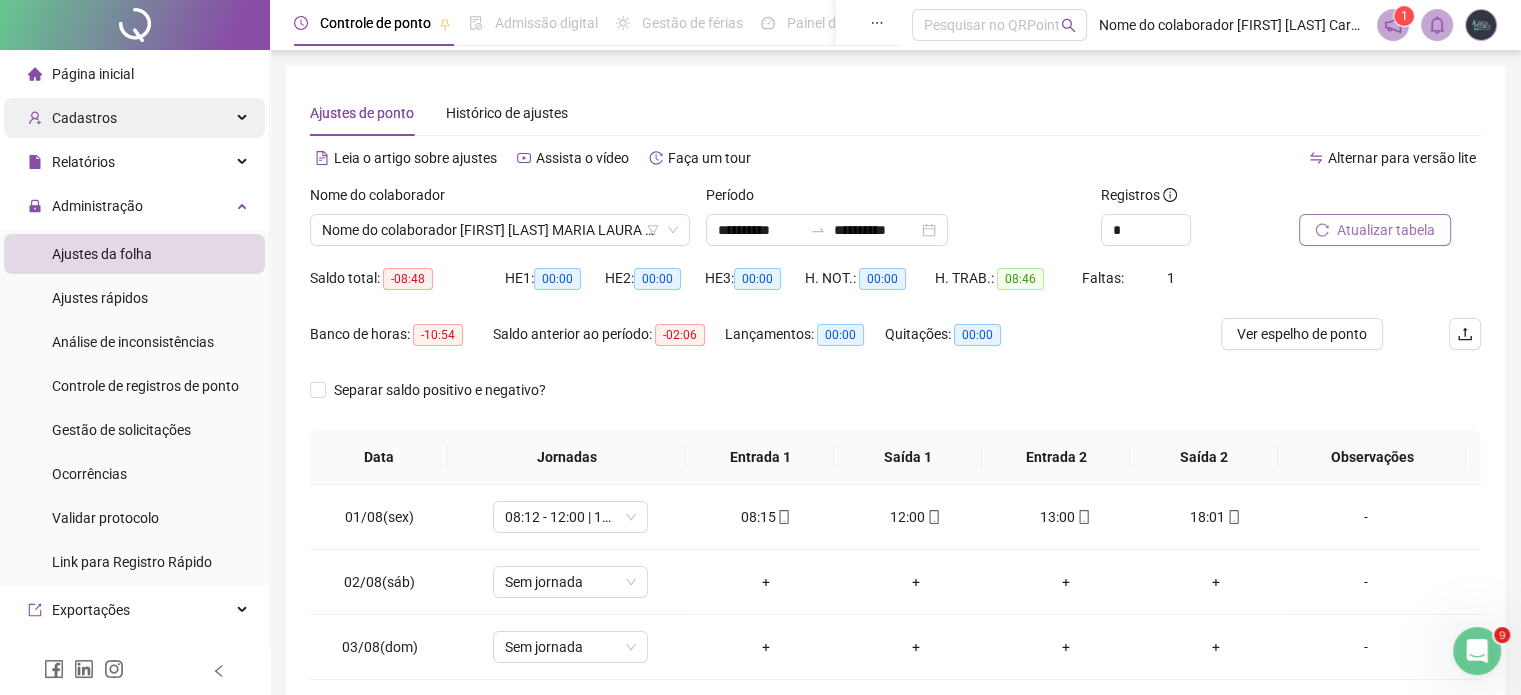 click on "Cadastros" at bounding box center [84, 118] 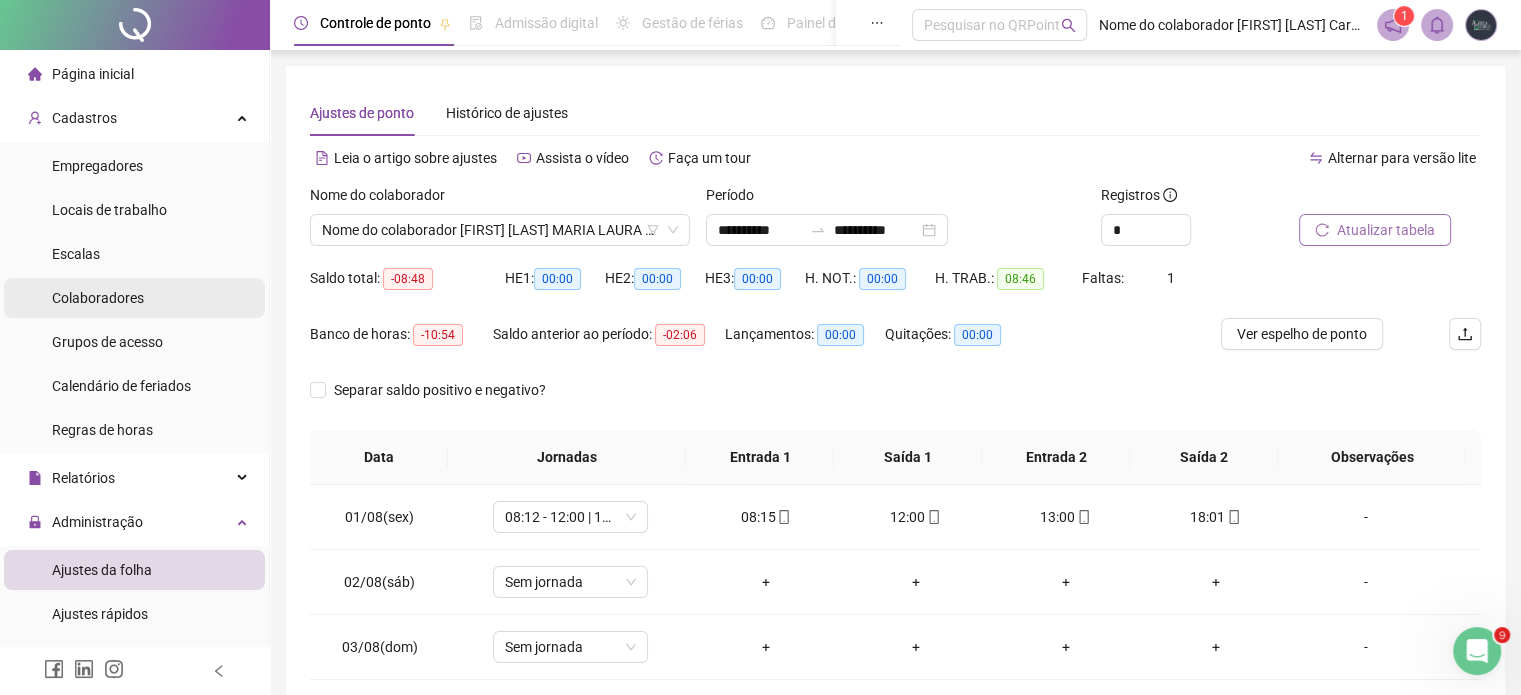 click on "Colaboradores" at bounding box center [98, 298] 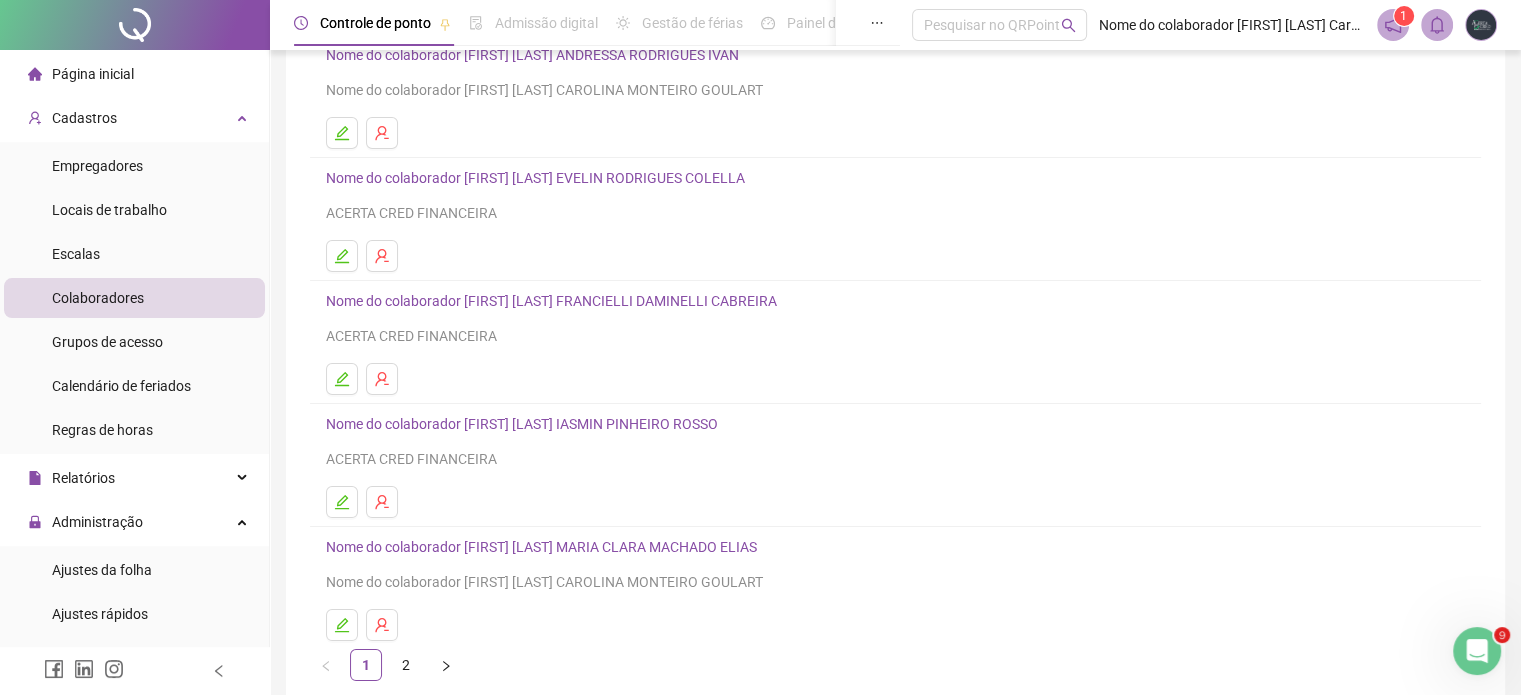 scroll, scrollTop: 200, scrollLeft: 0, axis: vertical 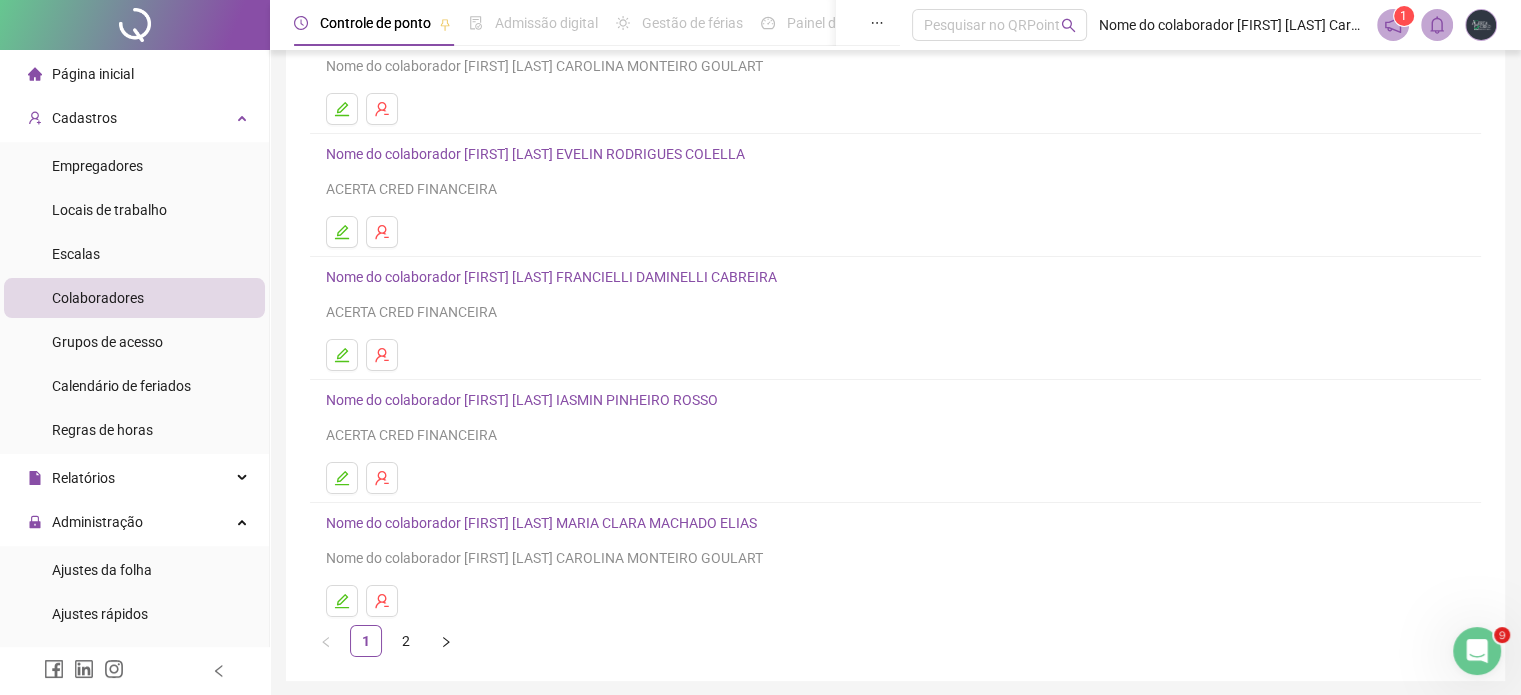 click on "Nome do colaborador [FIRST] [LAST] MARIA CLARA MACHADO ELIAS" at bounding box center (544, 523) 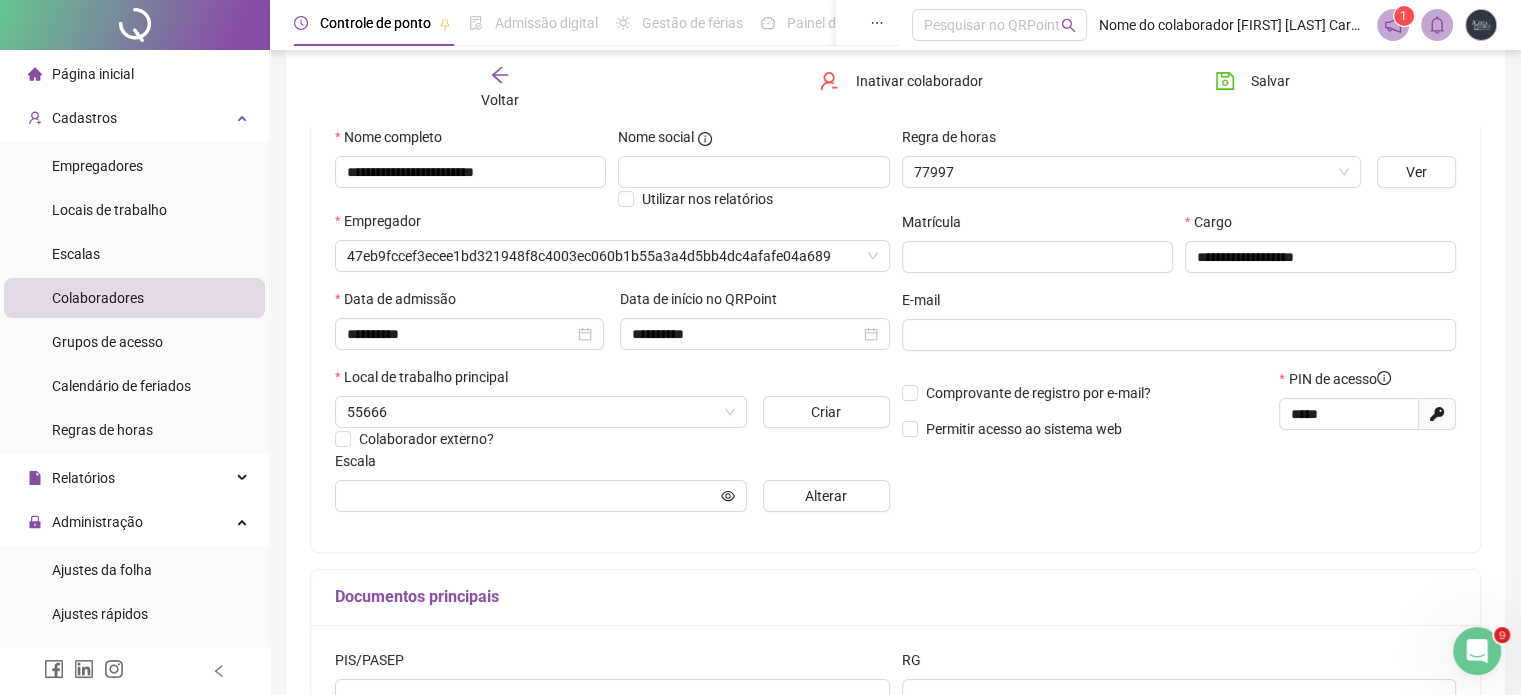 scroll, scrollTop: 210, scrollLeft: 0, axis: vertical 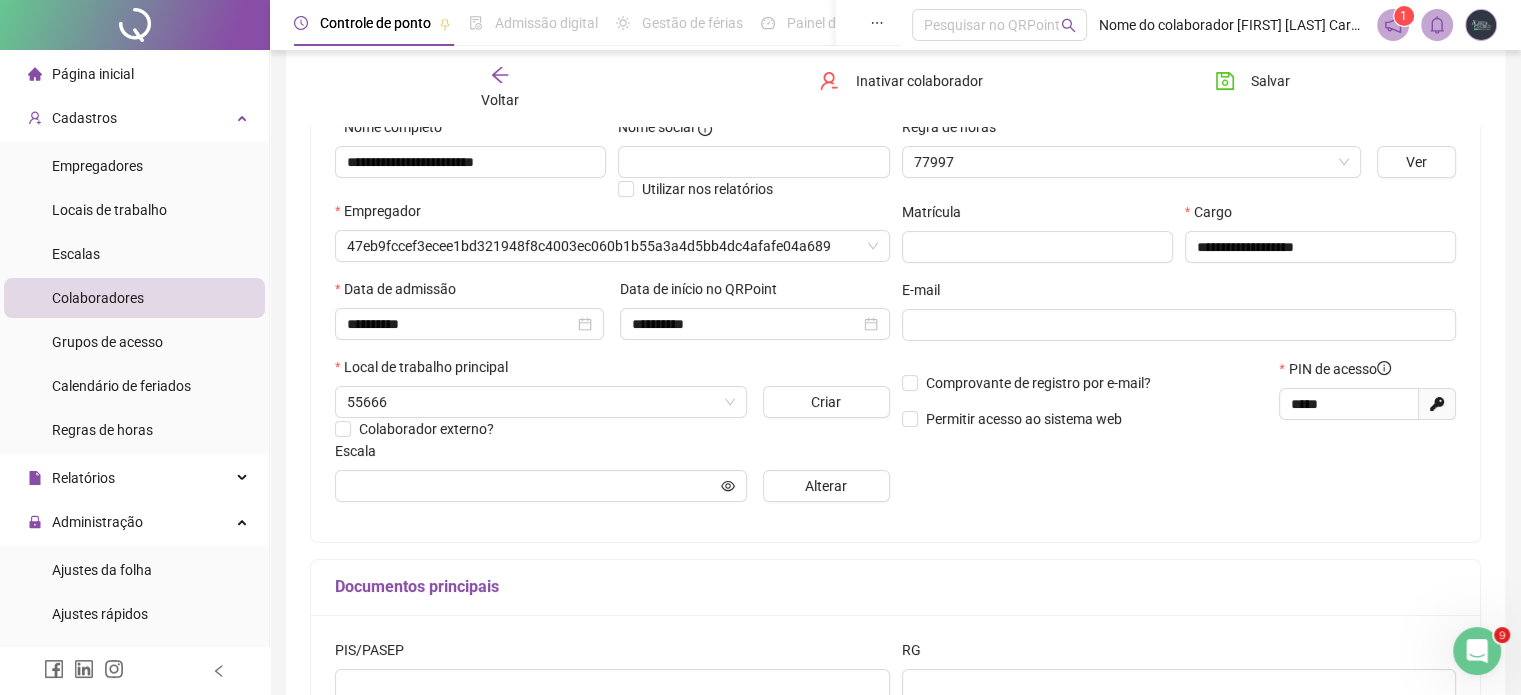type on "*********" 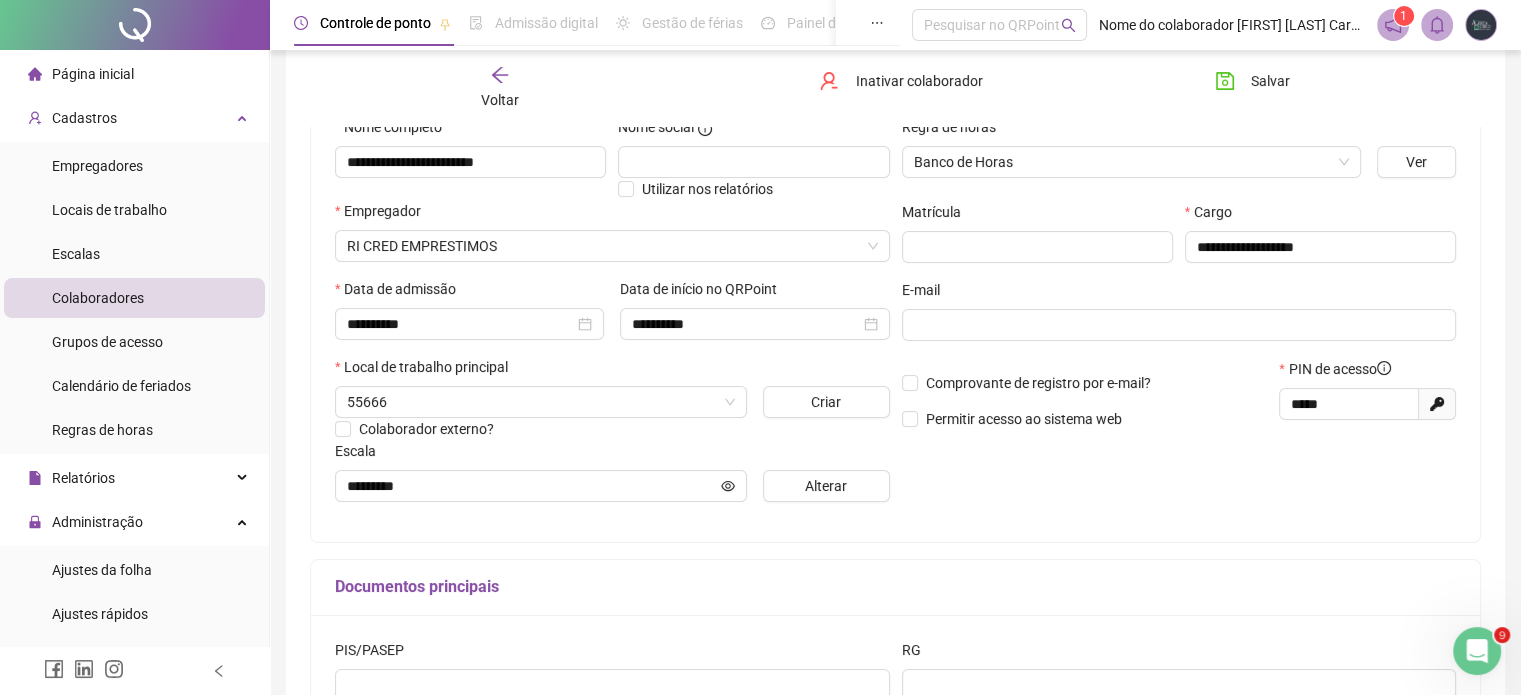 click on "Colaboradores" at bounding box center [98, 298] 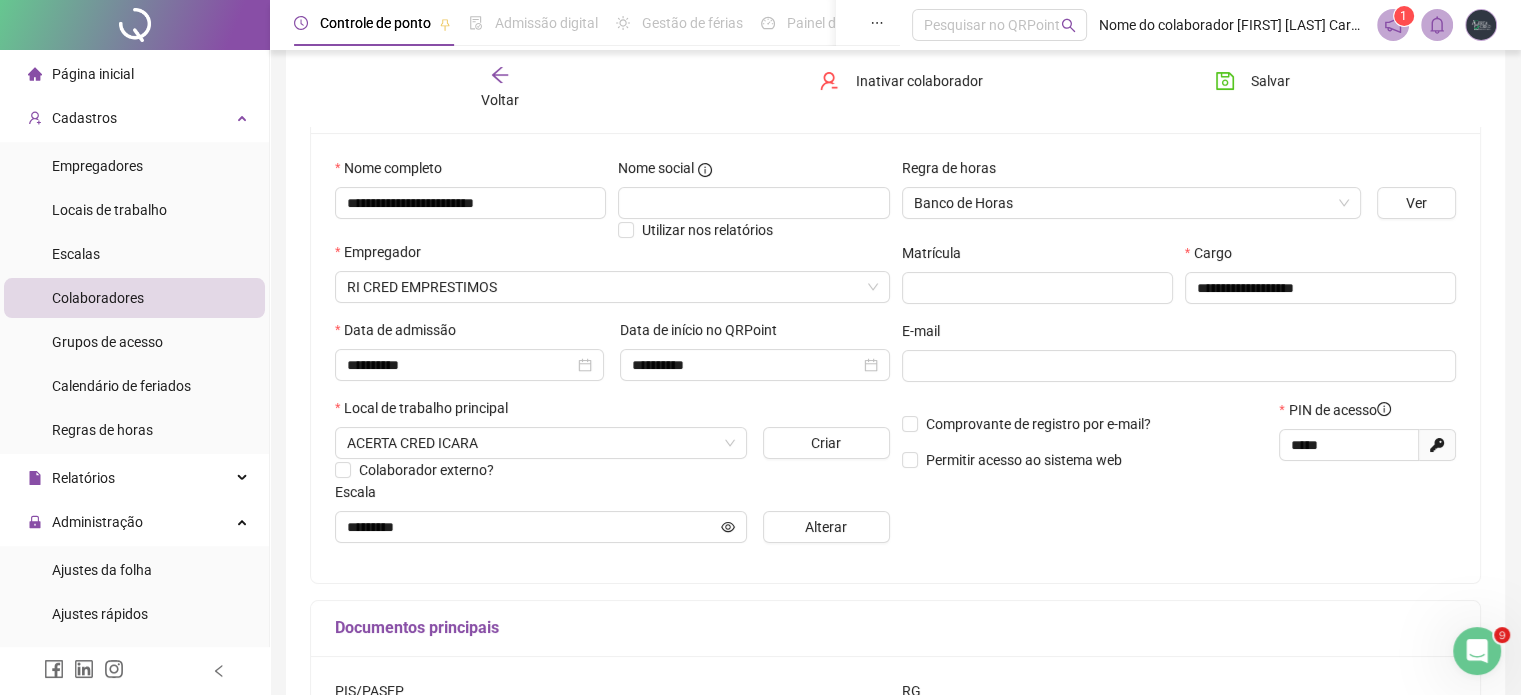 scroll, scrollTop: 0, scrollLeft: 0, axis: both 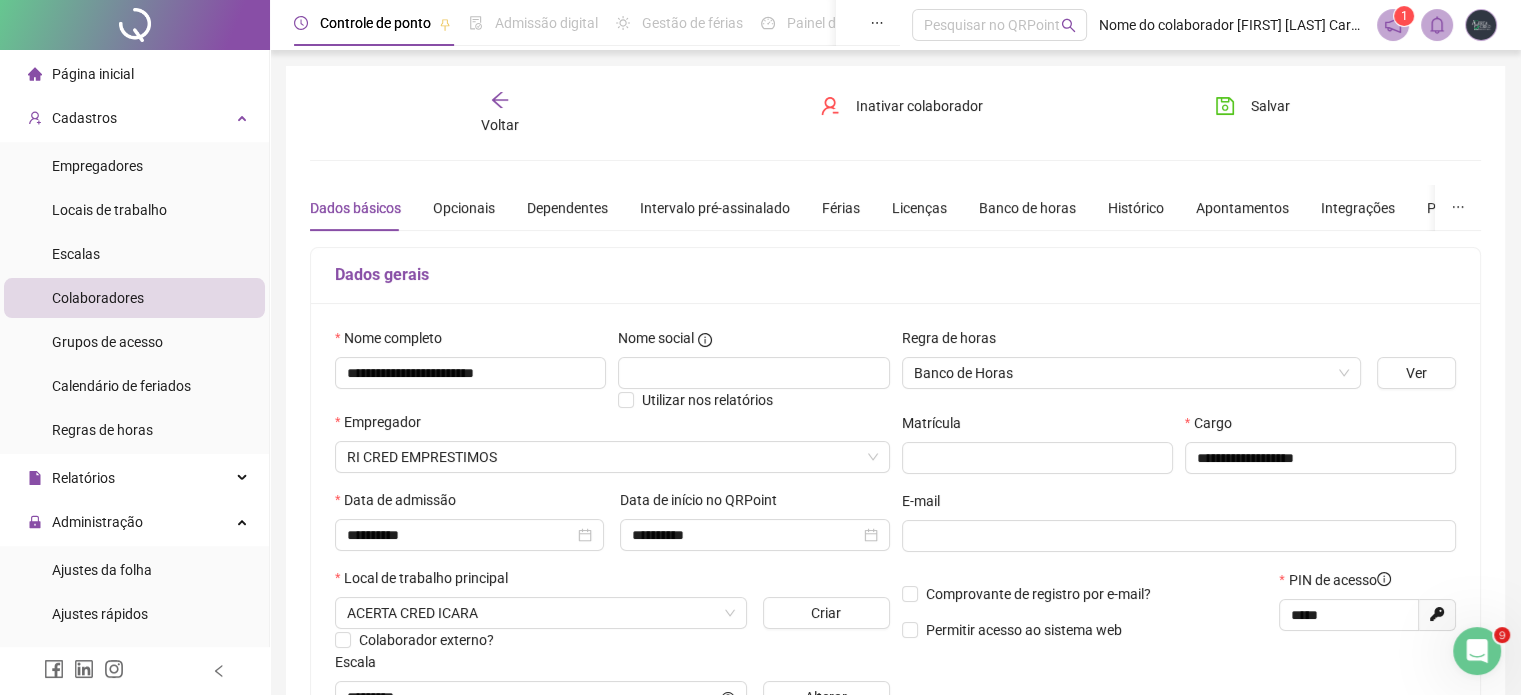 click 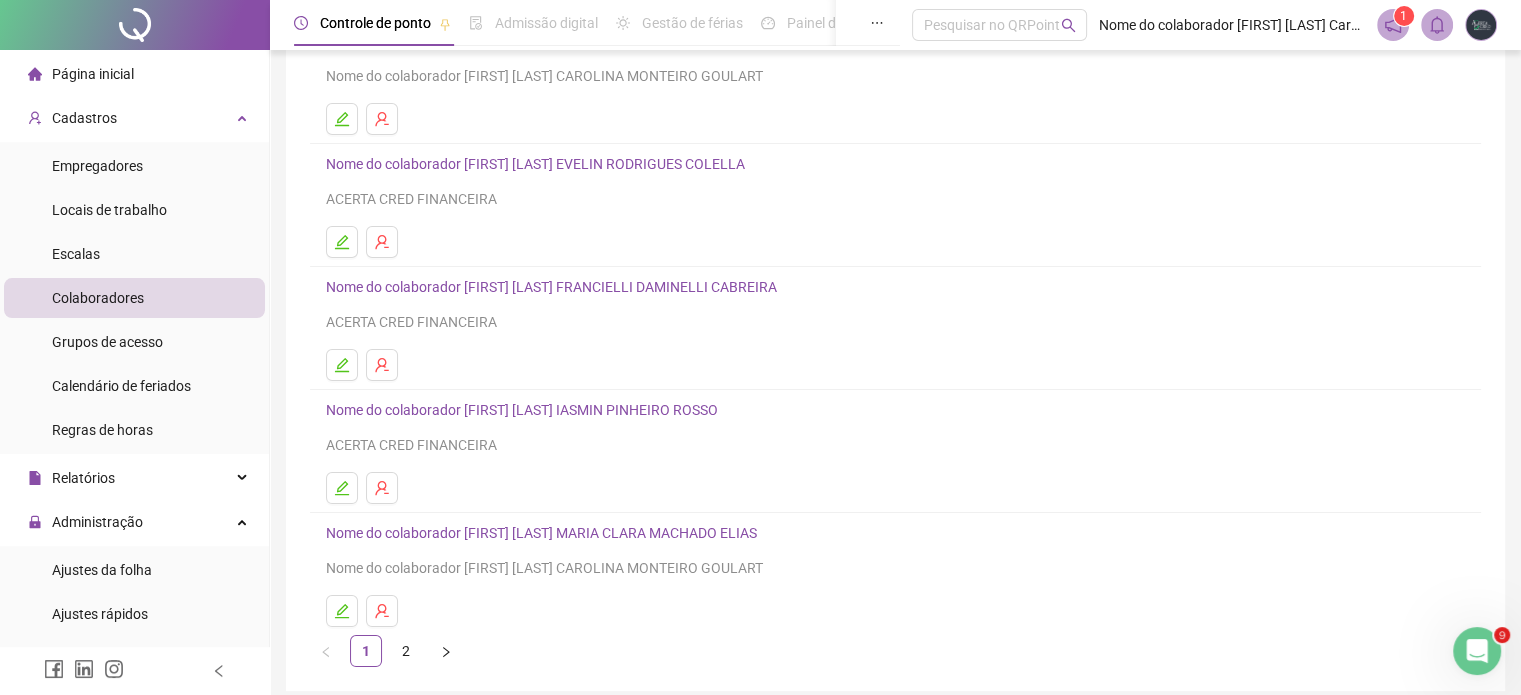 scroll, scrollTop: 271, scrollLeft: 0, axis: vertical 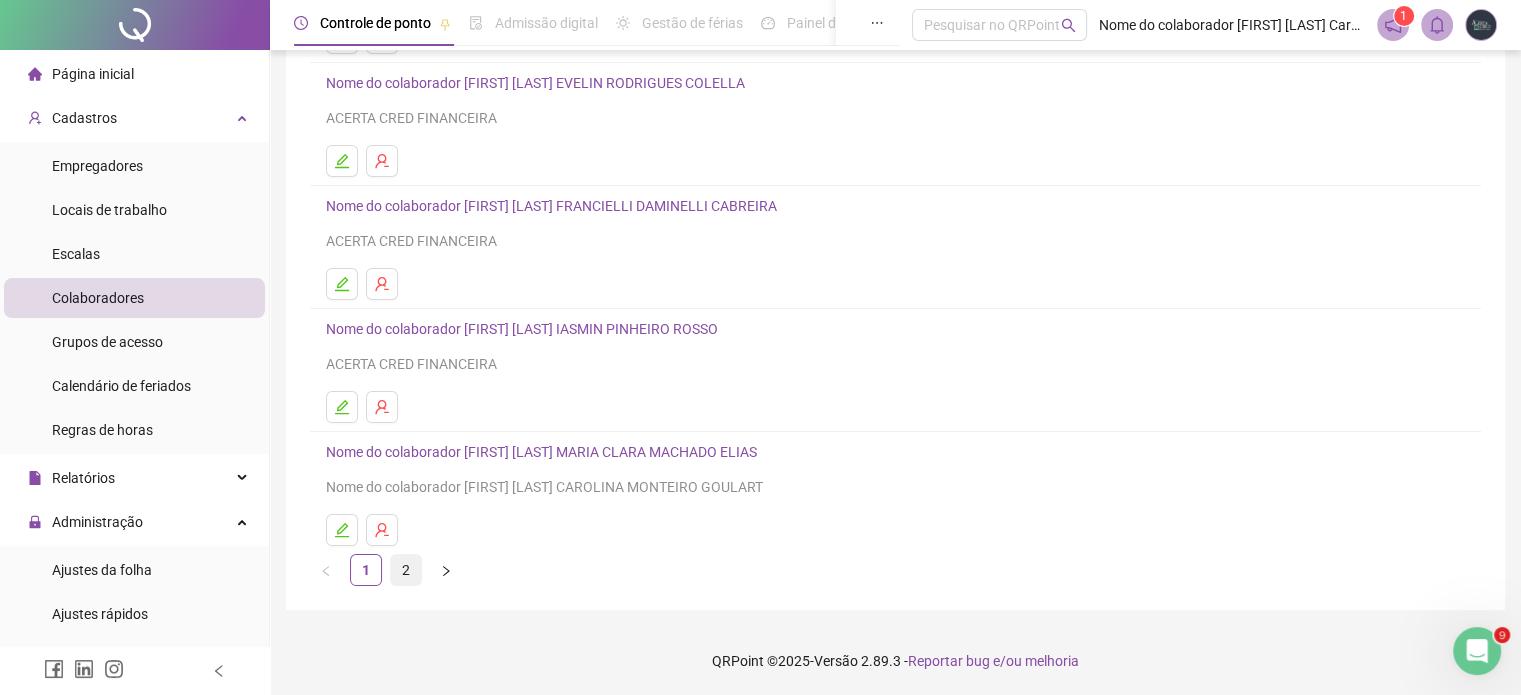 click on "2" at bounding box center (406, 570) 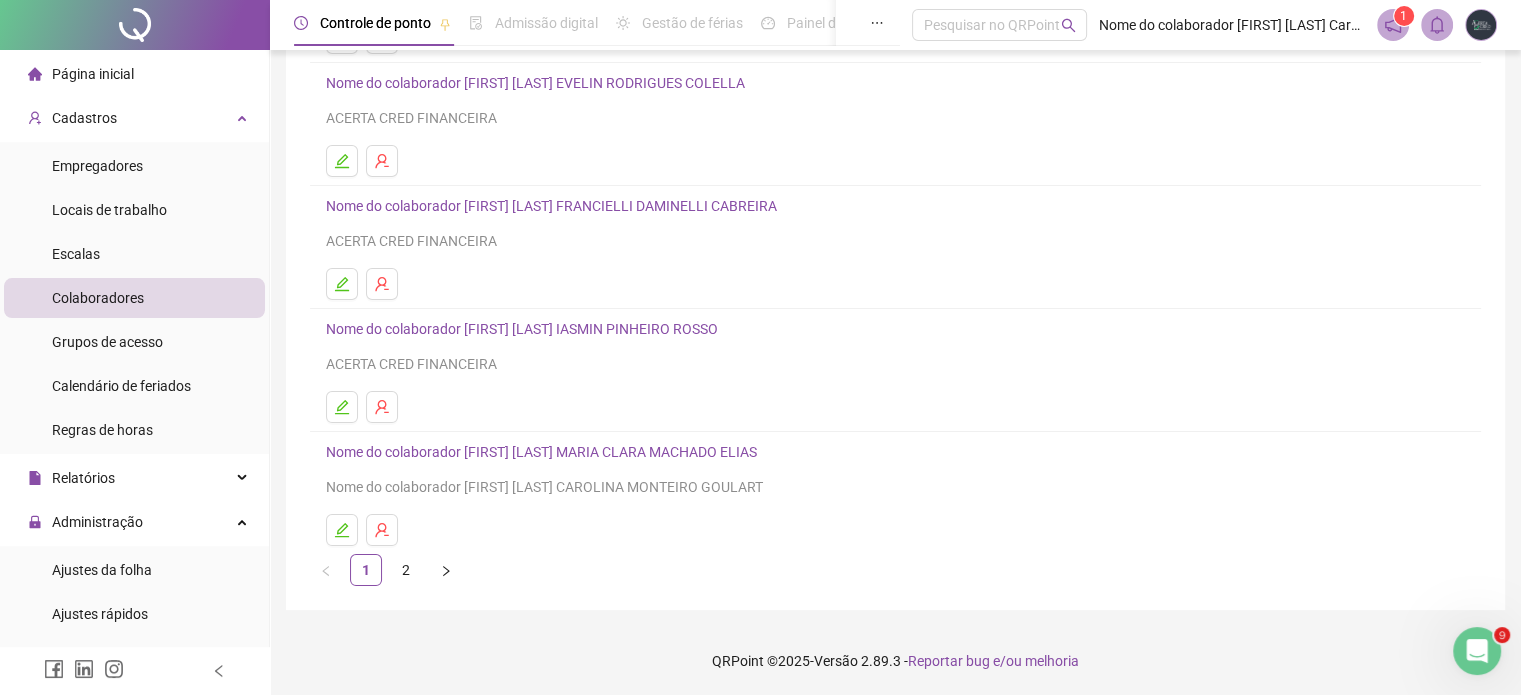 scroll, scrollTop: 0, scrollLeft: 0, axis: both 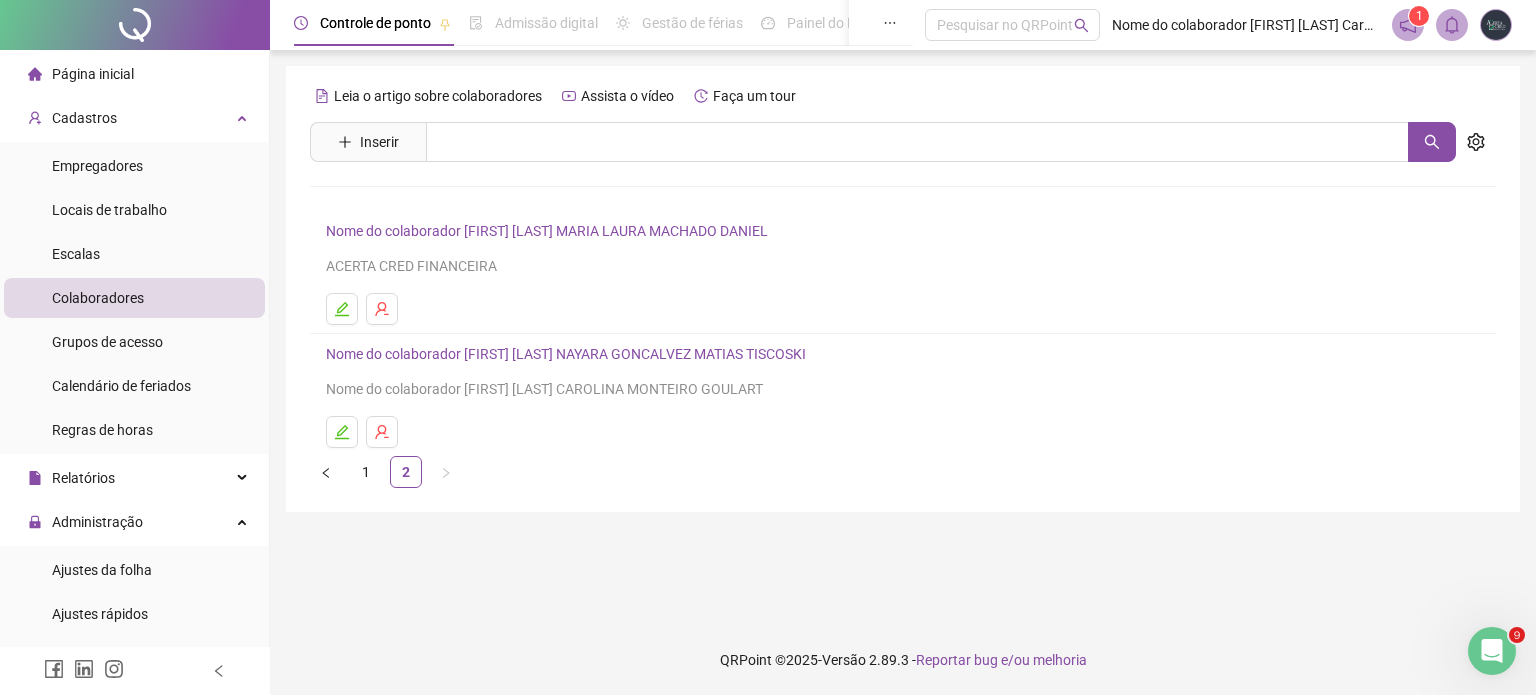 click on "Nome do colaborador [FIRST] [LAST] MARIA LAURA MACHADO DANIEL" at bounding box center [903, 231] 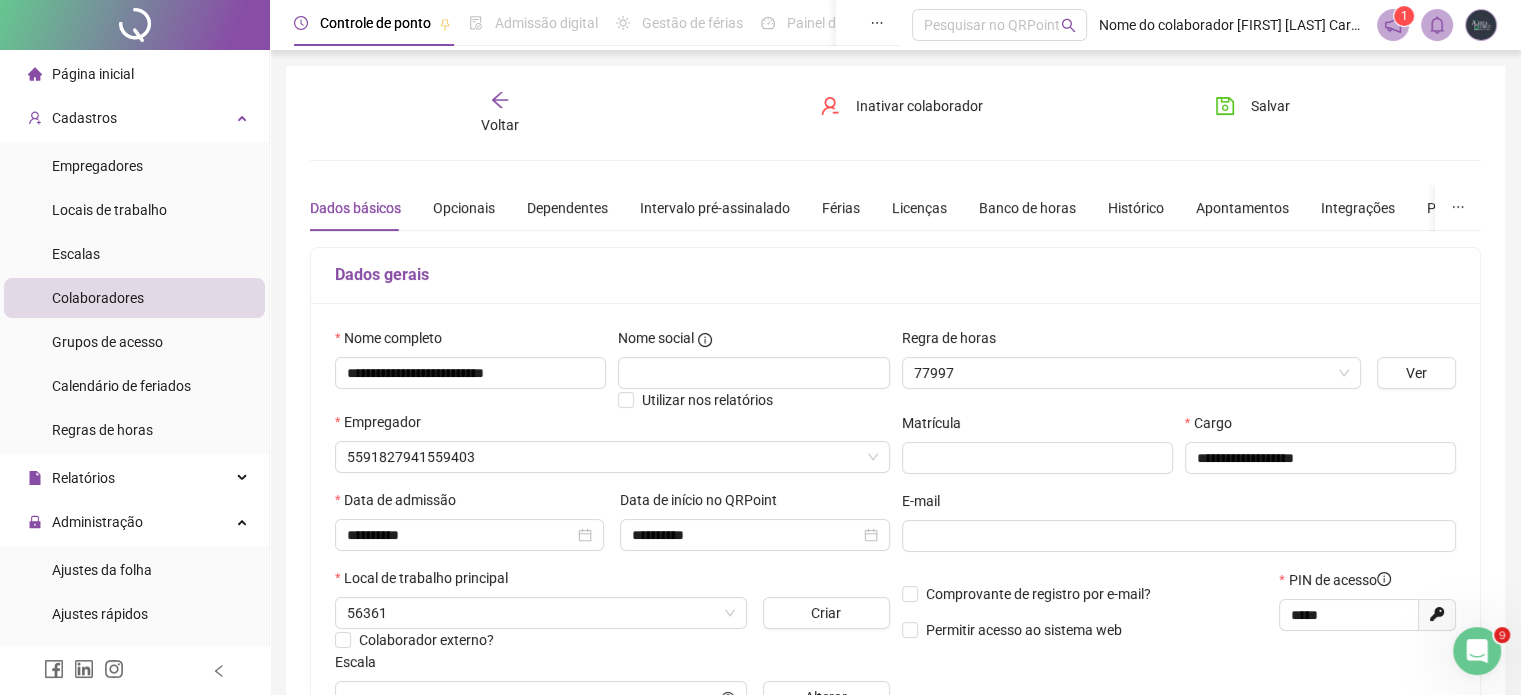 type on "*********" 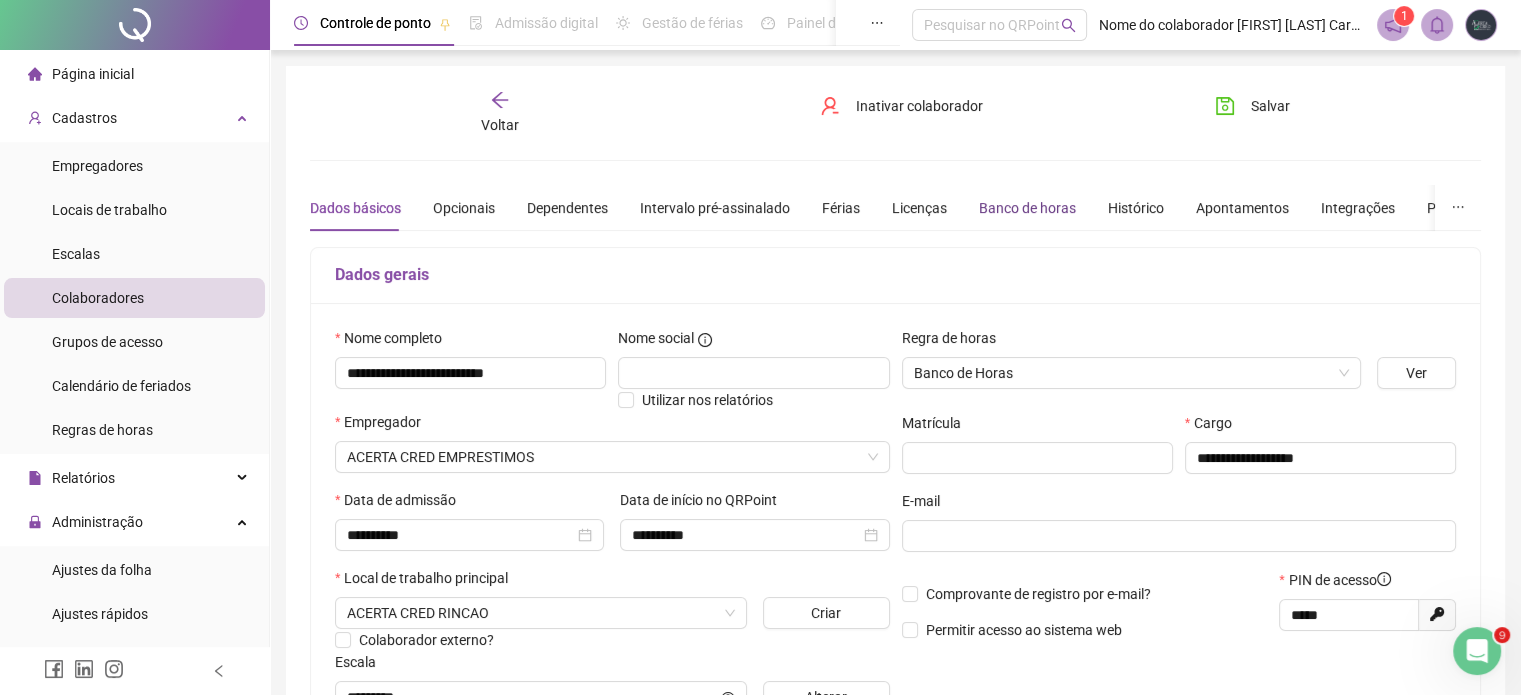 click on "Banco de horas" at bounding box center [1027, 208] 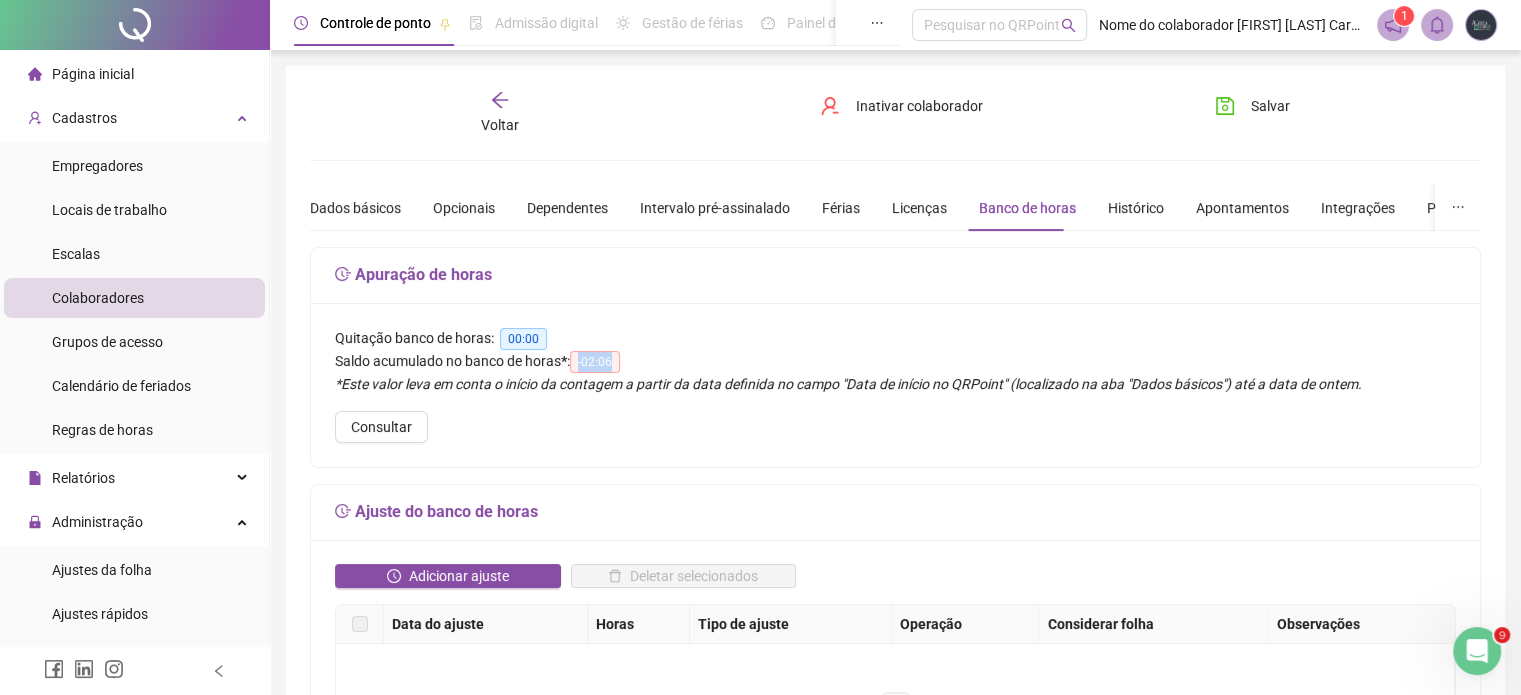 drag, startPoint x: 576, startPoint y: 367, endPoint x: 762, endPoint y: 328, distance: 190.04474 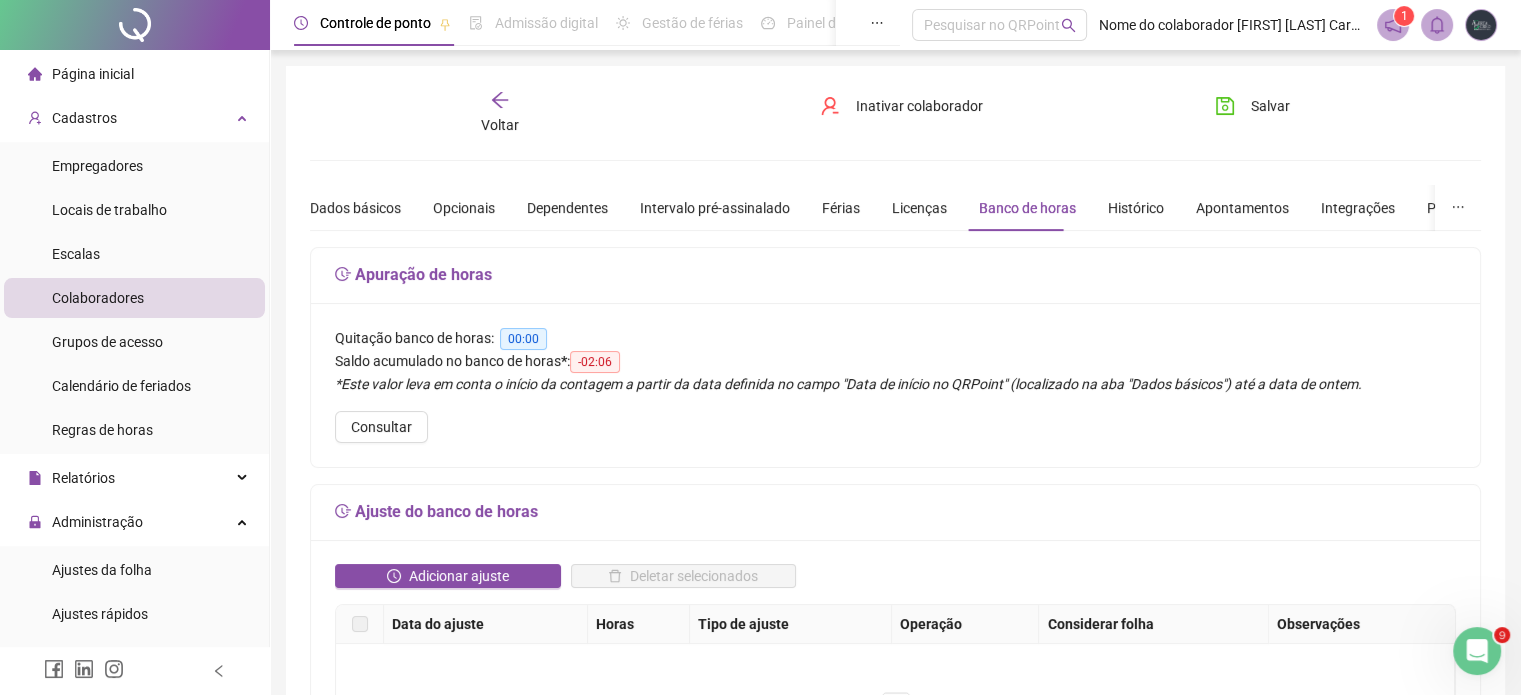 click on "Quitação banco de horas:    00:00" at bounding box center (895, 338) 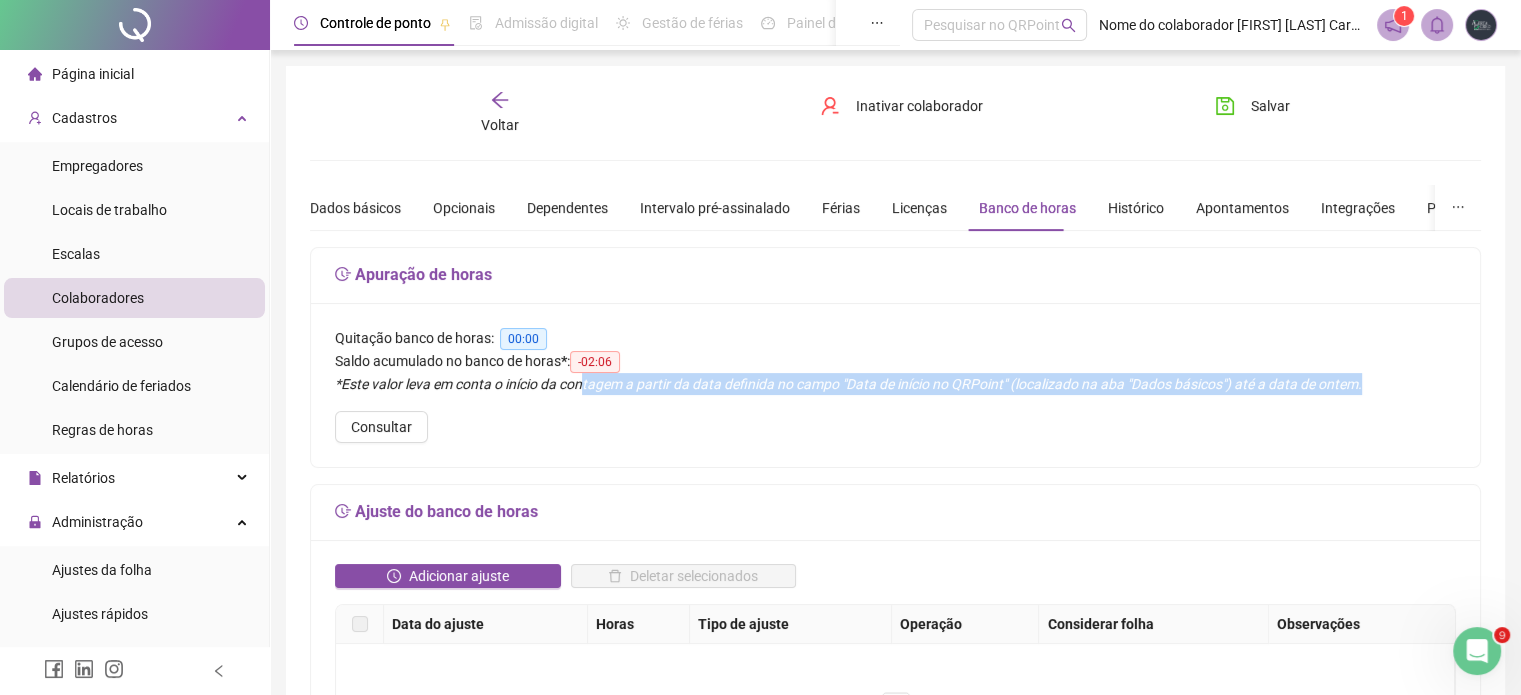 drag, startPoint x: 598, startPoint y: 379, endPoint x: 1324, endPoint y: 390, distance: 726.0833 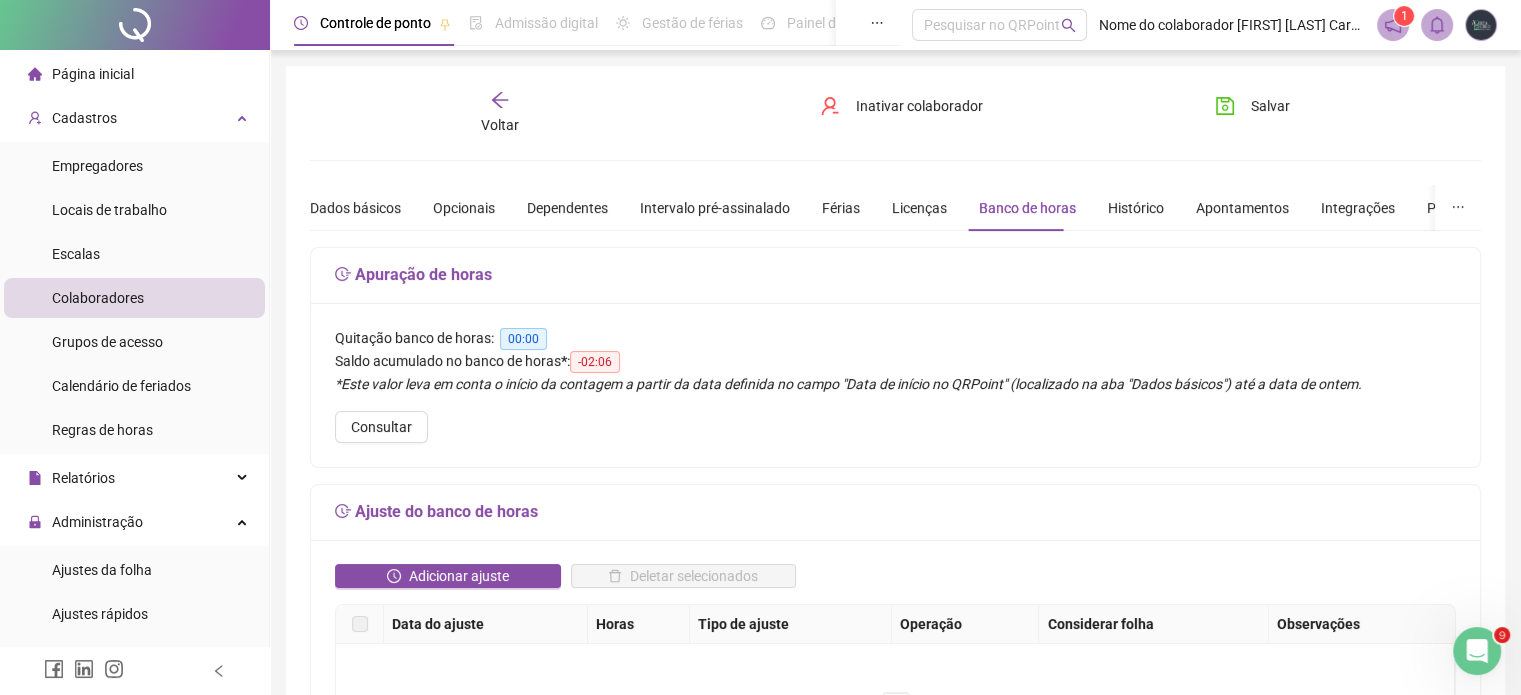 click on "Quitação banco de horas:    00:00 Saldo acumulado no banco de horas * :   -02:06 *Este valor leva em conta o início da contagem a partir da data
definida no campo "Data de início no QRPoint" (localizado na
aba "Dados básicos") até a data de ontem. Consultar" at bounding box center [895, 385] 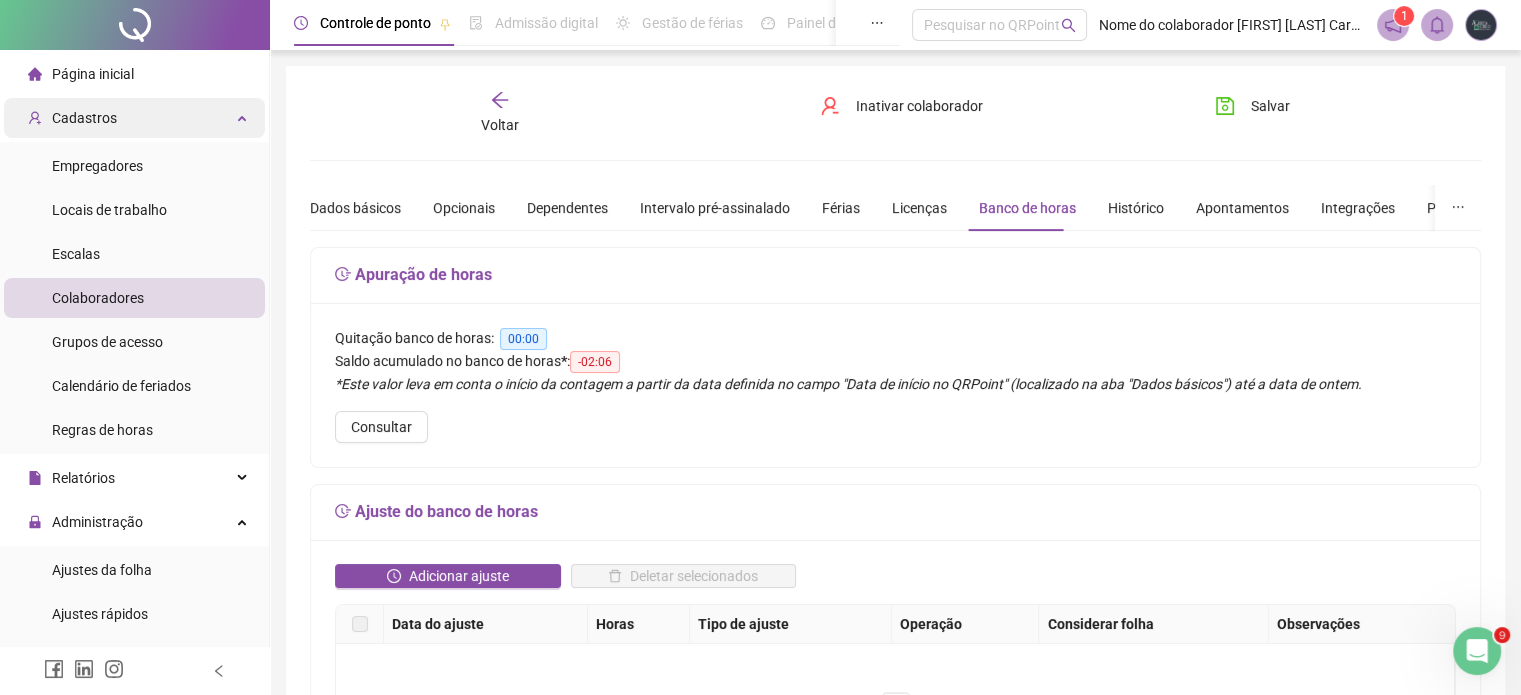 click on "Cadastros" at bounding box center [84, 118] 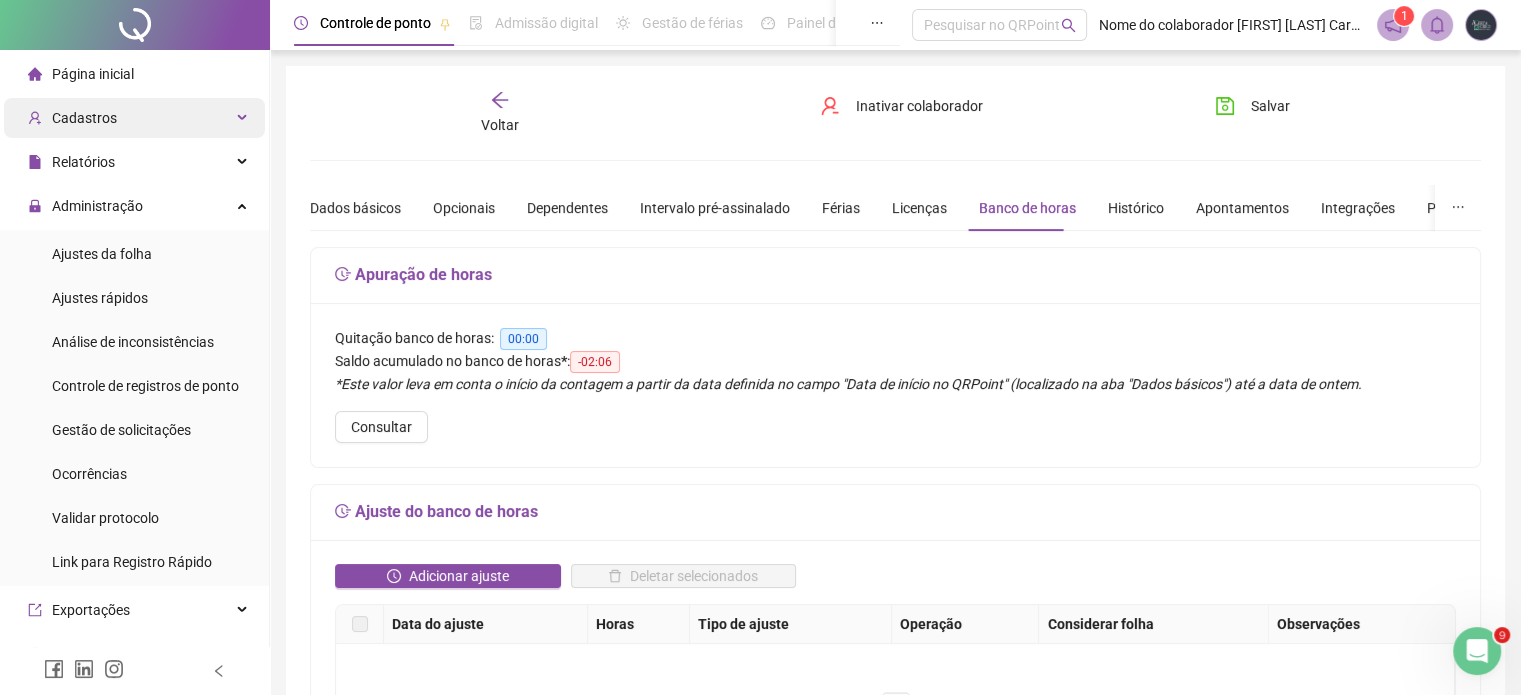 click on "Cadastros" at bounding box center (84, 118) 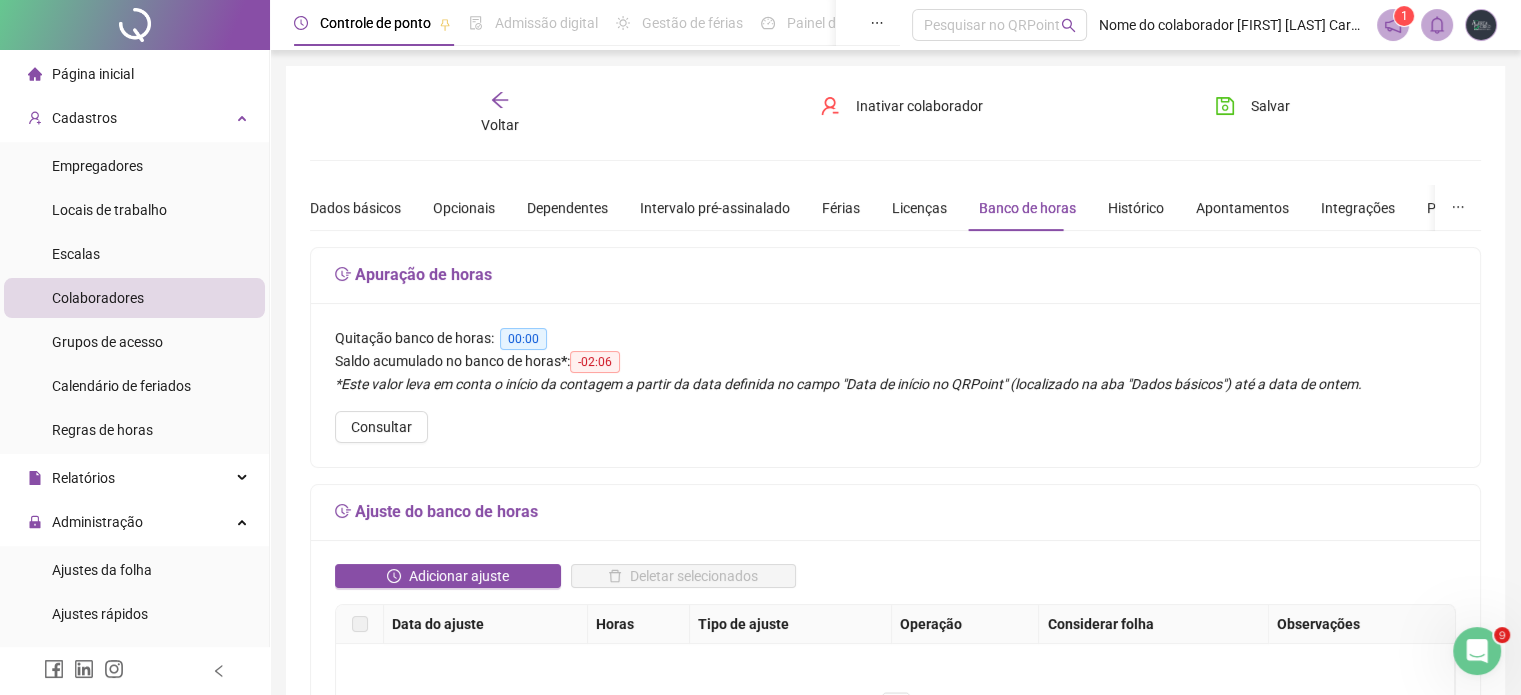 click on "Colaboradores" at bounding box center (98, 298) 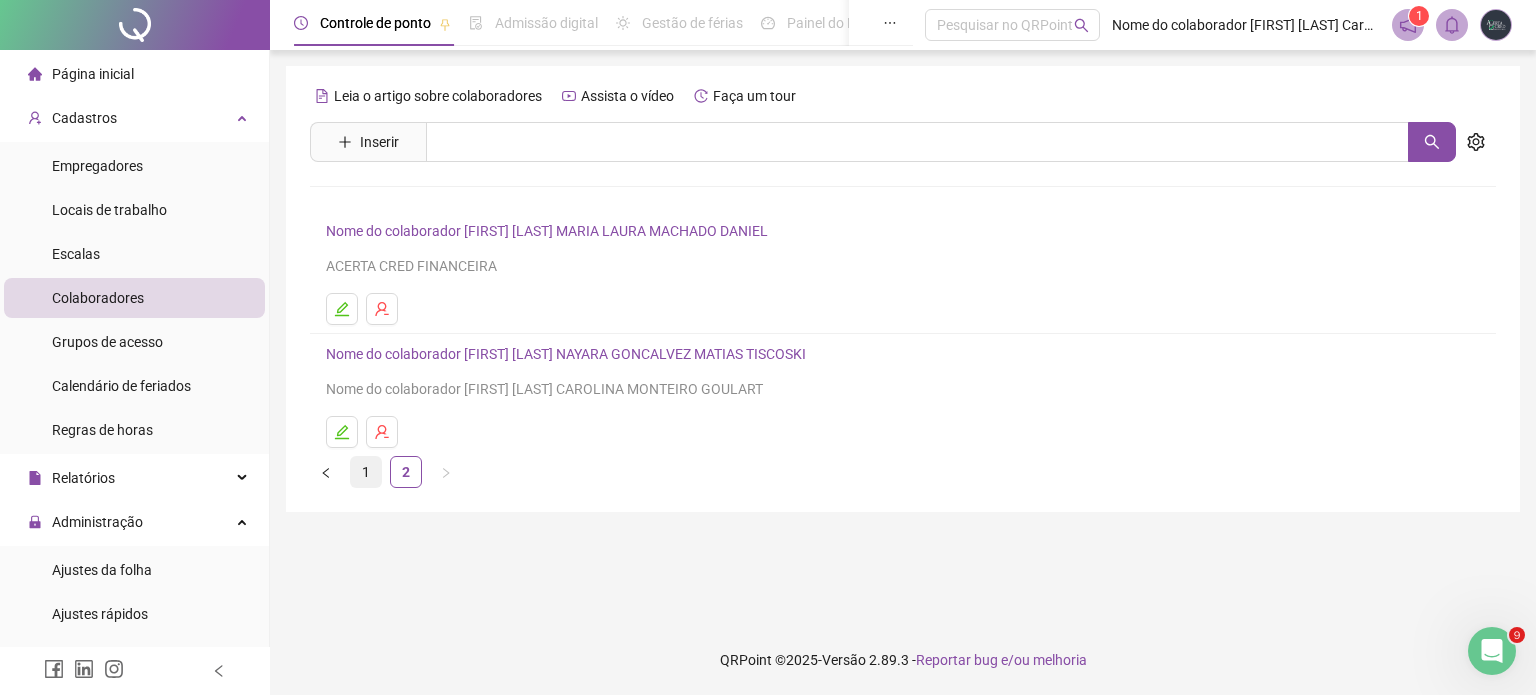 click on "1" at bounding box center [366, 472] 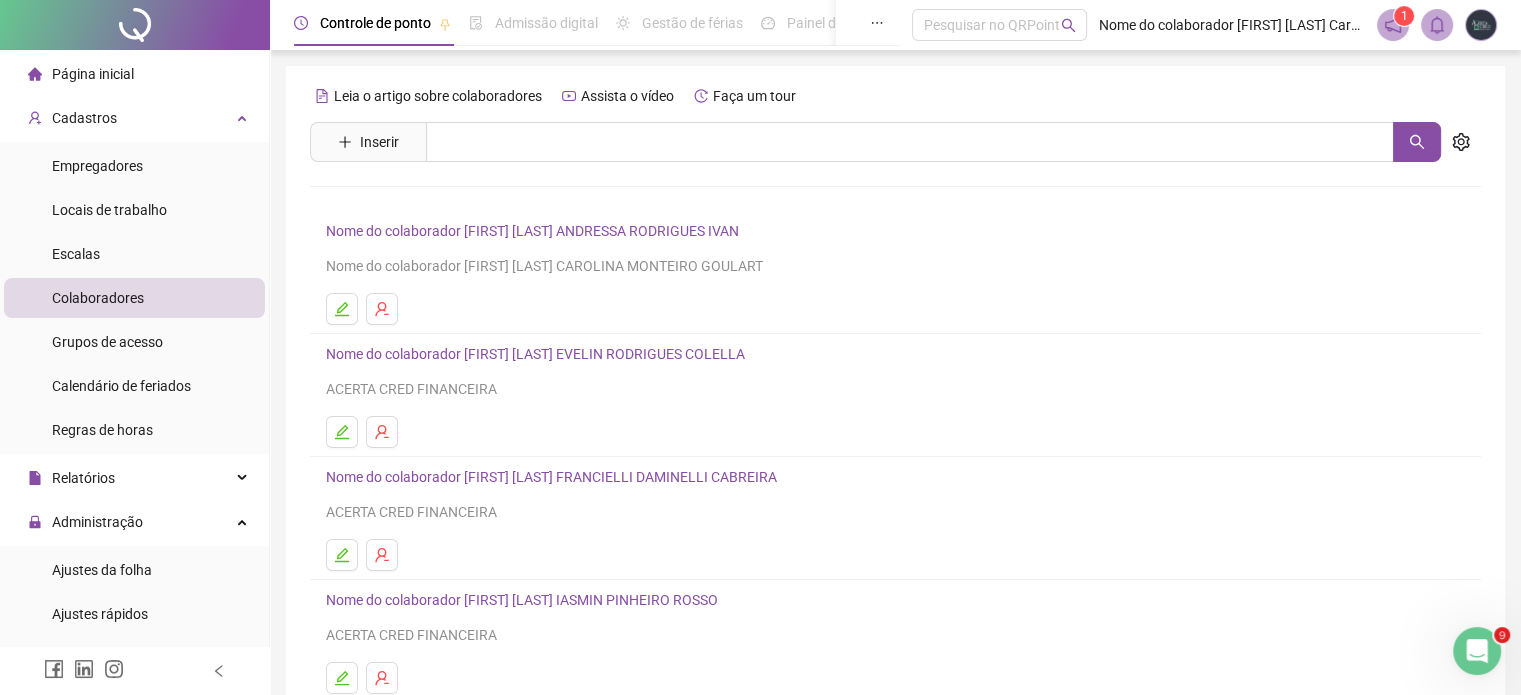 click on "Nome do colaborador [FIRST] [LAST] EVELIN RODRIGUES COLELLA" at bounding box center [538, 354] 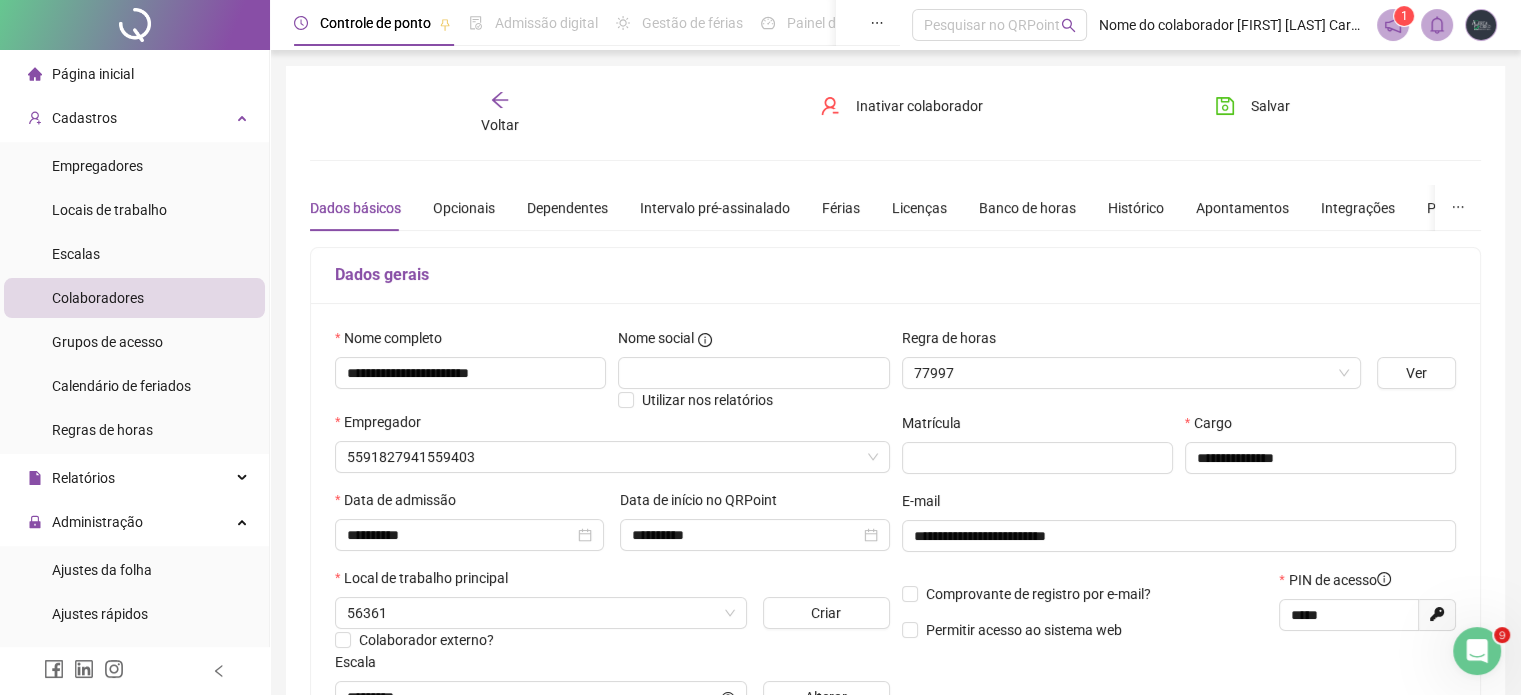 type on "*********" 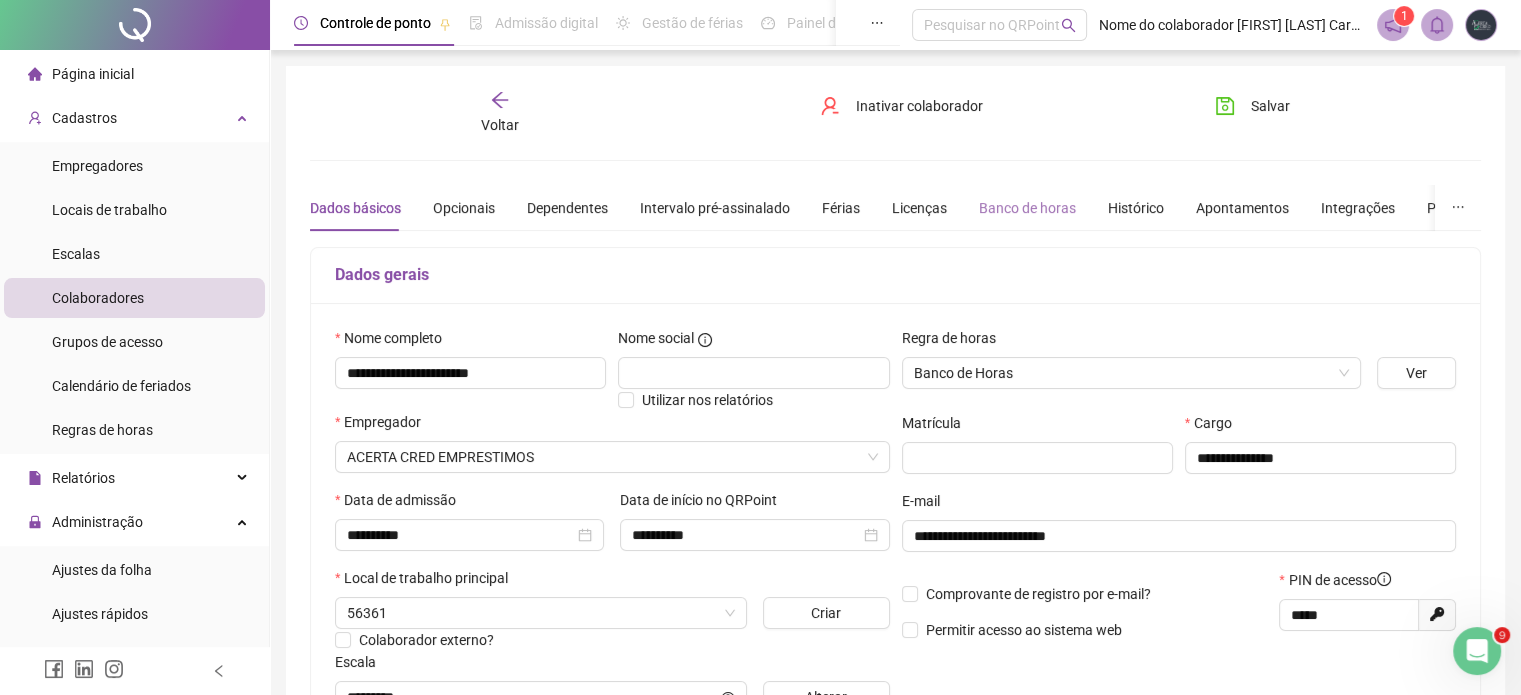 click on "Banco de horas" at bounding box center [1027, 208] 